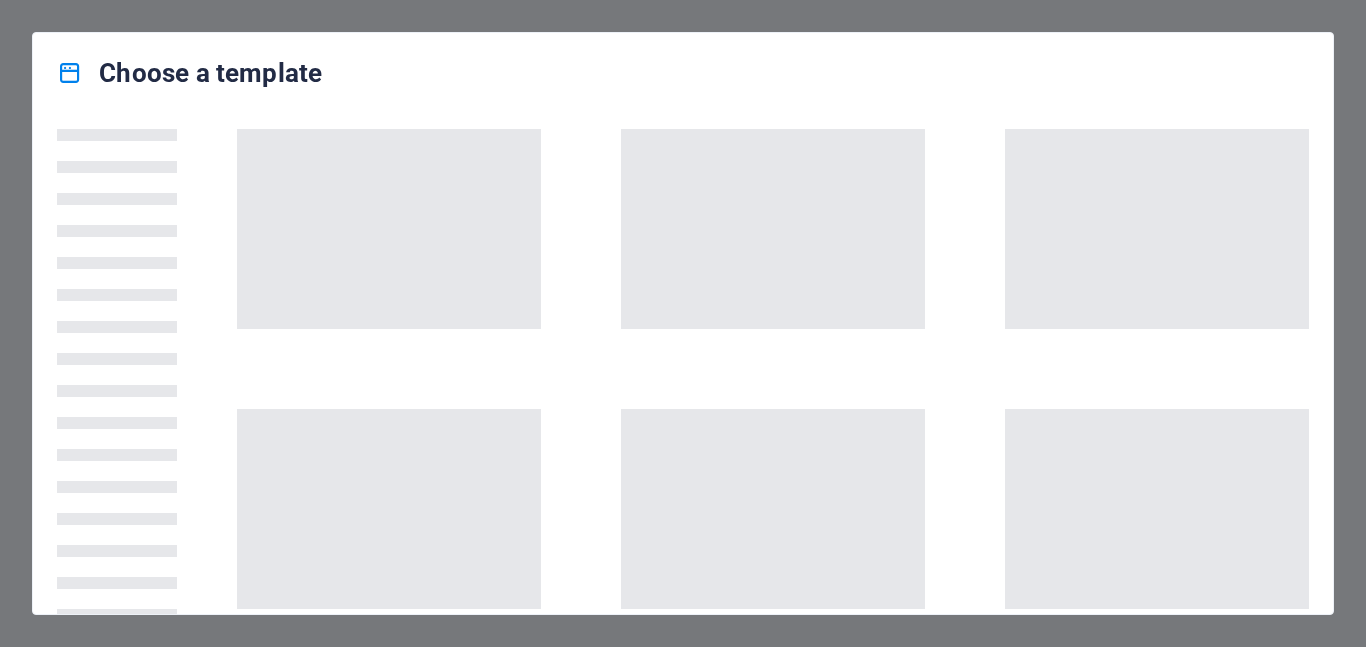 scroll, scrollTop: 0, scrollLeft: 0, axis: both 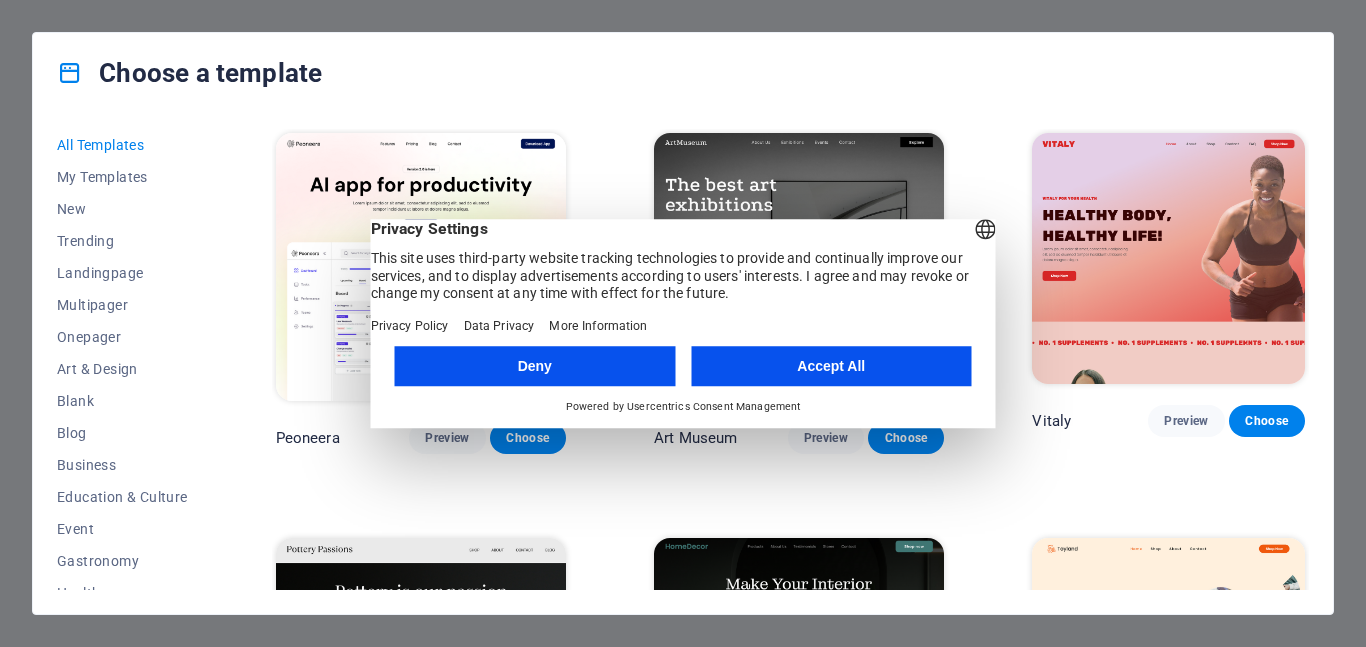 click on "Accept All" at bounding box center (831, 366) 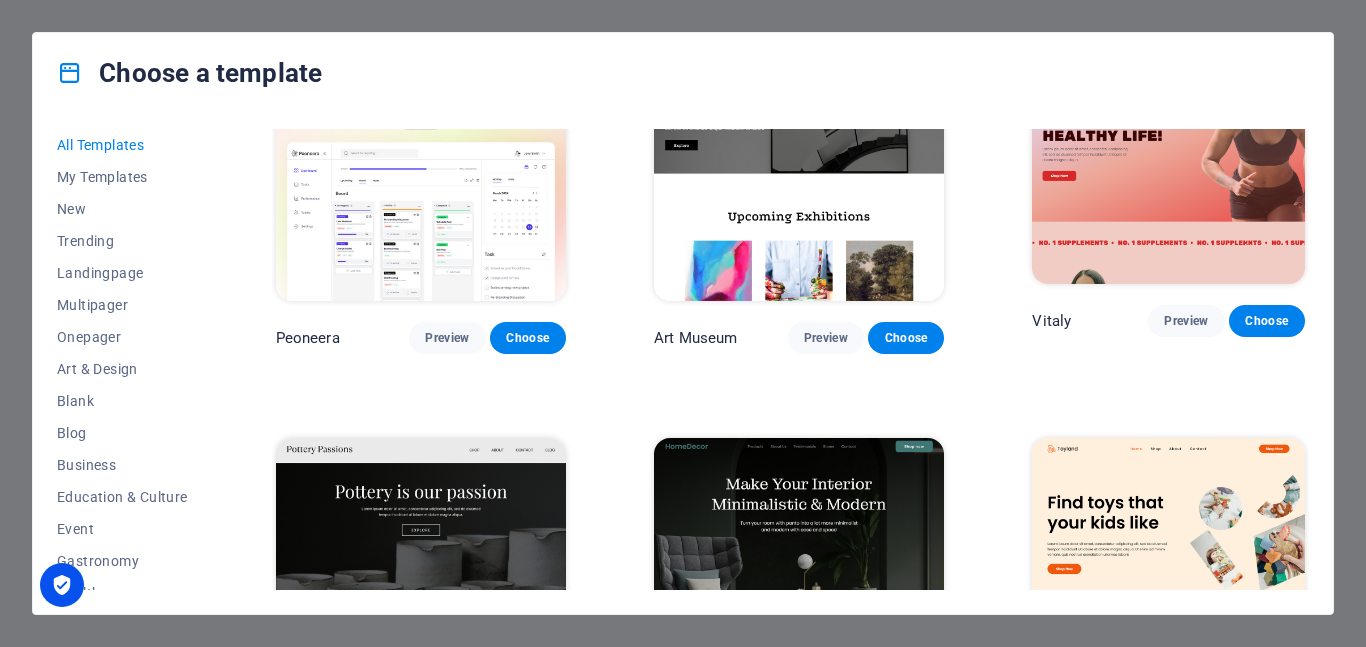 scroll, scrollTop: 0, scrollLeft: 0, axis: both 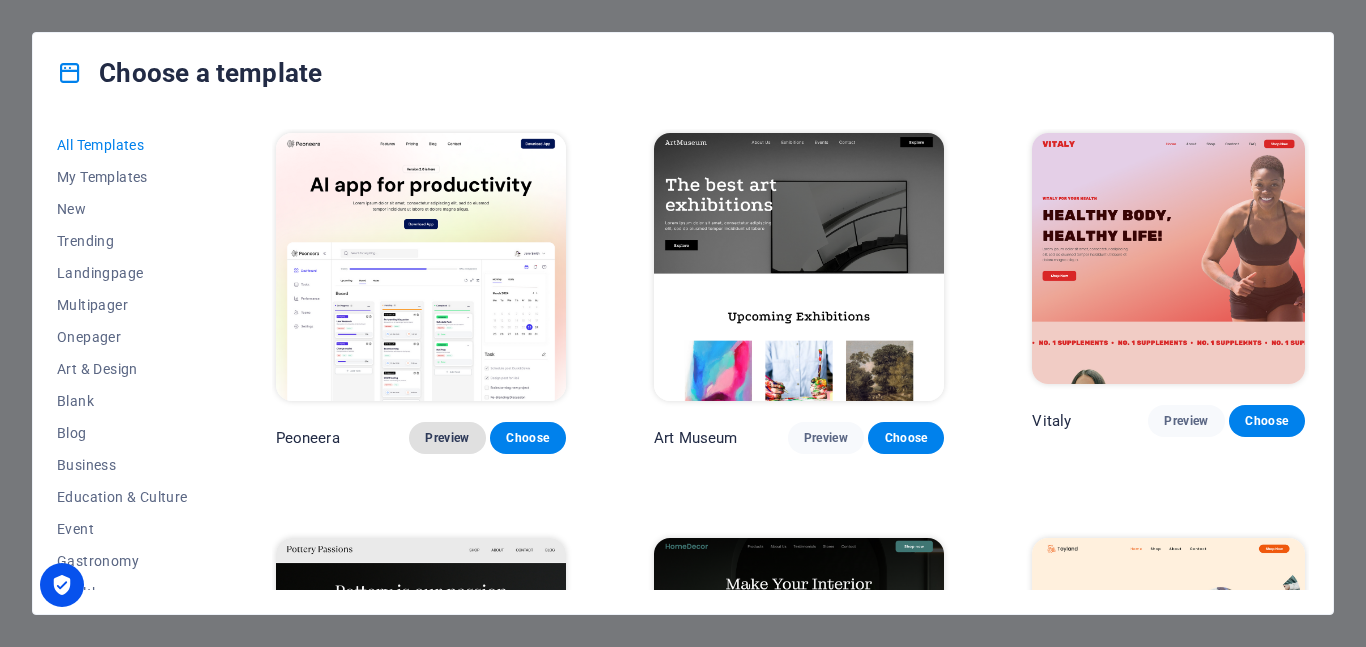 click on "Preview" at bounding box center (447, 438) 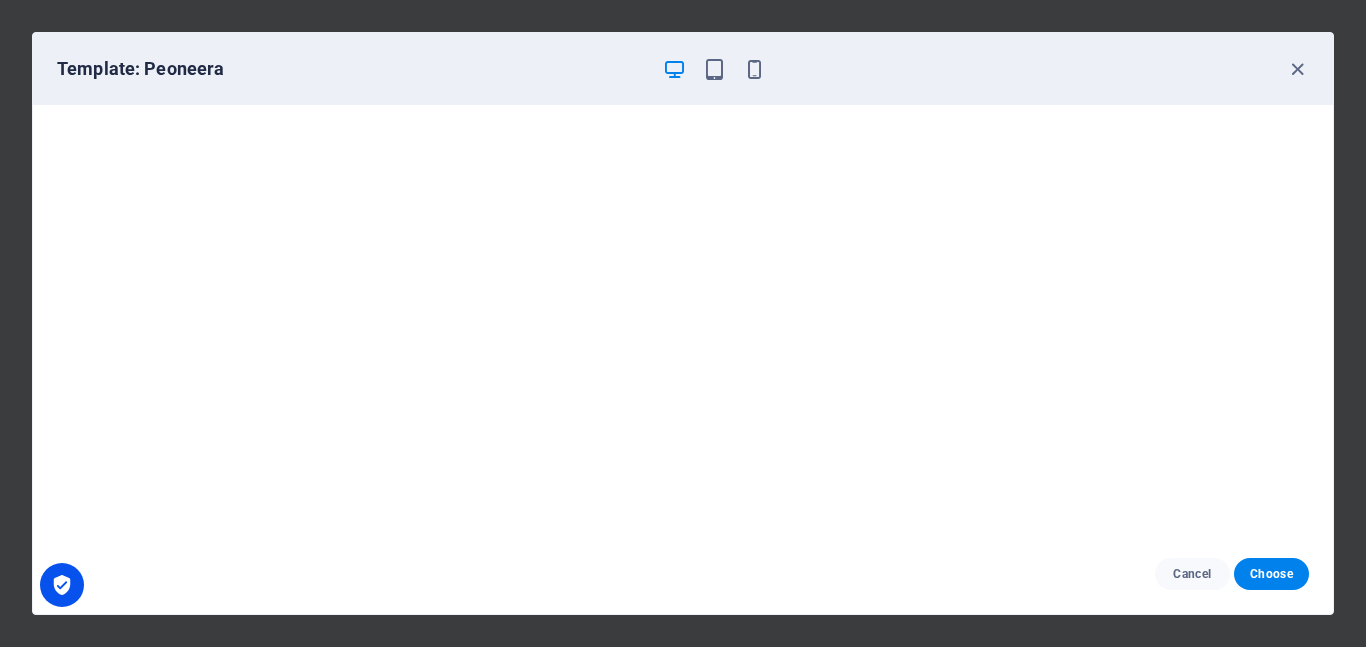 scroll, scrollTop: 0, scrollLeft: 0, axis: both 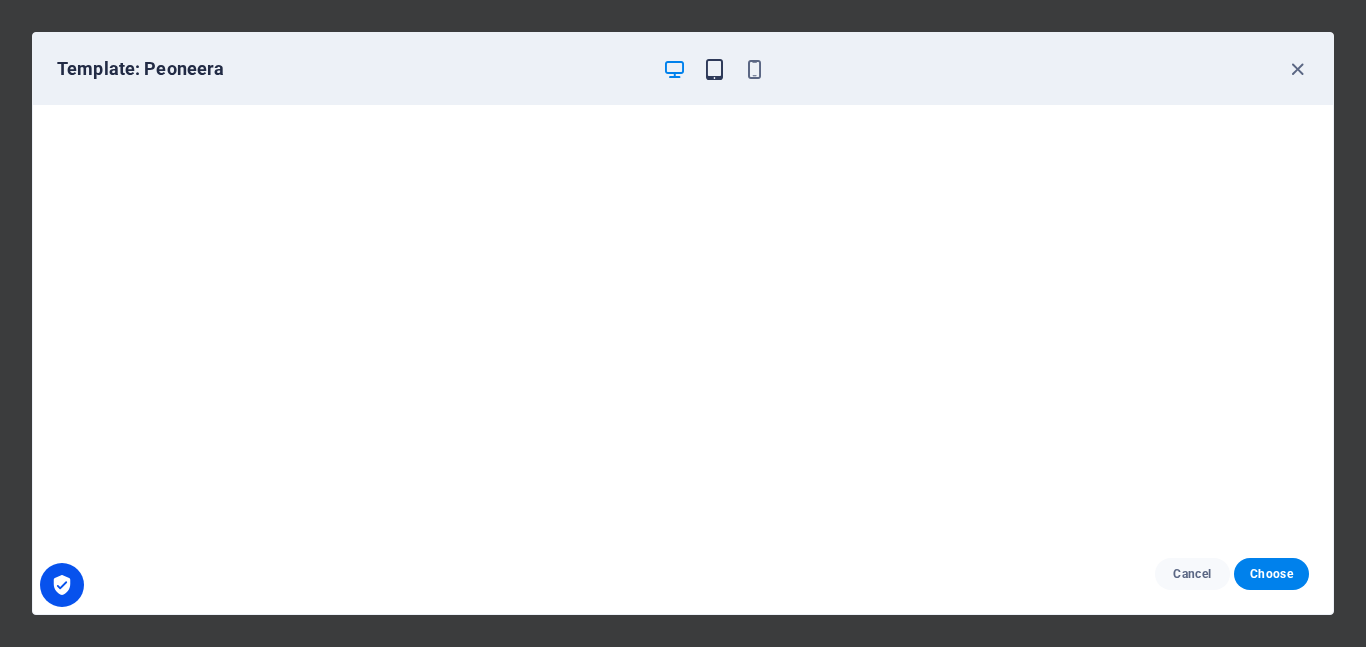click at bounding box center (714, 69) 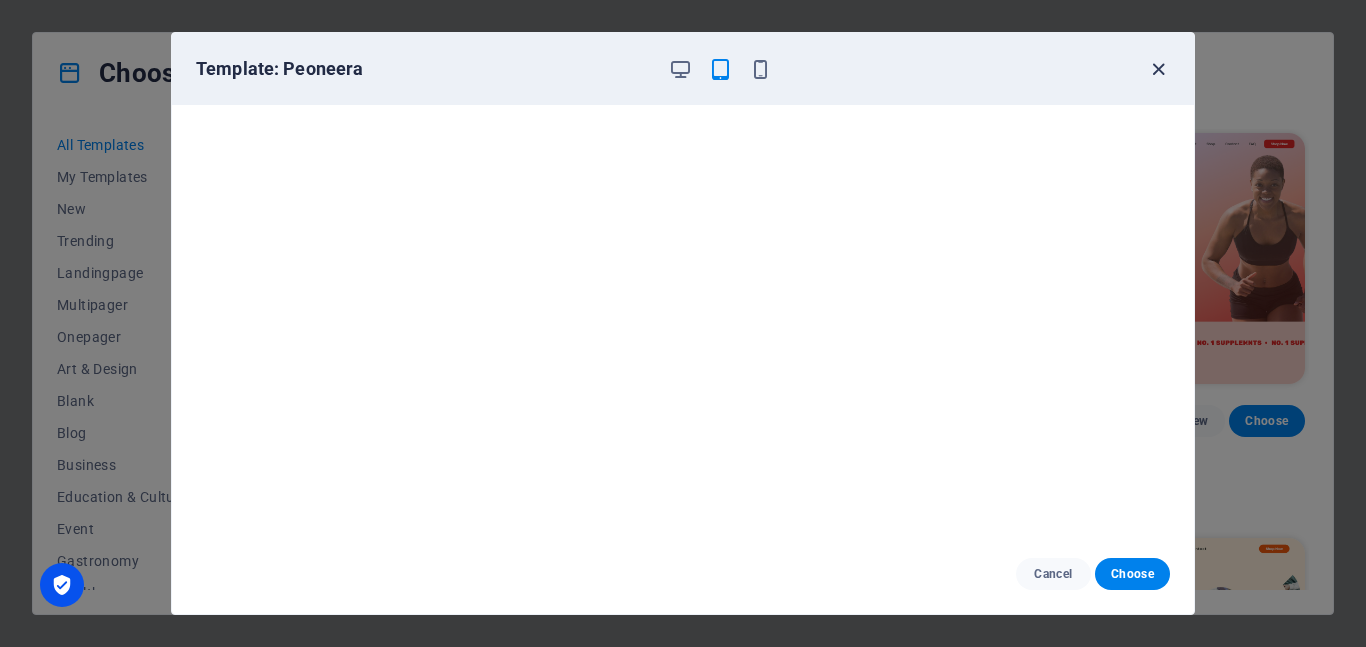 click at bounding box center [1158, 69] 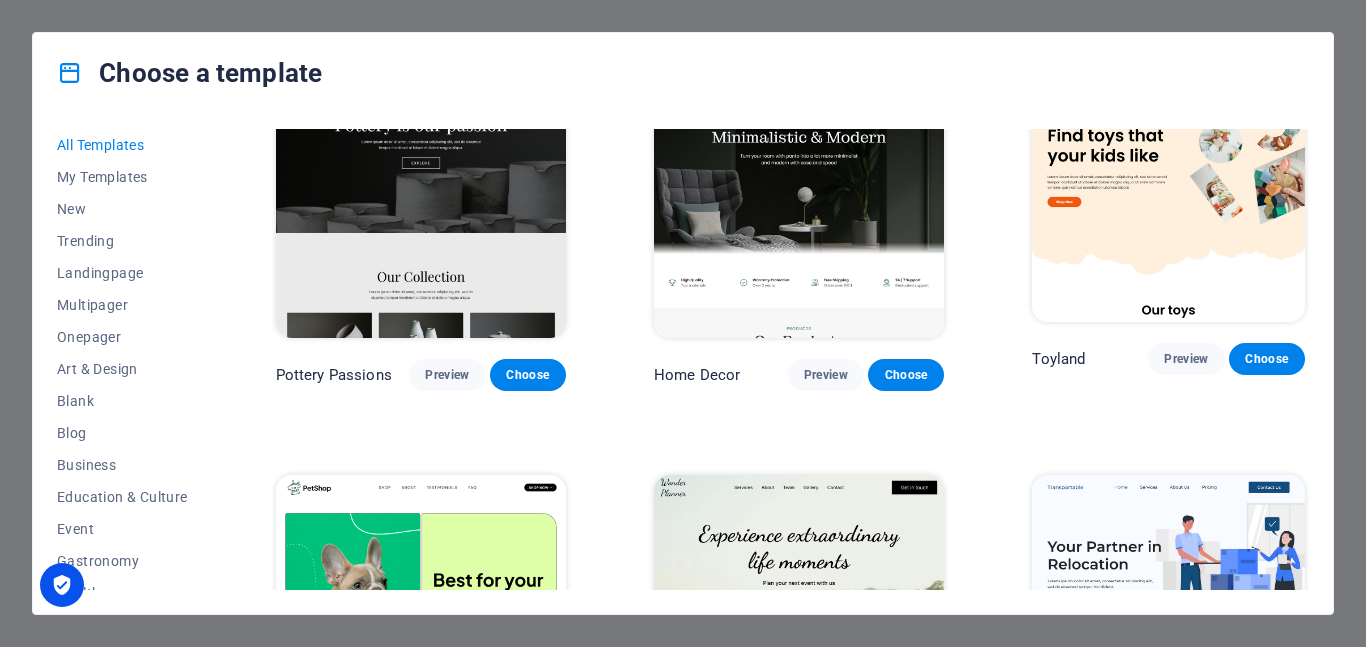 scroll, scrollTop: 700, scrollLeft: 0, axis: vertical 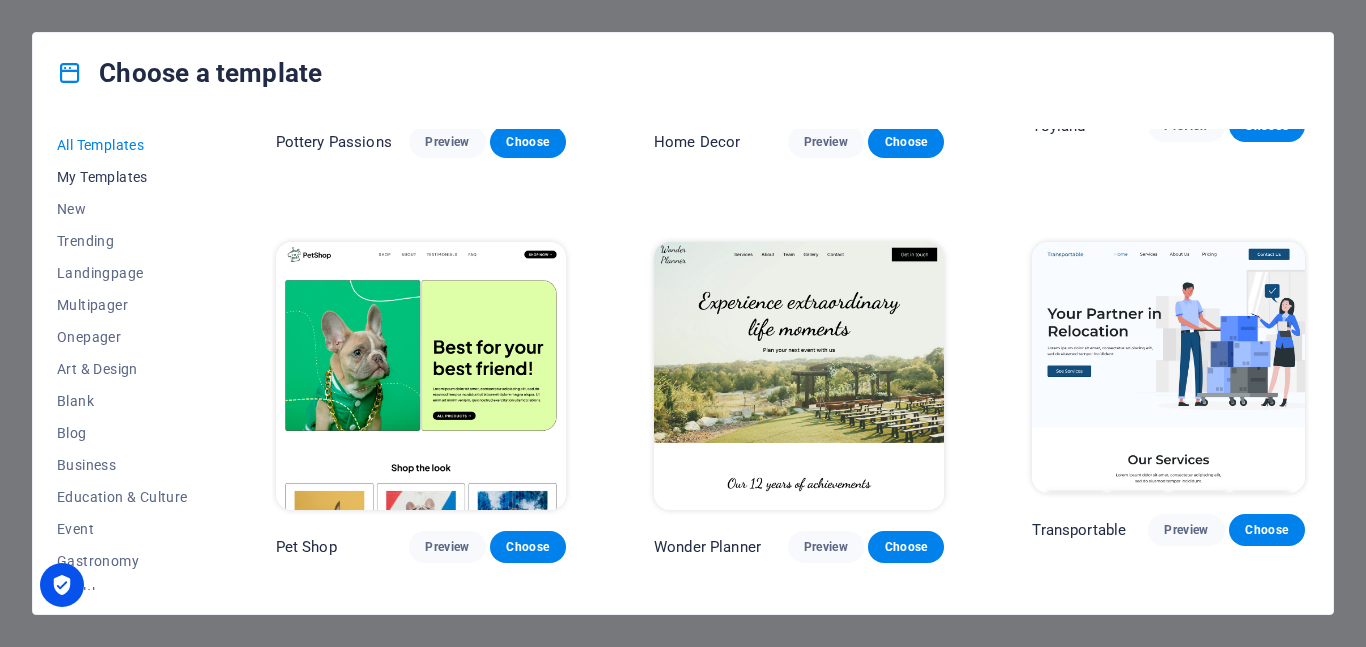 click on "My Templates" at bounding box center (122, 177) 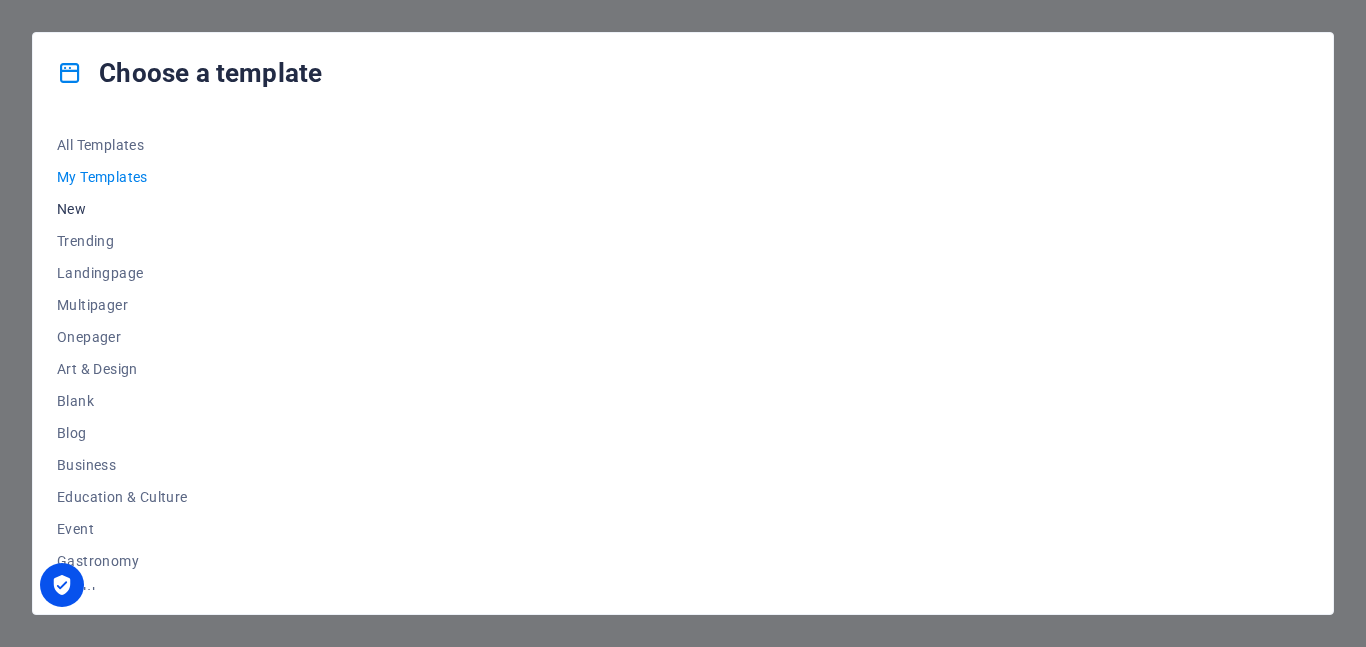 click on "New" at bounding box center (122, 209) 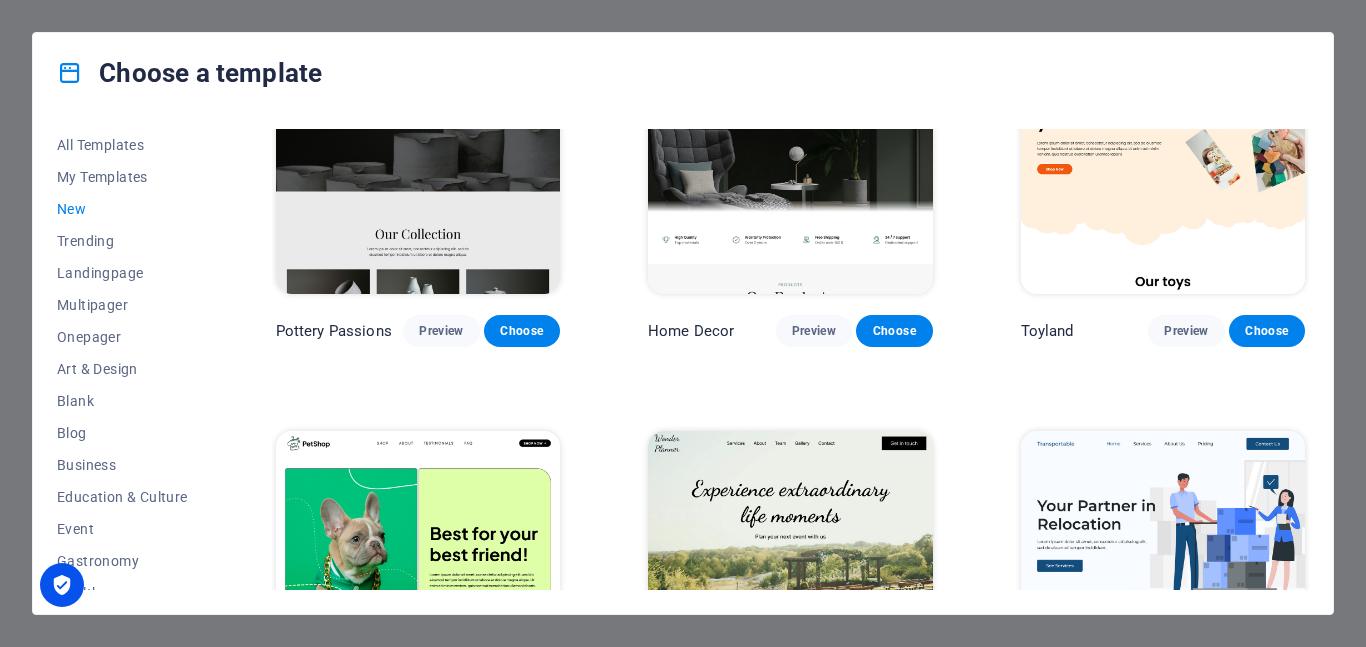 scroll, scrollTop: 100, scrollLeft: 0, axis: vertical 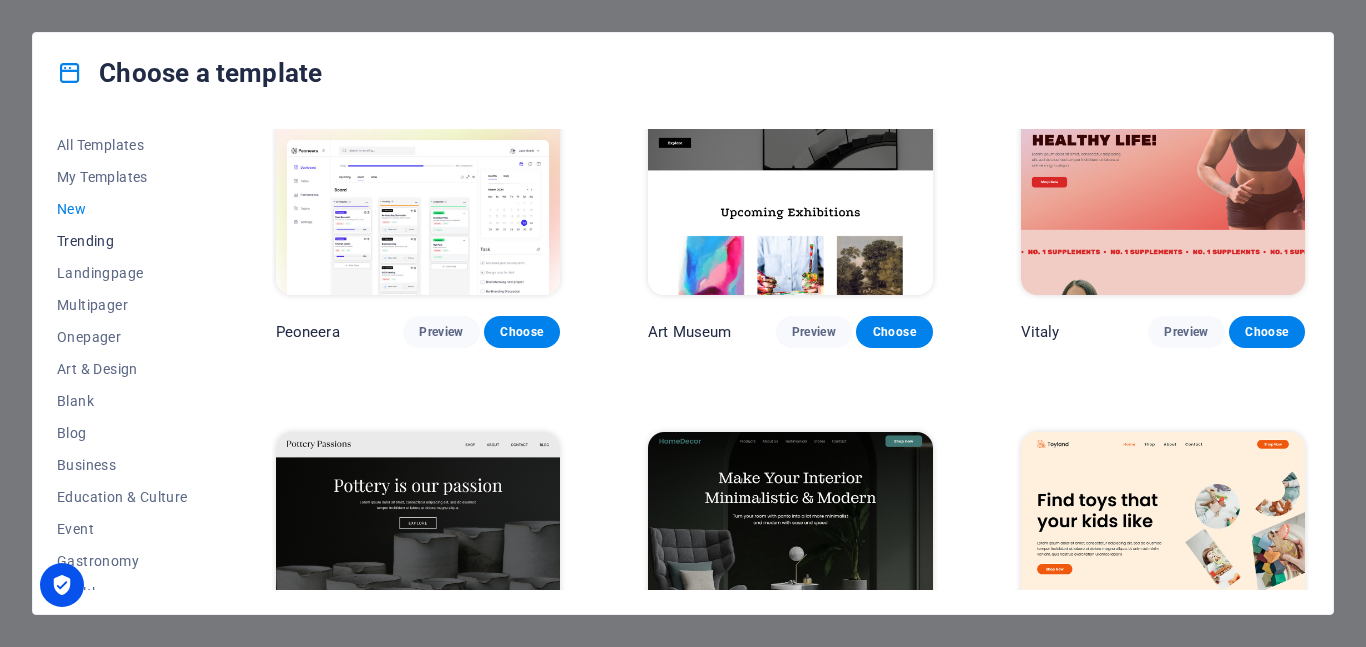 click on "Trending" at bounding box center (122, 241) 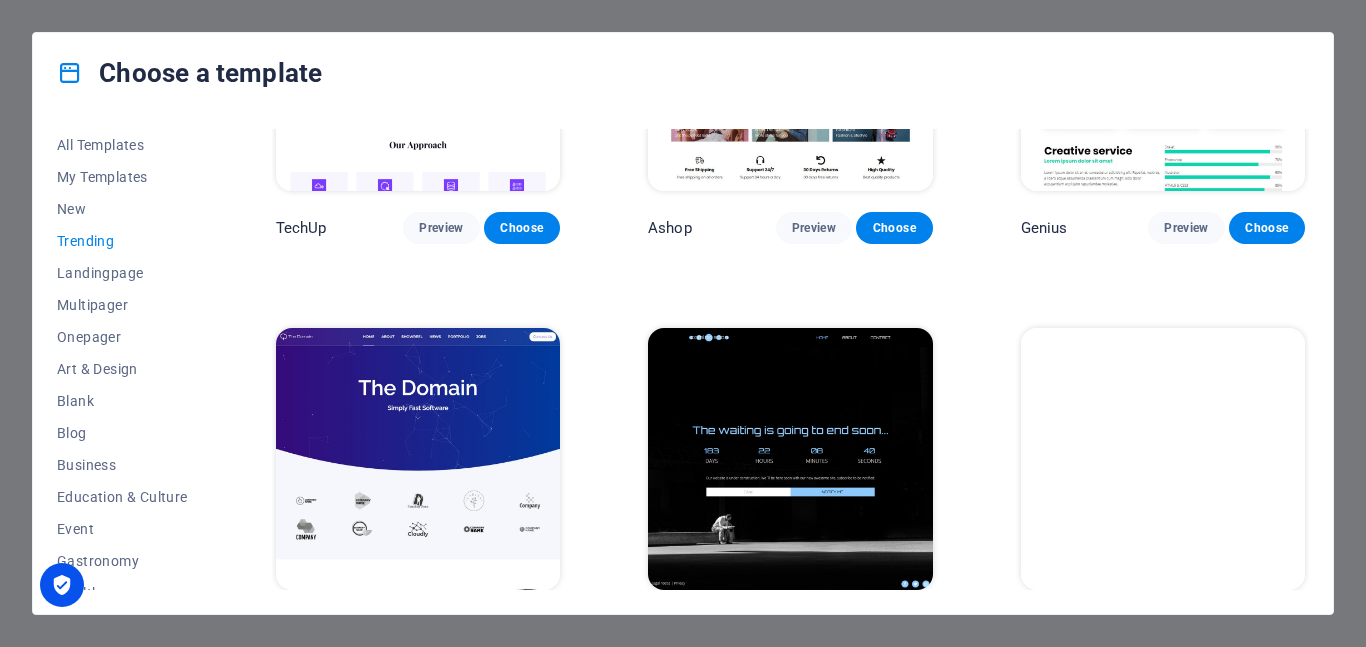 scroll, scrollTop: 1840, scrollLeft: 0, axis: vertical 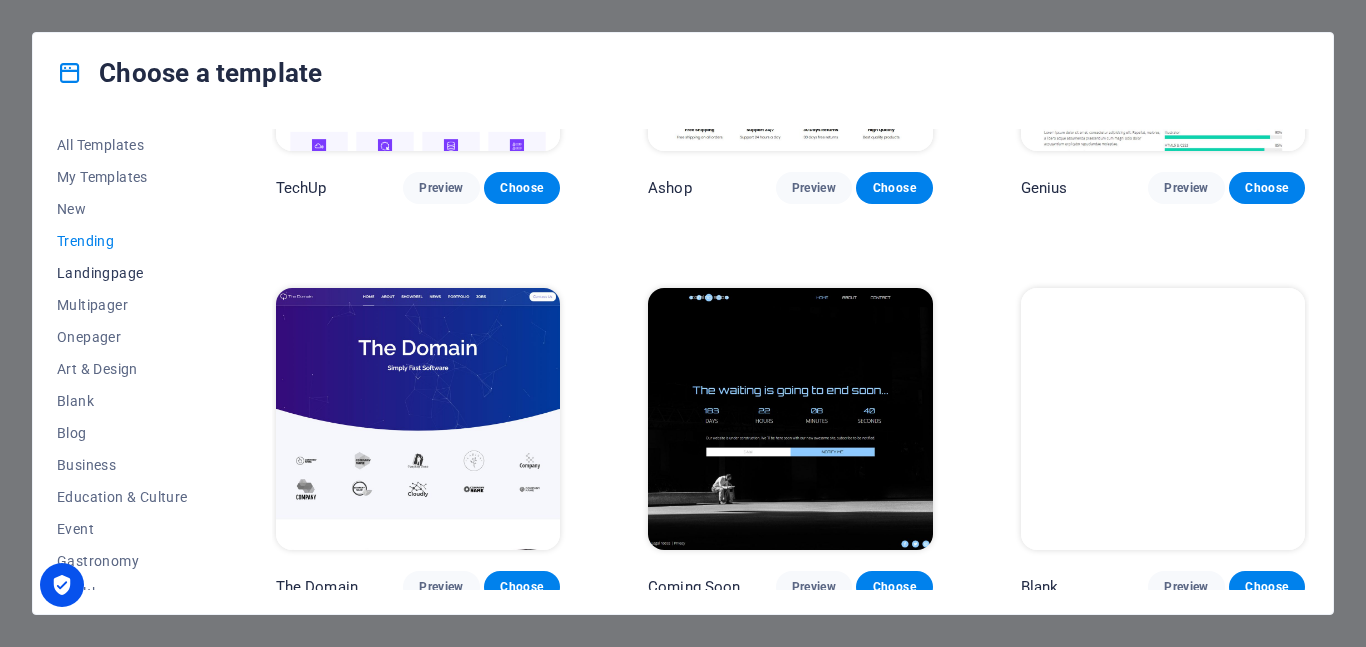 click on "Landingpage" at bounding box center (122, 273) 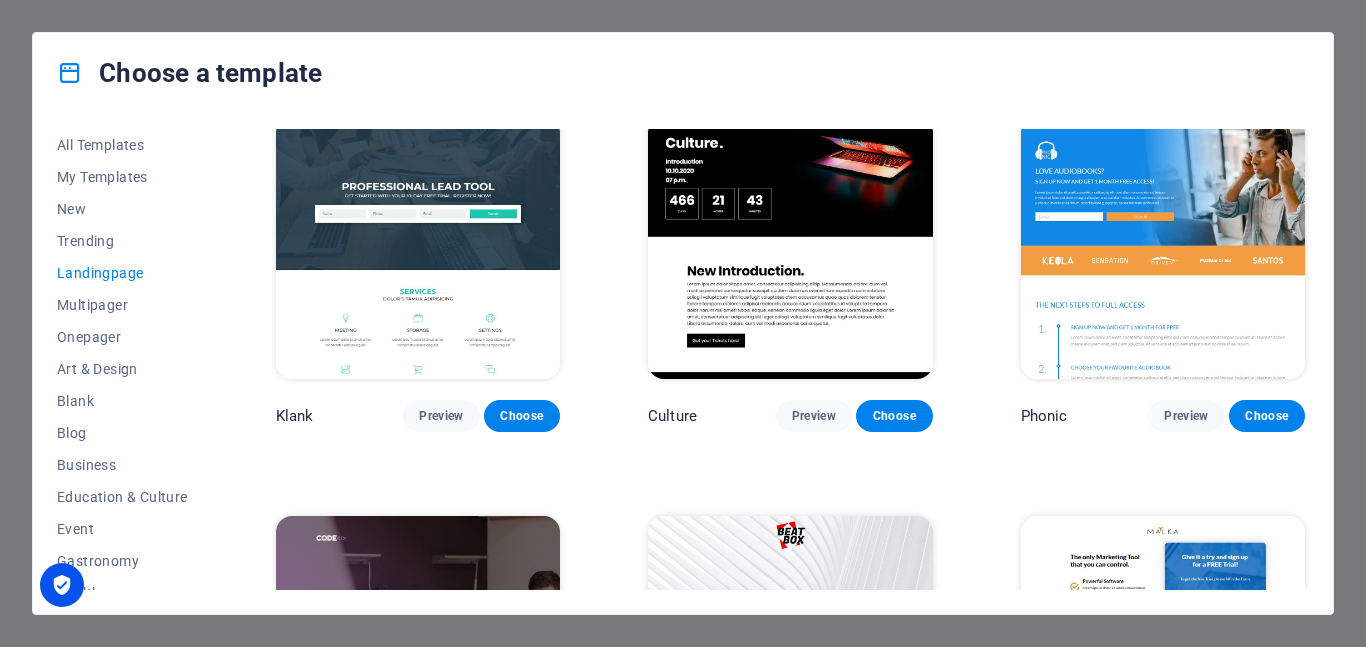 scroll, scrollTop: 0, scrollLeft: 0, axis: both 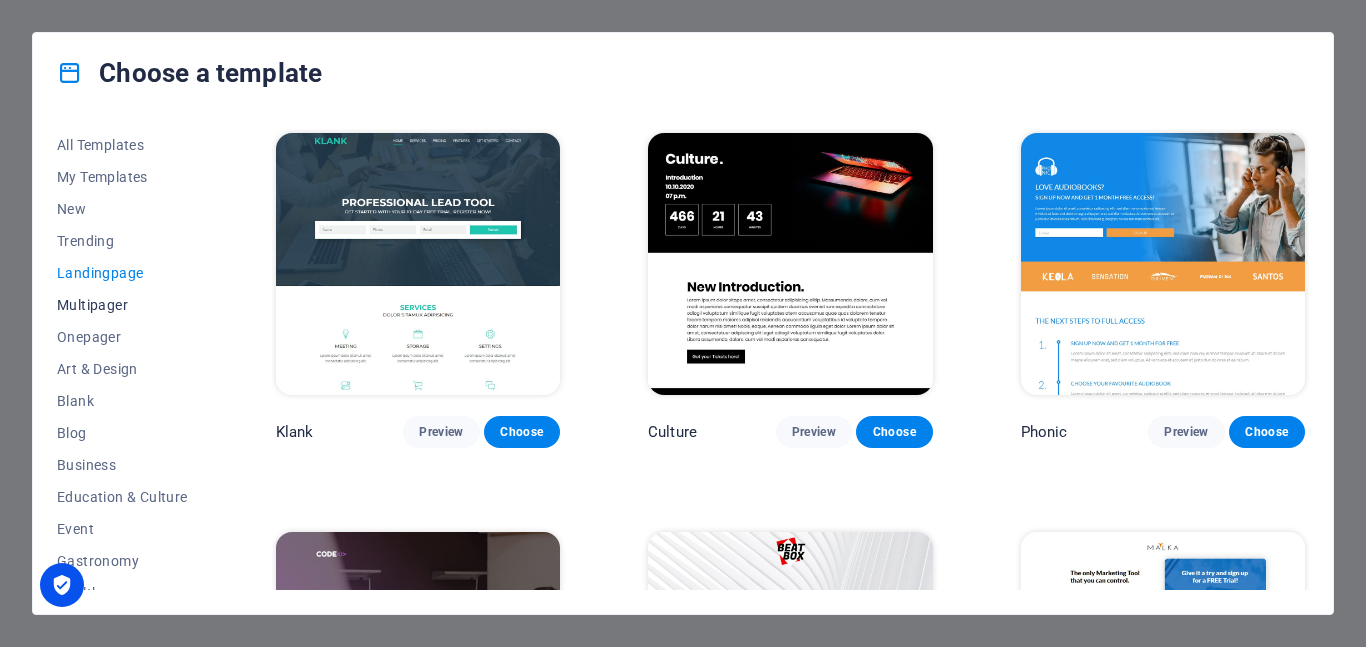 click on "Multipager" at bounding box center (122, 305) 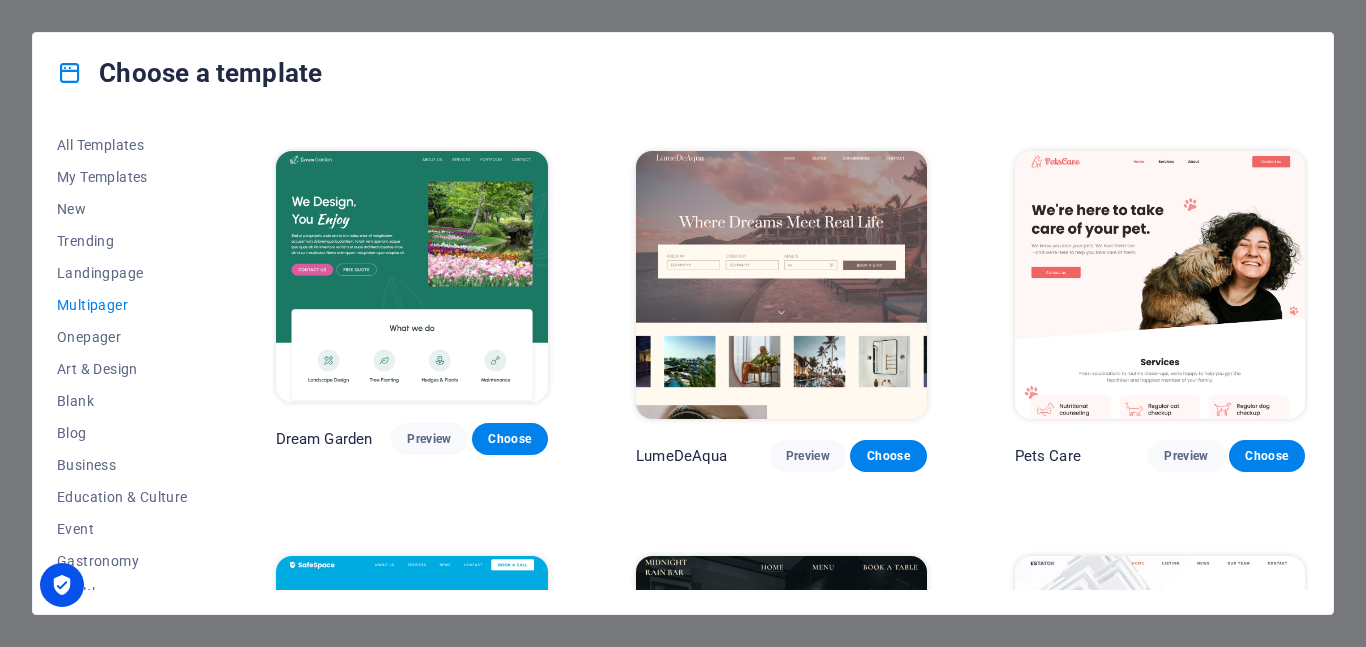 scroll, scrollTop: 2100, scrollLeft: 0, axis: vertical 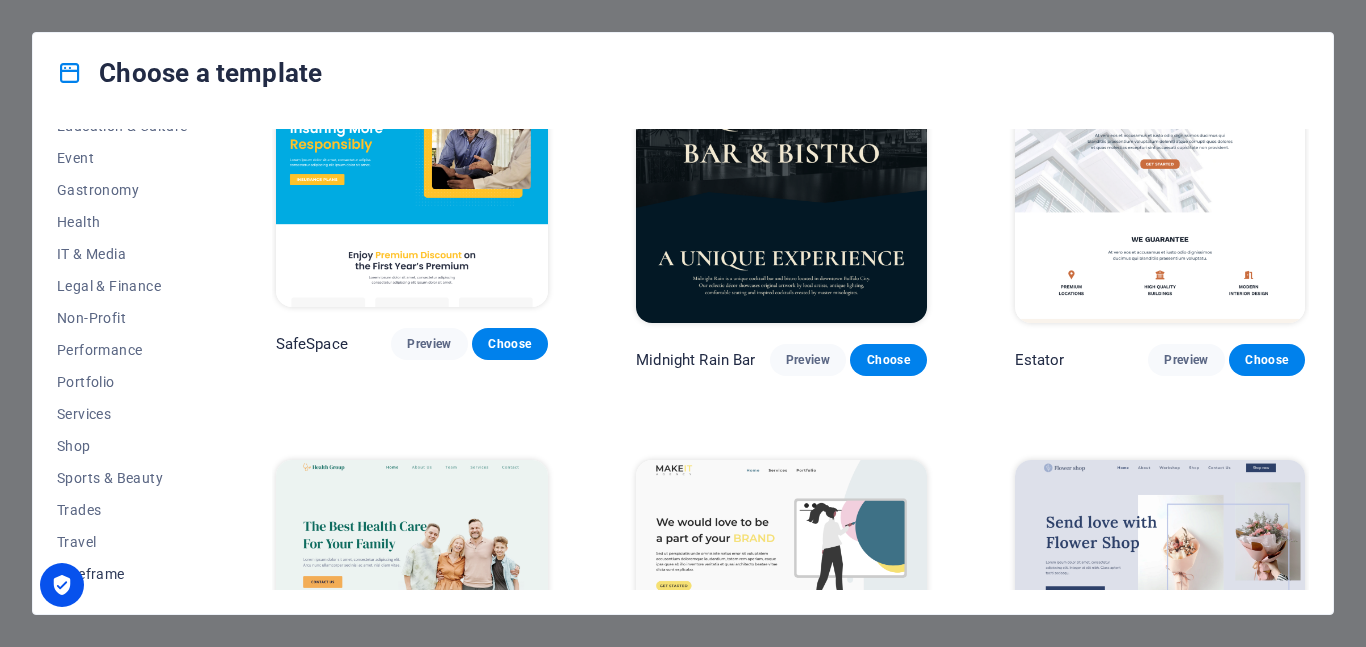 click on "Wireframe" at bounding box center [122, 574] 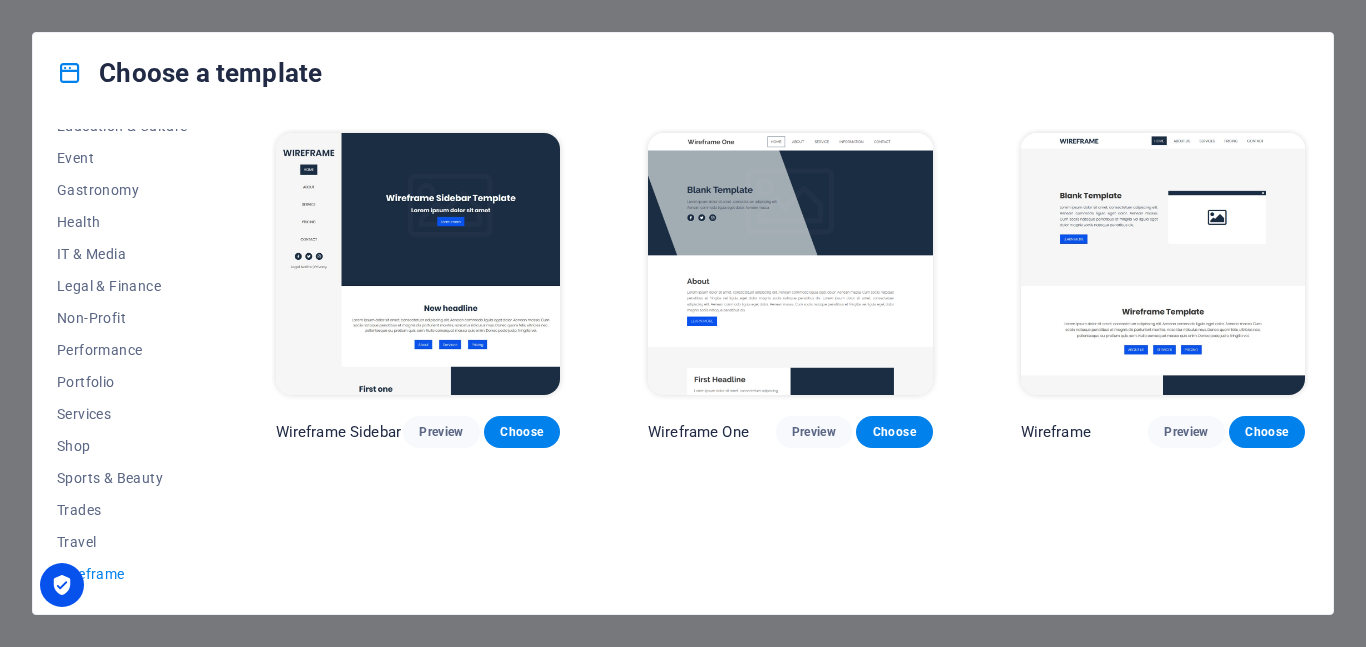 scroll, scrollTop: 0, scrollLeft: 0, axis: both 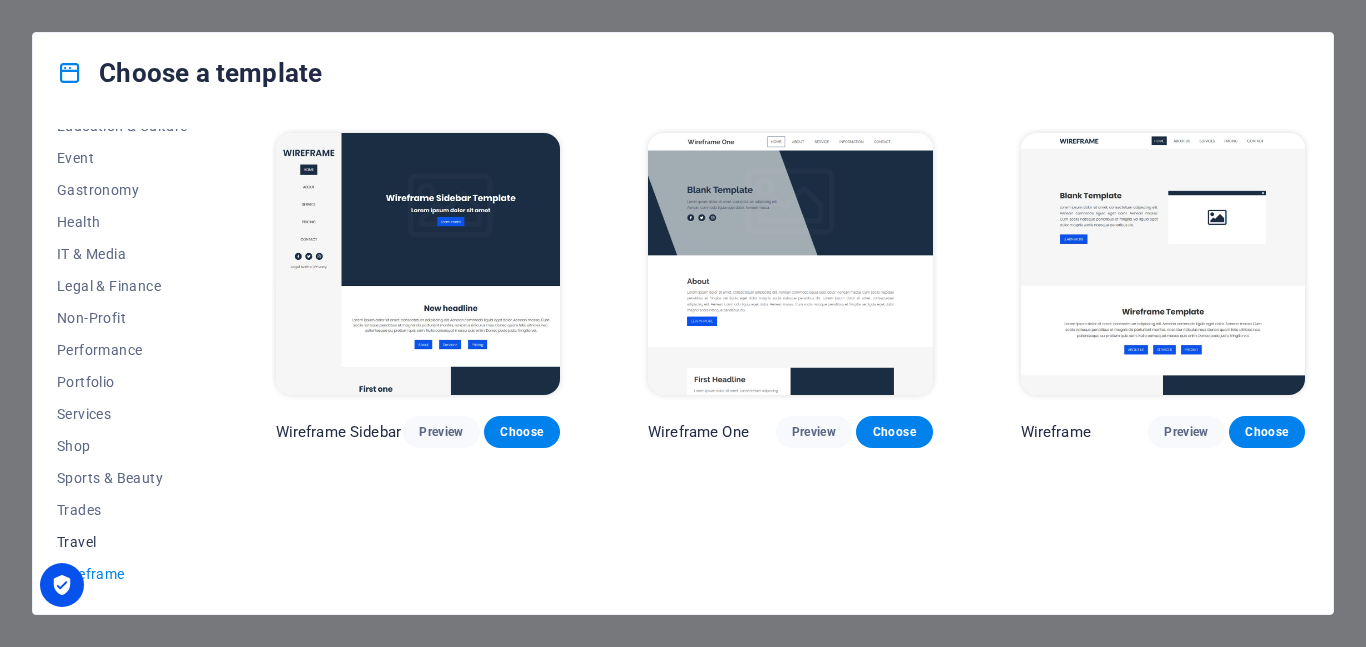 click on "Travel" at bounding box center (122, 542) 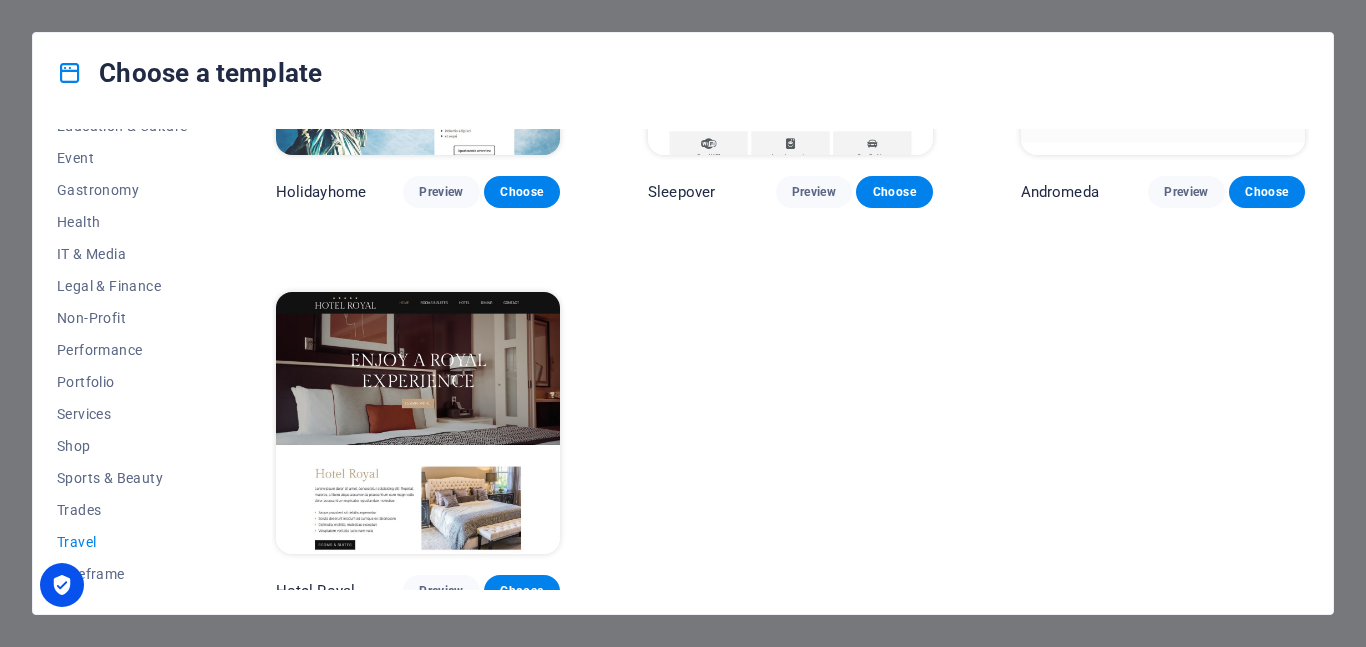 scroll, scrollTop: 649, scrollLeft: 0, axis: vertical 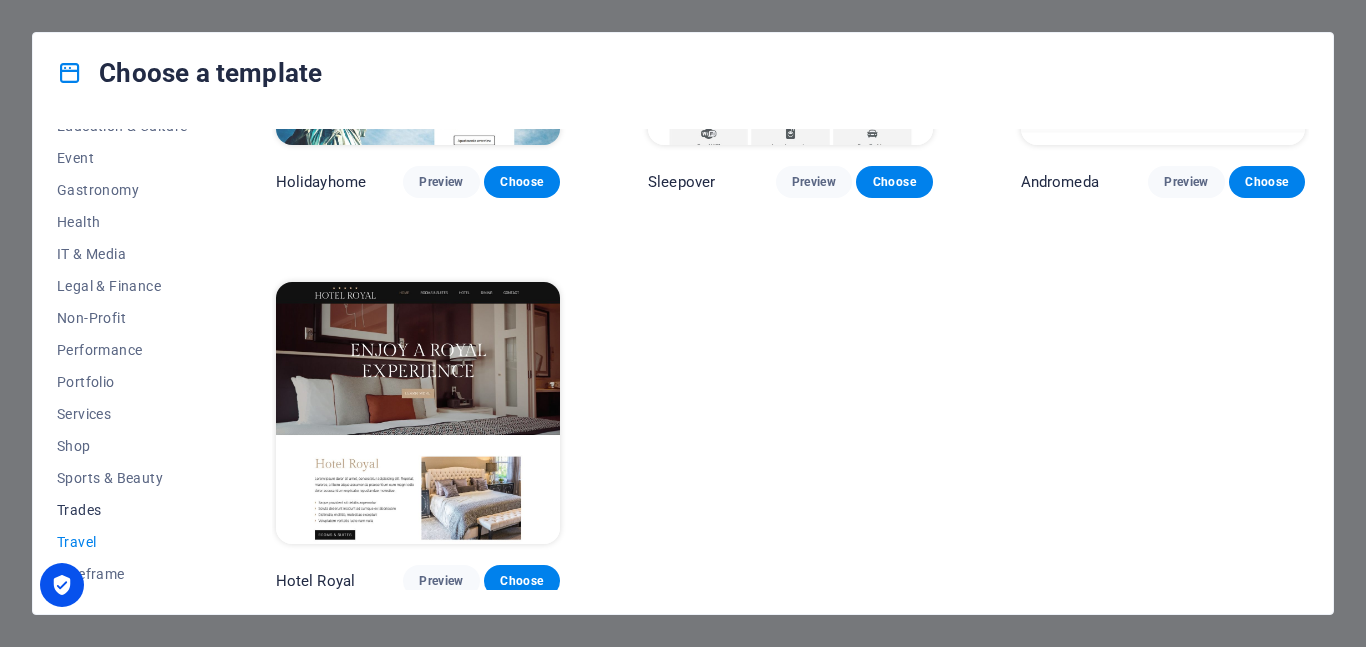 click on "Trades" at bounding box center (122, 510) 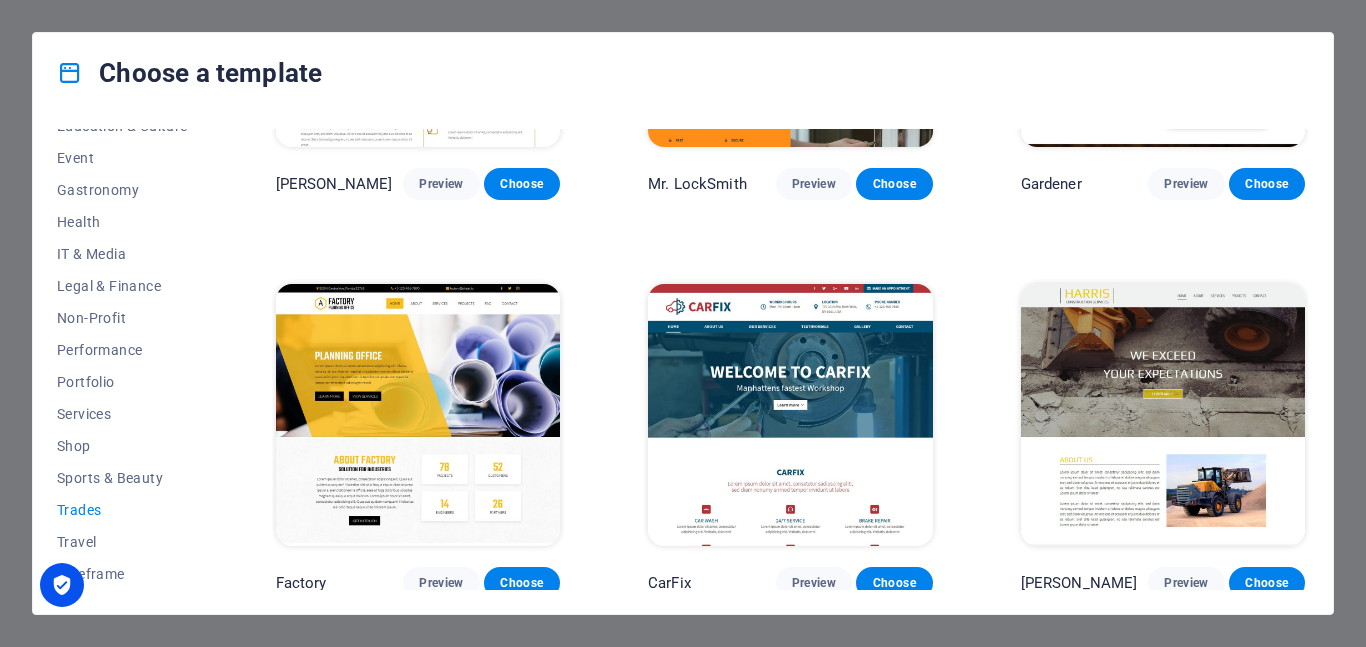 scroll, scrollTop: 649, scrollLeft: 0, axis: vertical 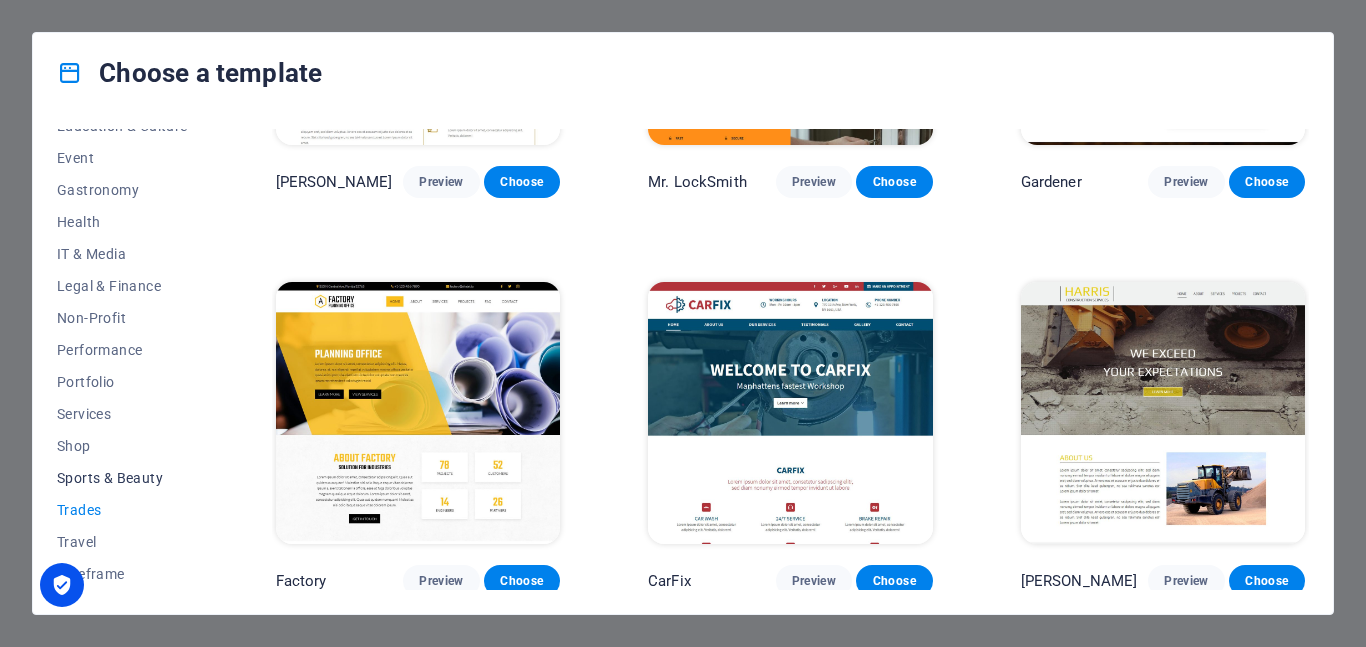 click on "Sports & Beauty" at bounding box center [122, 478] 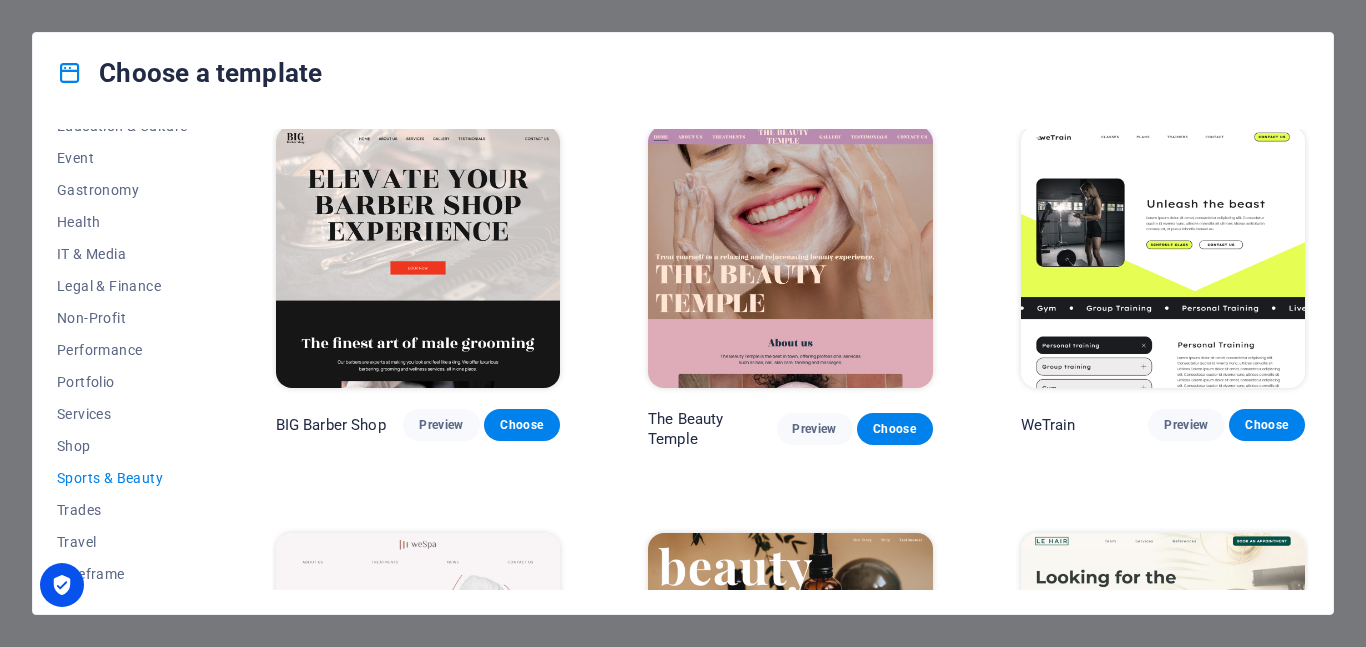 scroll, scrollTop: 0, scrollLeft: 0, axis: both 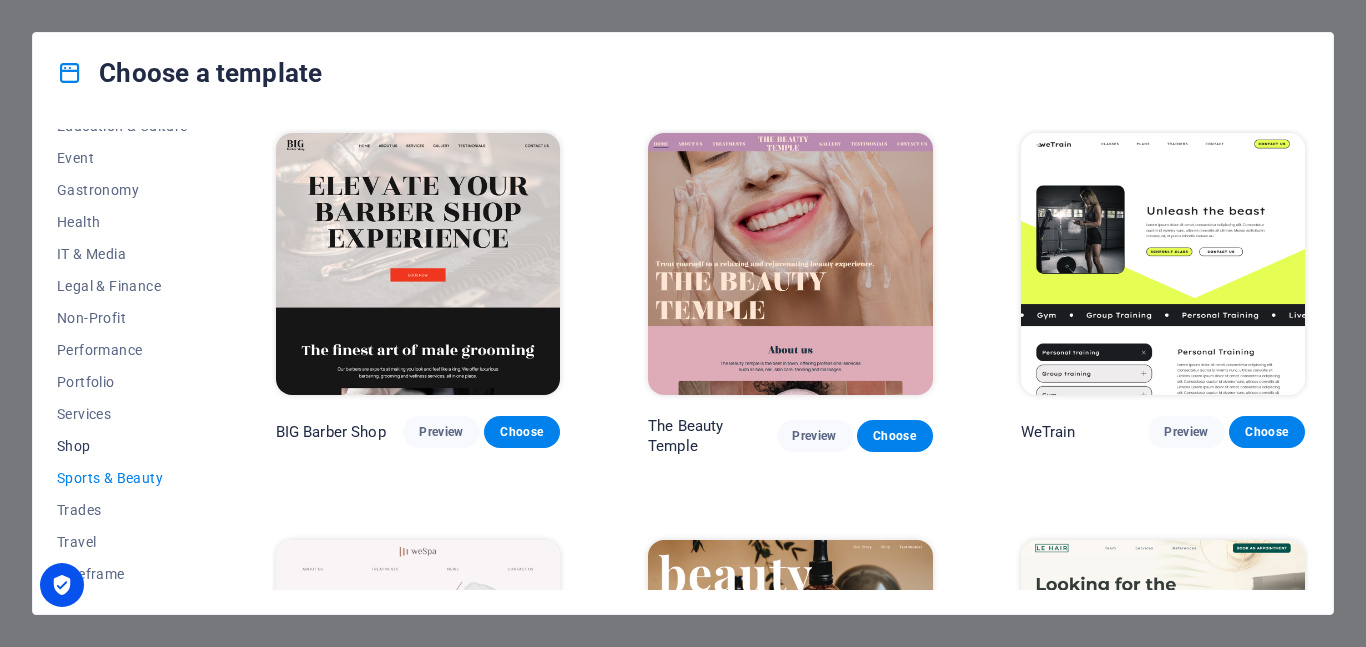 click on "Shop" at bounding box center [122, 446] 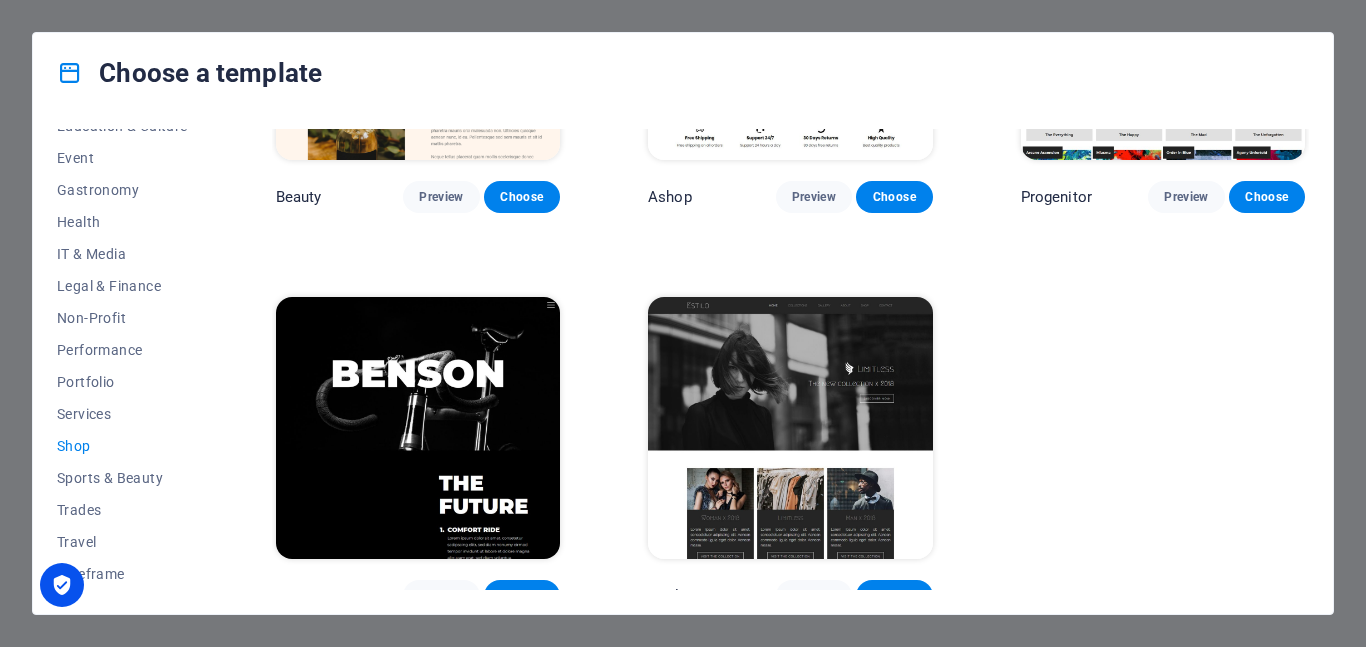 scroll, scrollTop: 1046, scrollLeft: 0, axis: vertical 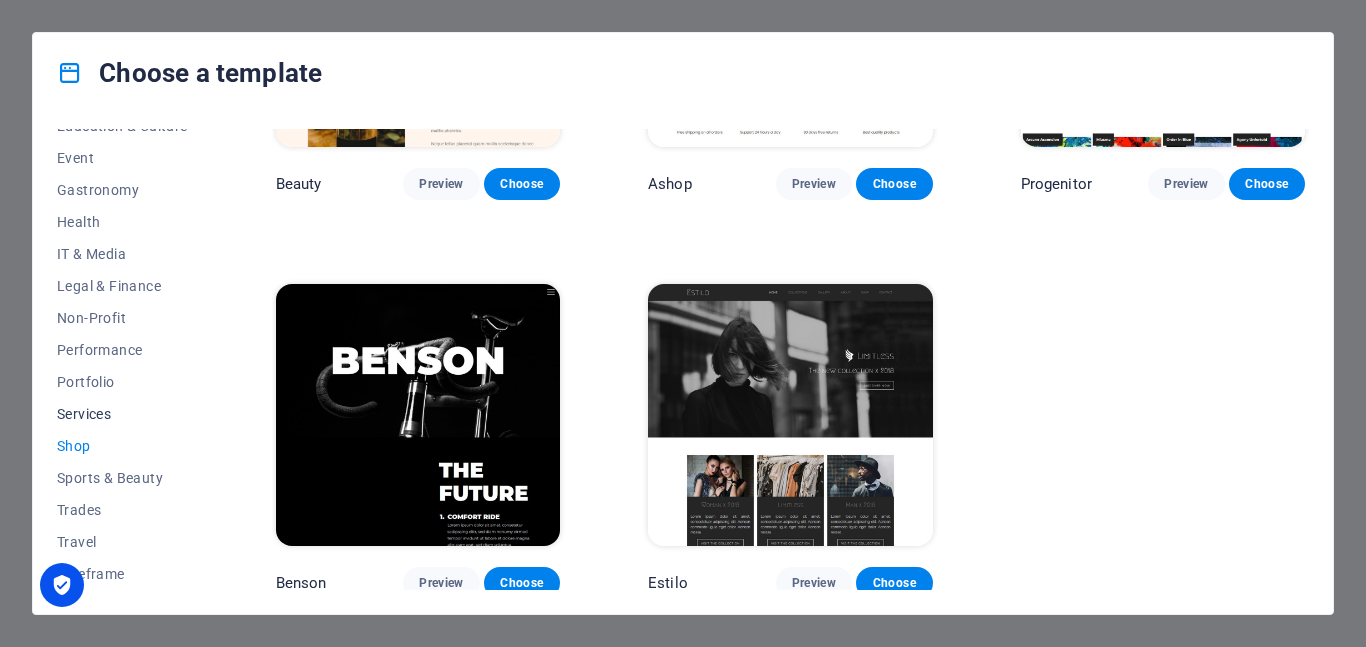 click on "Services" at bounding box center (122, 414) 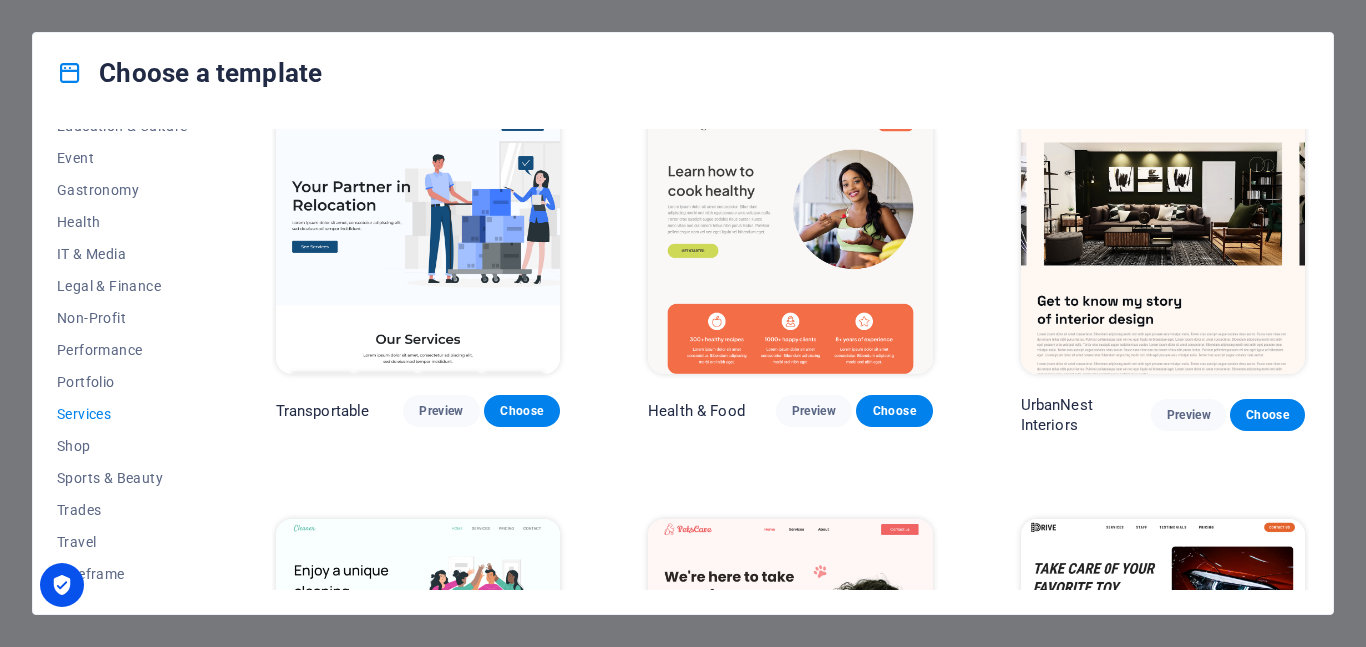 scroll, scrollTop: 0, scrollLeft: 0, axis: both 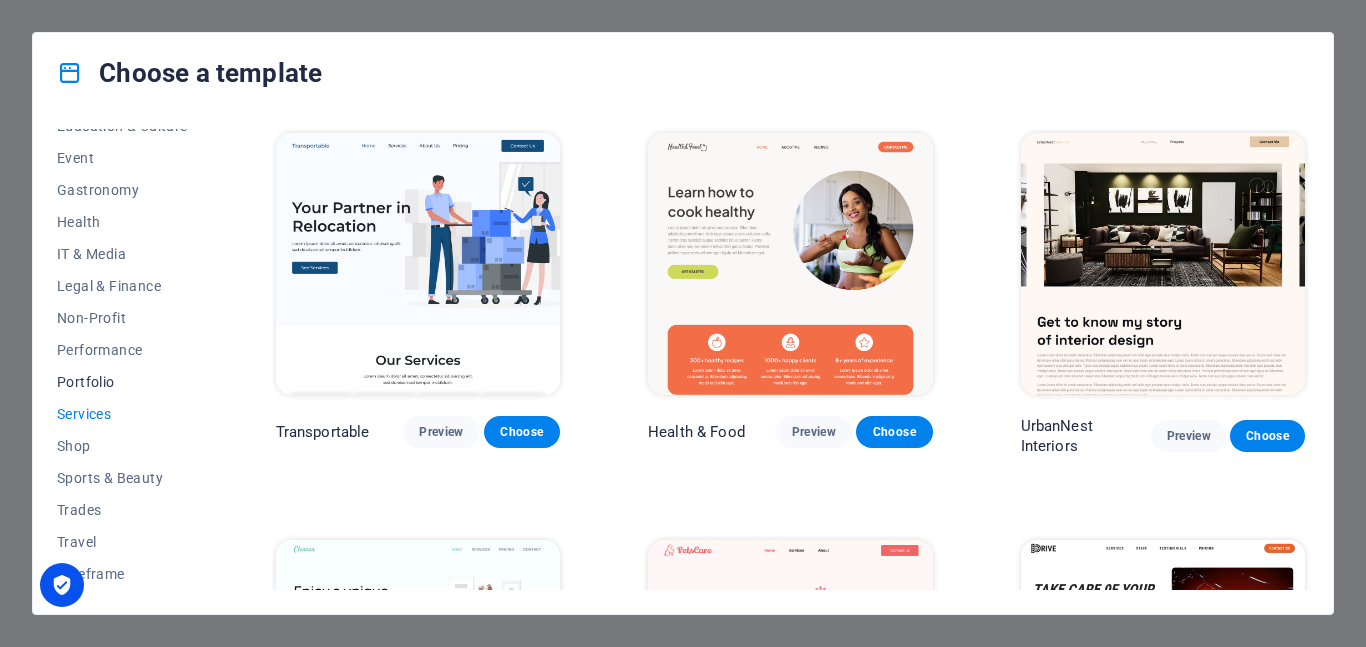 click on "Portfolio" at bounding box center (122, 382) 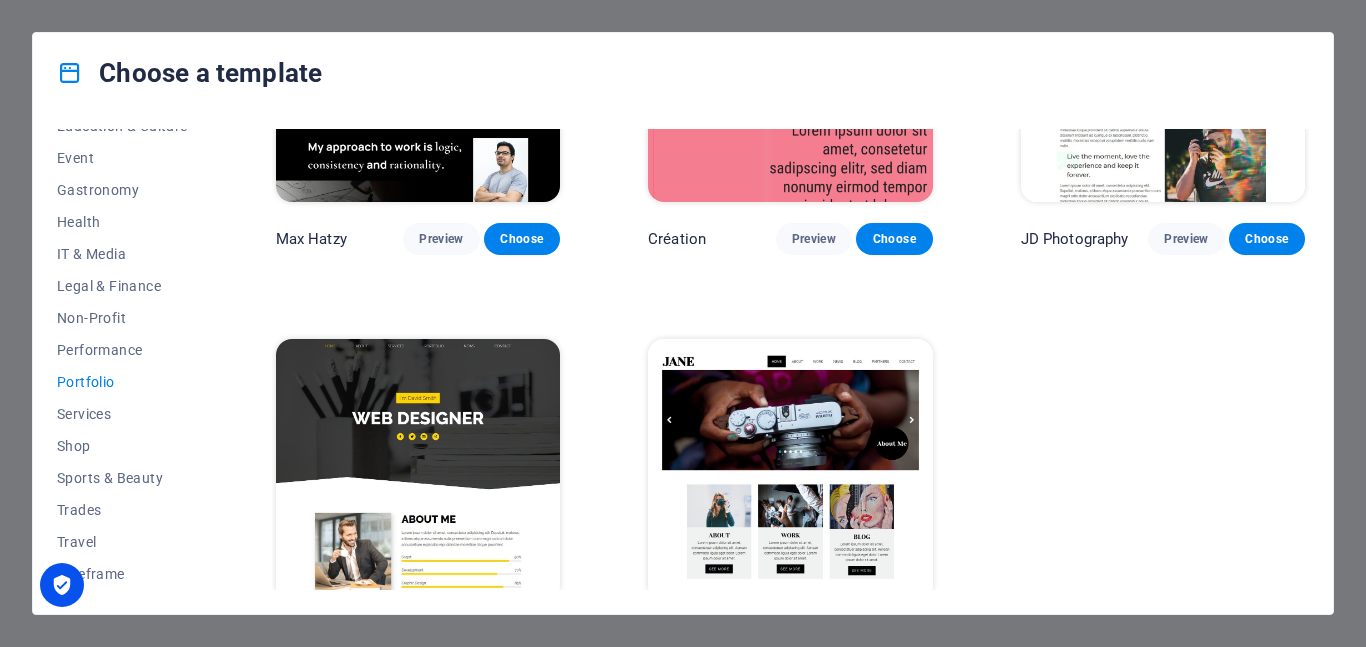 scroll, scrollTop: 657, scrollLeft: 0, axis: vertical 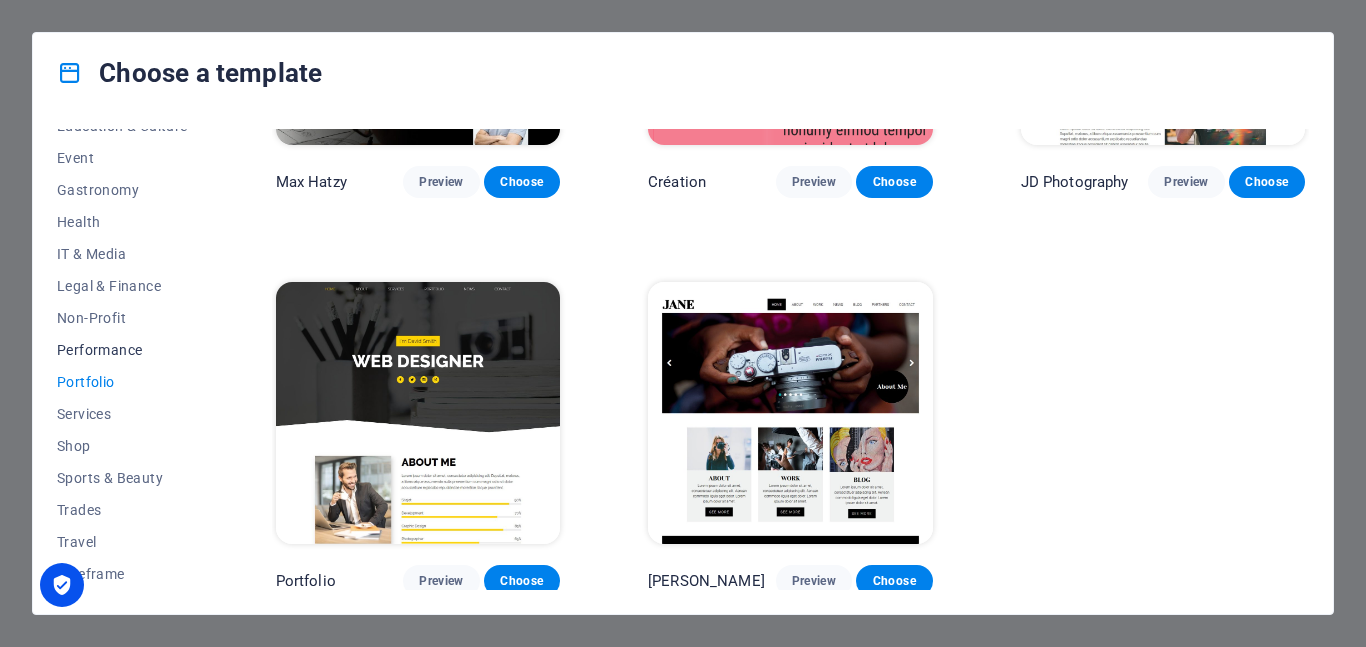 click on "Performance" at bounding box center [122, 350] 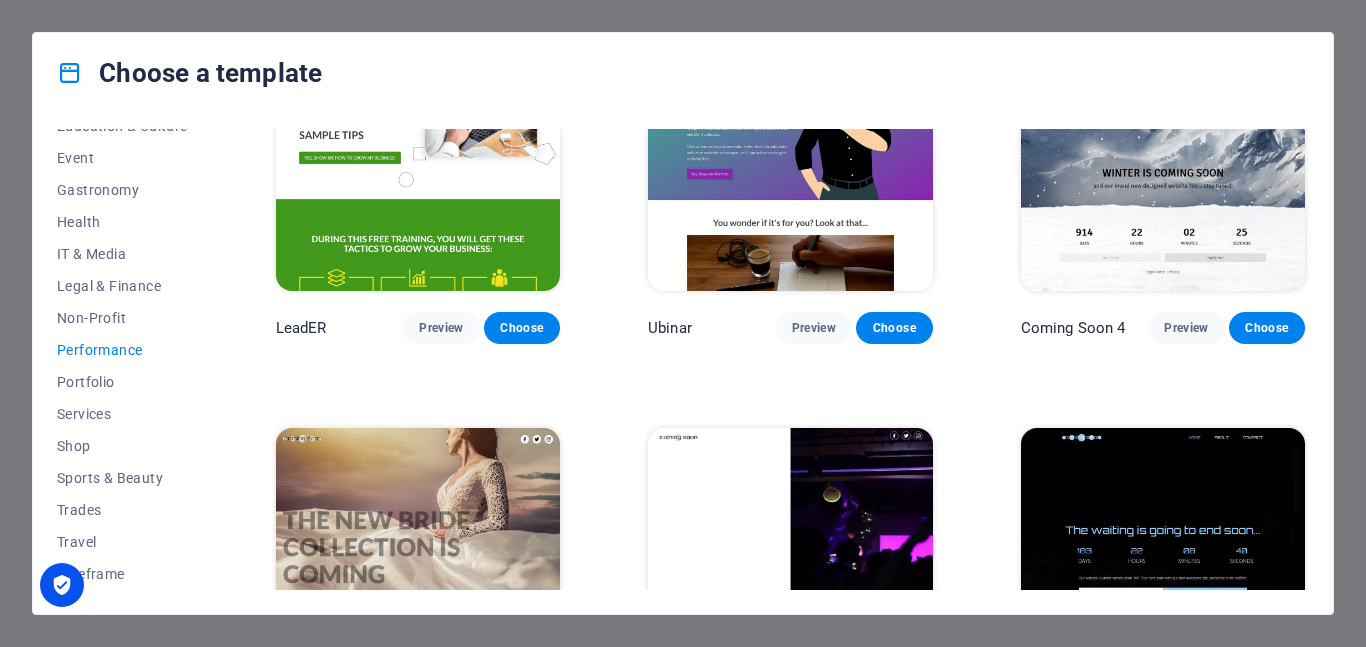 scroll, scrollTop: 1840, scrollLeft: 0, axis: vertical 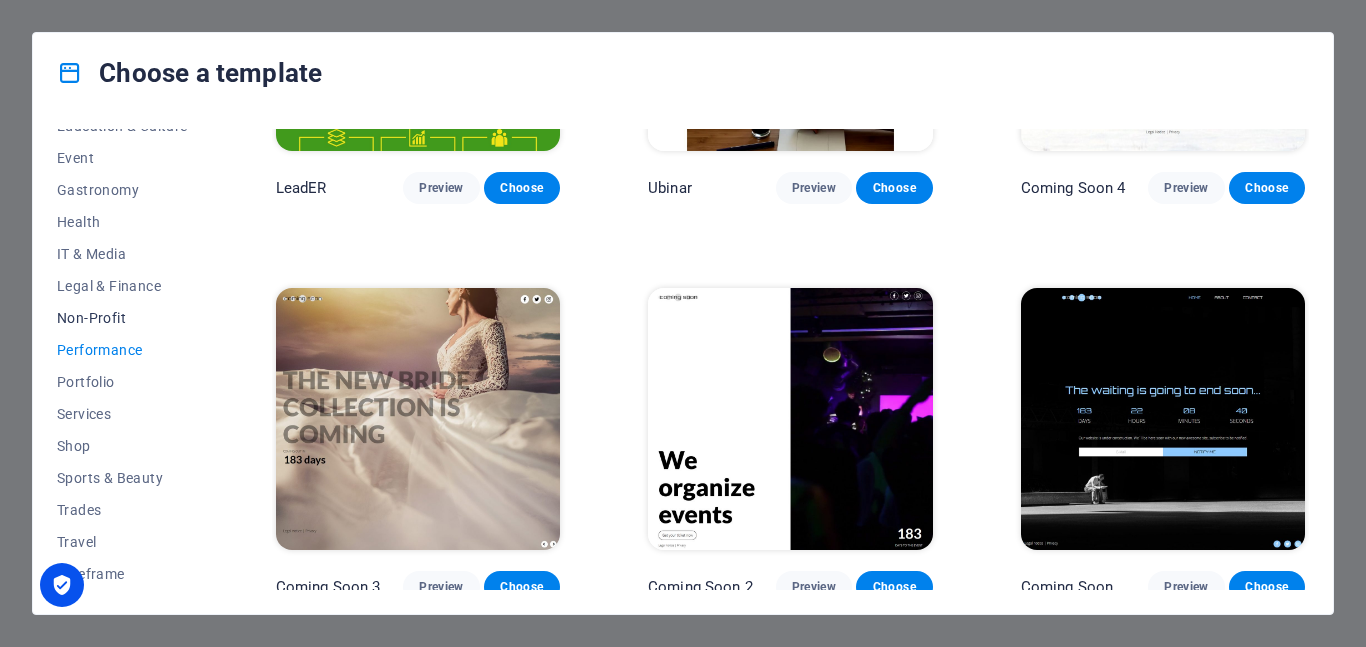 click on "Non-Profit" at bounding box center [122, 318] 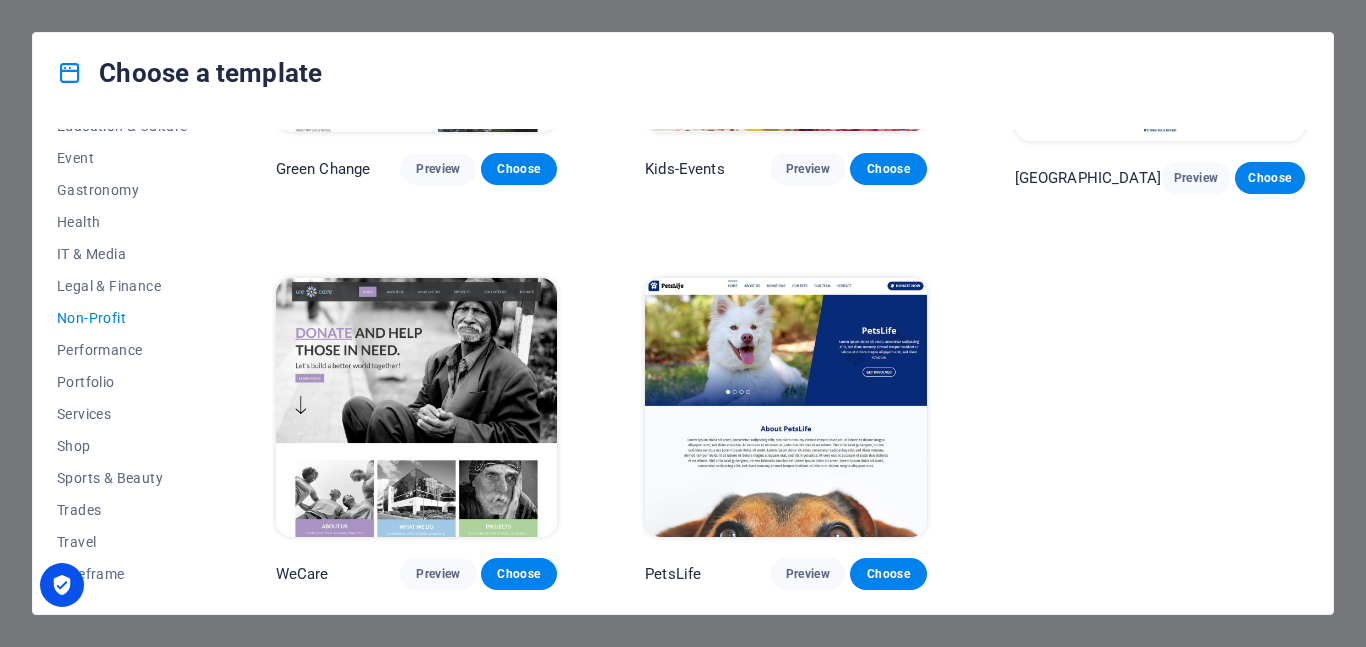 scroll, scrollTop: 0, scrollLeft: 0, axis: both 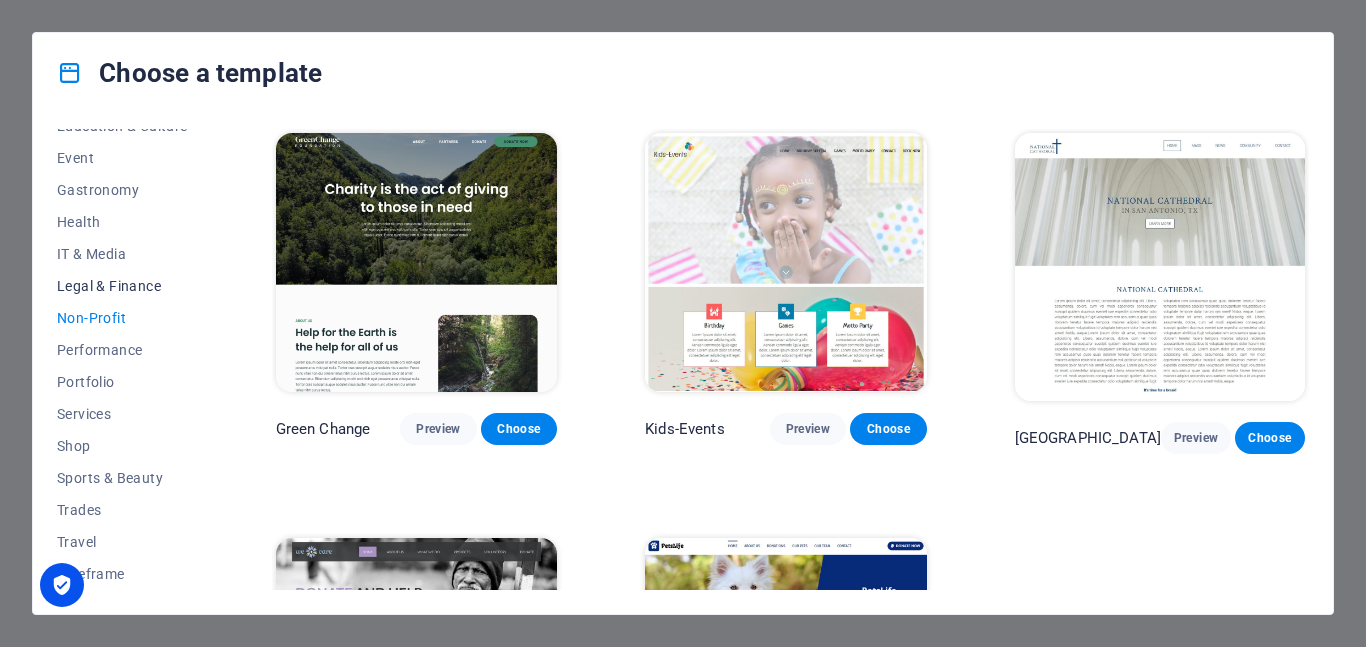 click on "Legal & Finance" at bounding box center (122, 286) 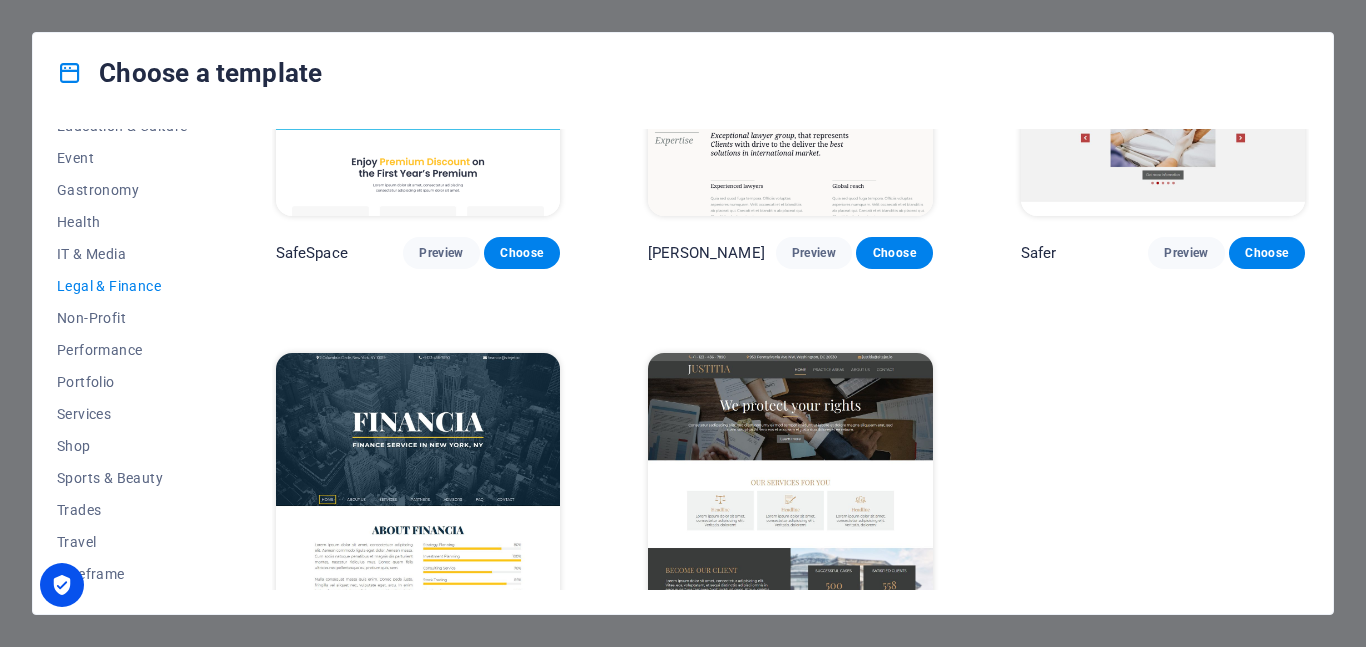 scroll, scrollTop: 253, scrollLeft: 0, axis: vertical 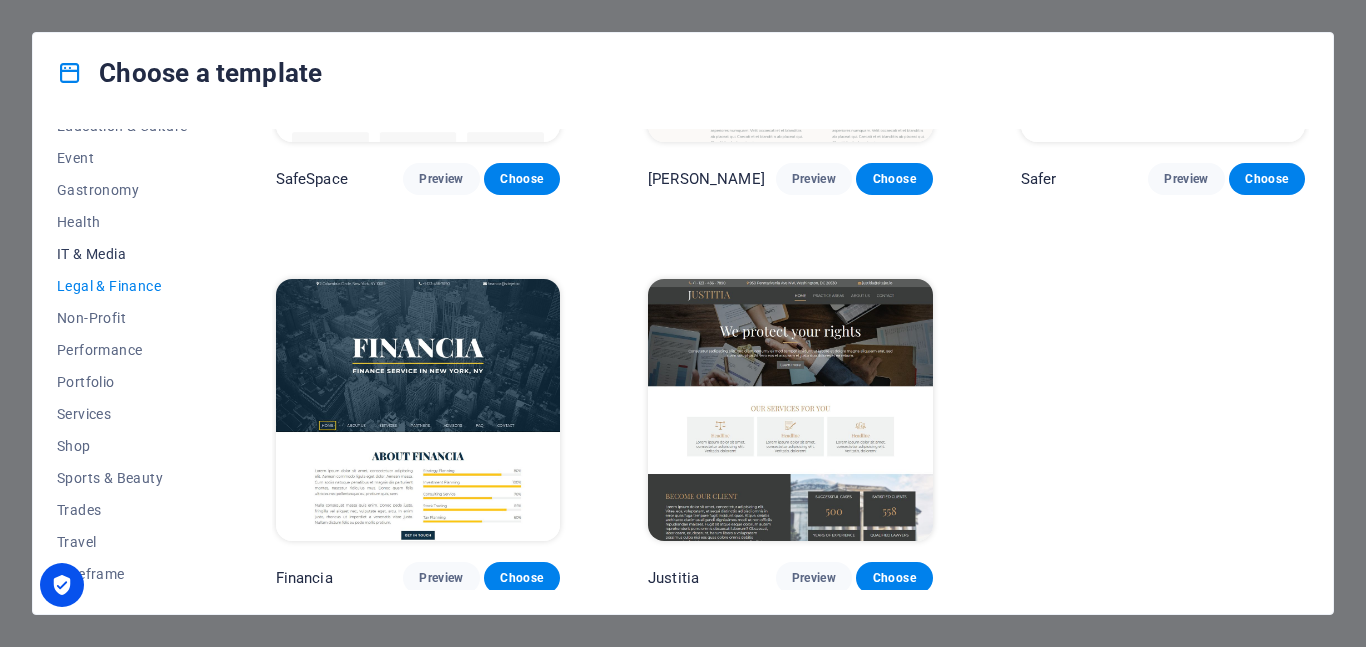 click on "IT & Media" at bounding box center [122, 254] 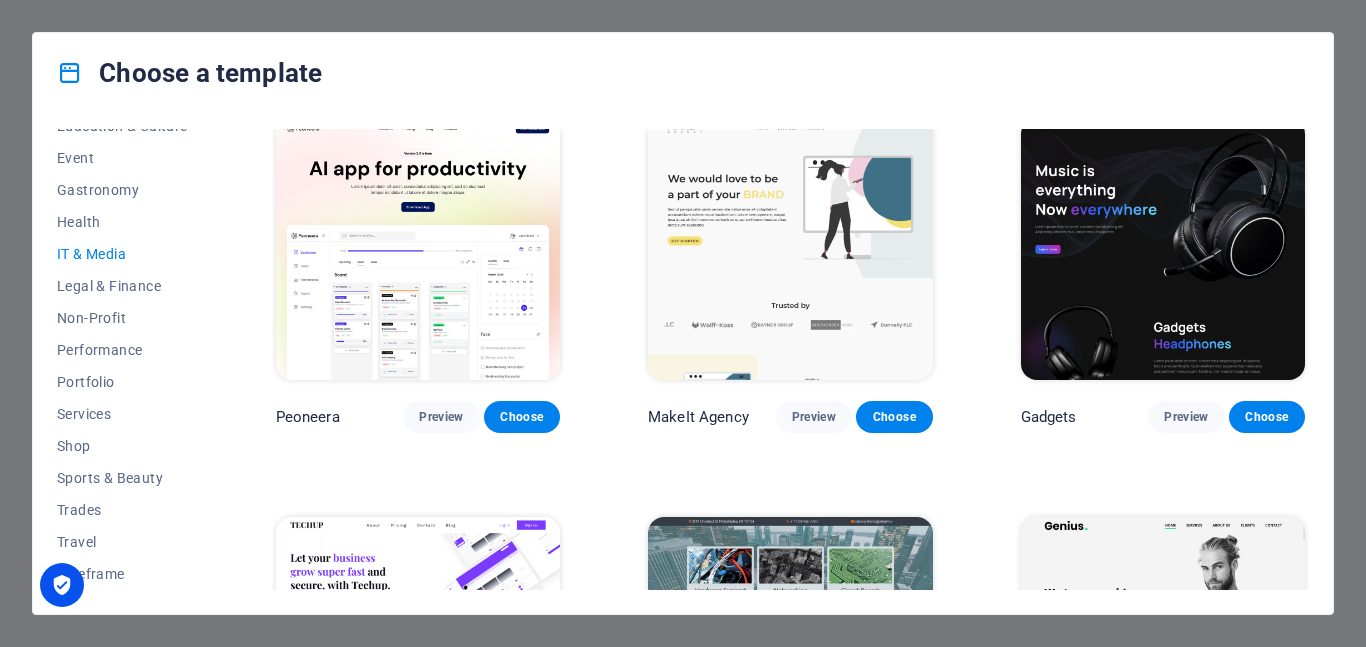 scroll, scrollTop: 0, scrollLeft: 0, axis: both 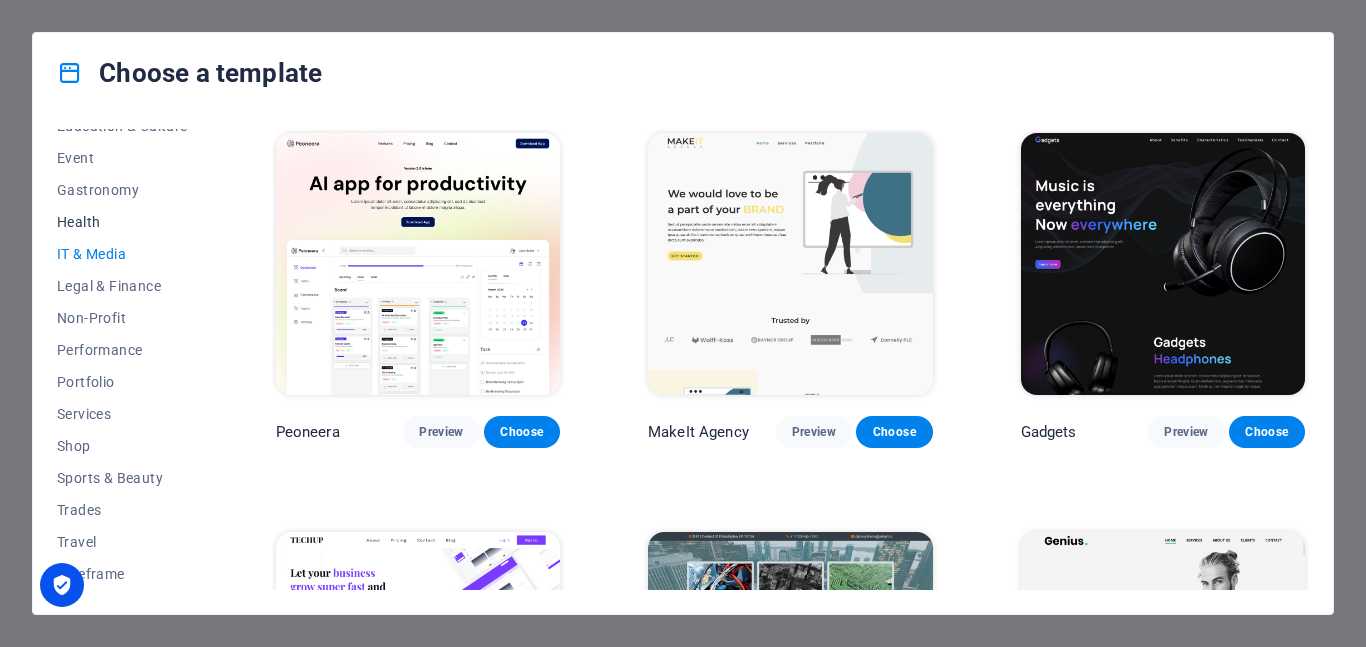 click on "Health" at bounding box center (122, 222) 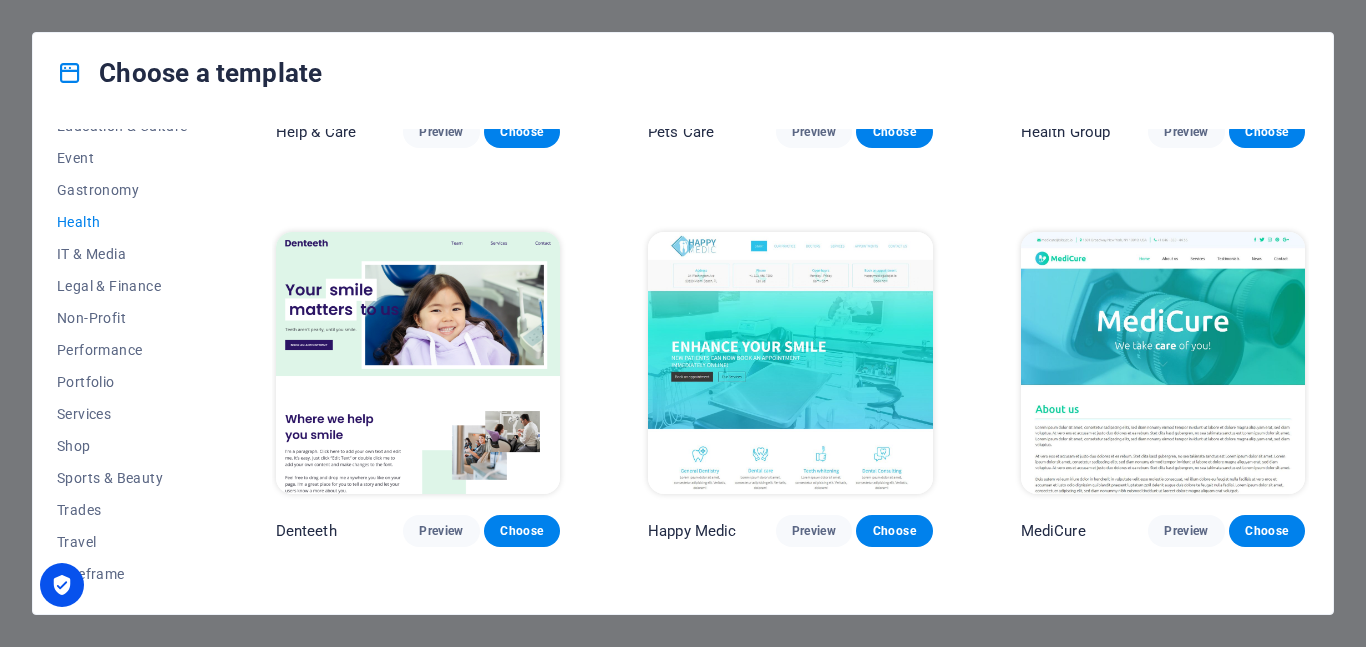 scroll, scrollTop: 649, scrollLeft: 0, axis: vertical 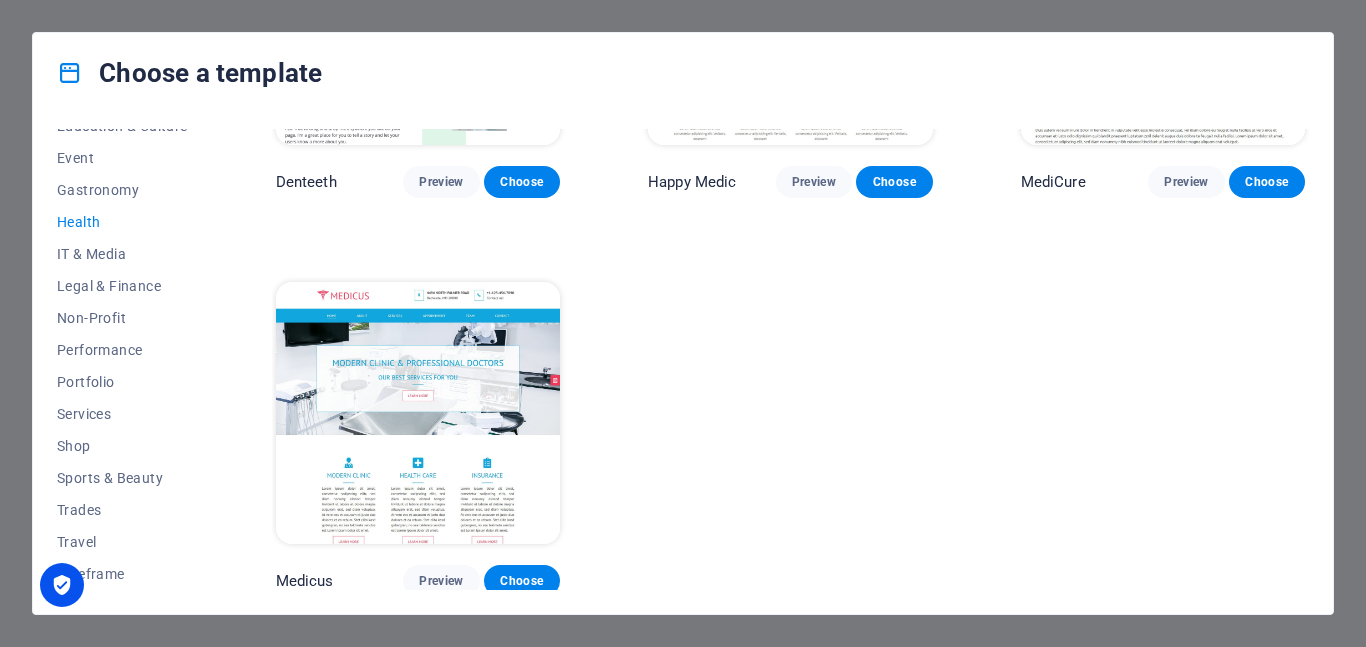 click on "All Templates My Templates New Trending Landingpage Multipager Onepager Art & Design Blank Blog Business Education & Culture Event Gastronomy Health IT & Media Legal & Finance Non-Profit Performance Portfolio Services Shop Sports & Beauty Trades Travel Wireframe Help & Care Preview Choose Pets Care Preview Choose Health Group Preview Choose Denteeth Preview Choose Happy Medic Preview Choose MediCure Preview Choose Medicus Preview Choose" at bounding box center (683, 363) 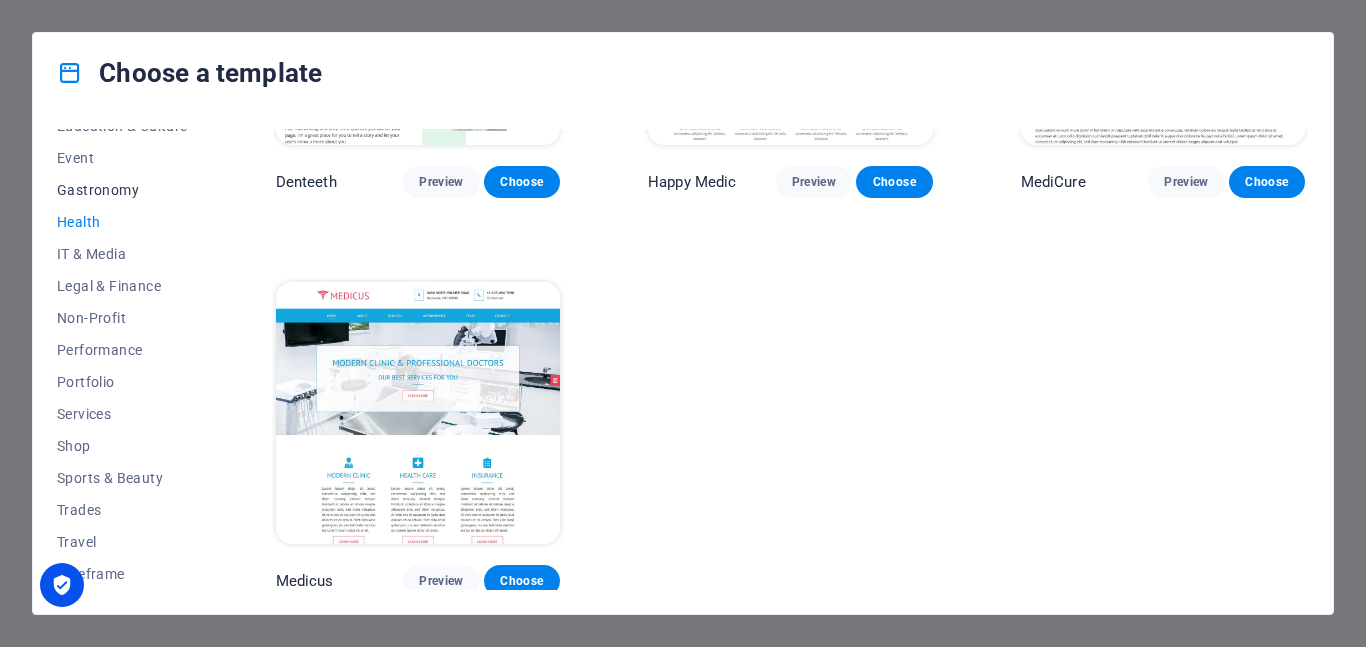 click on "Gastronomy" at bounding box center (122, 190) 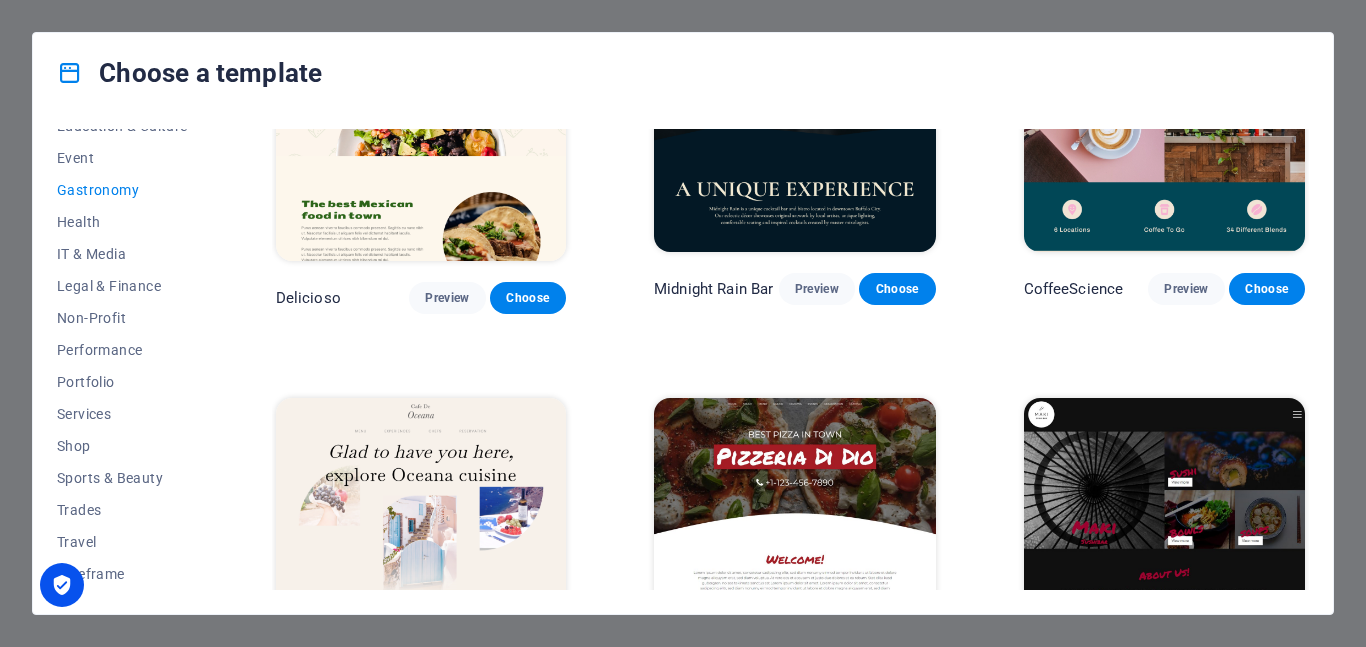 scroll, scrollTop: 0, scrollLeft: 0, axis: both 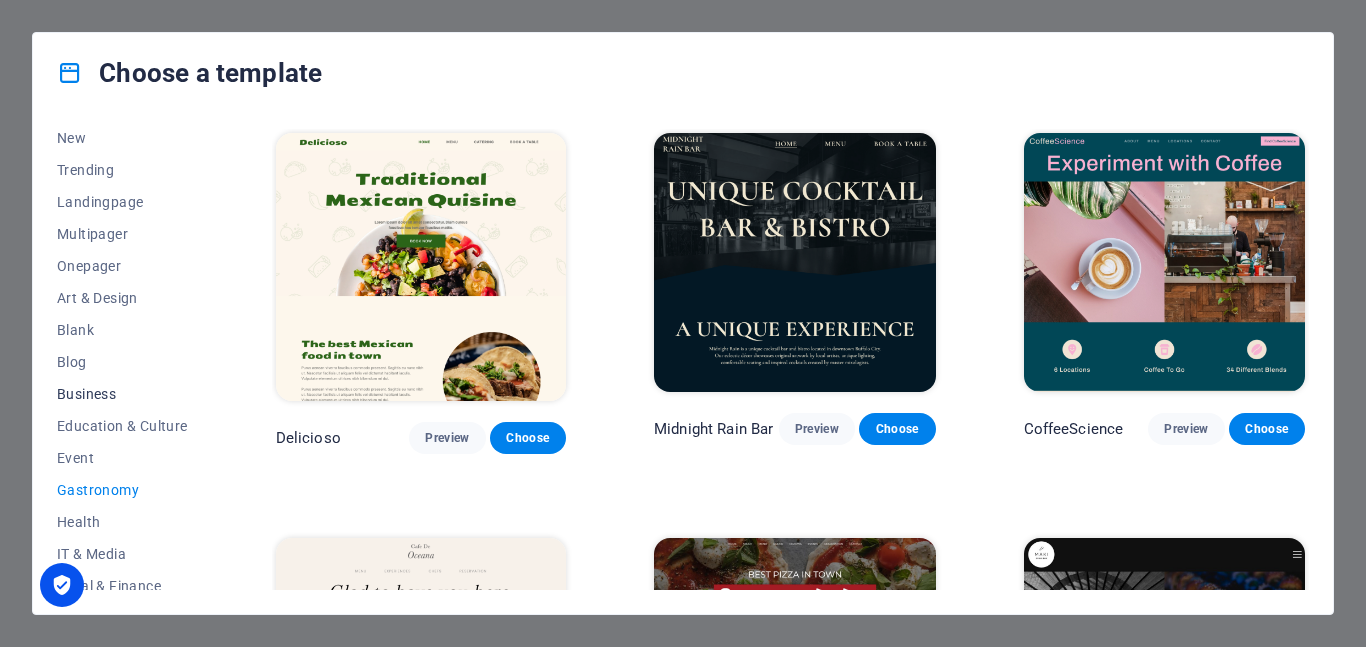 click on "Business" at bounding box center [122, 394] 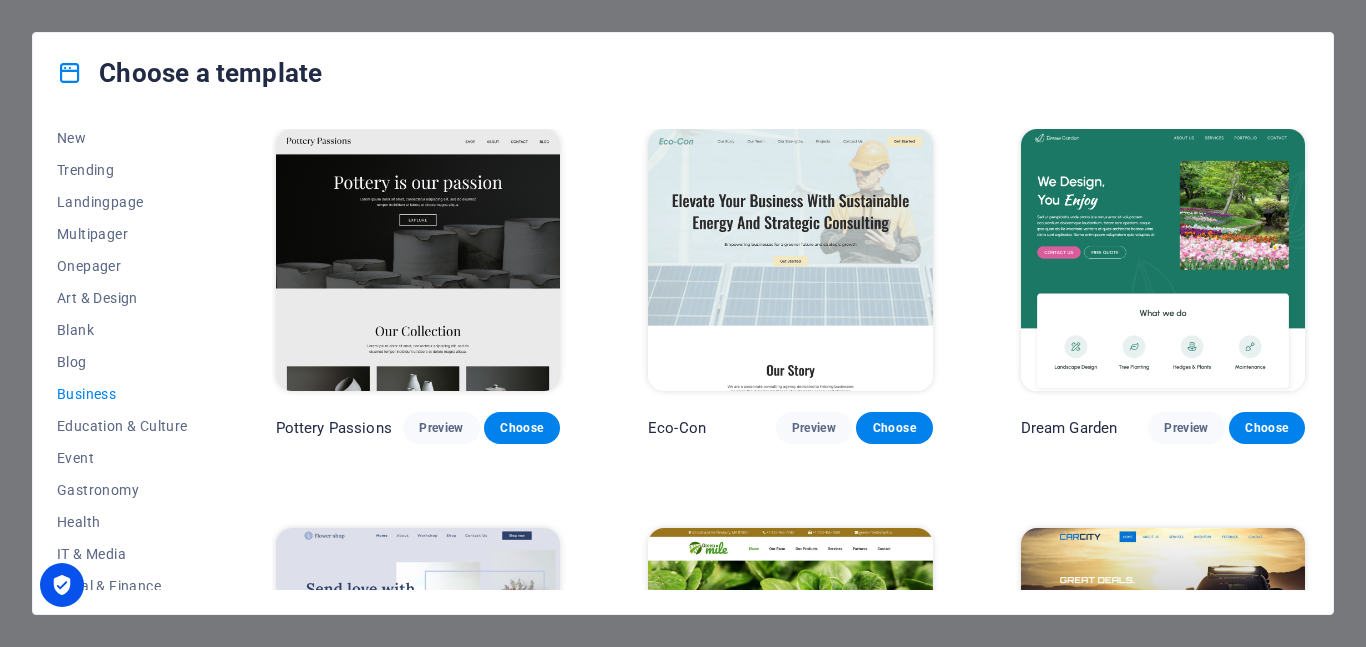 scroll, scrollTop: 0, scrollLeft: 0, axis: both 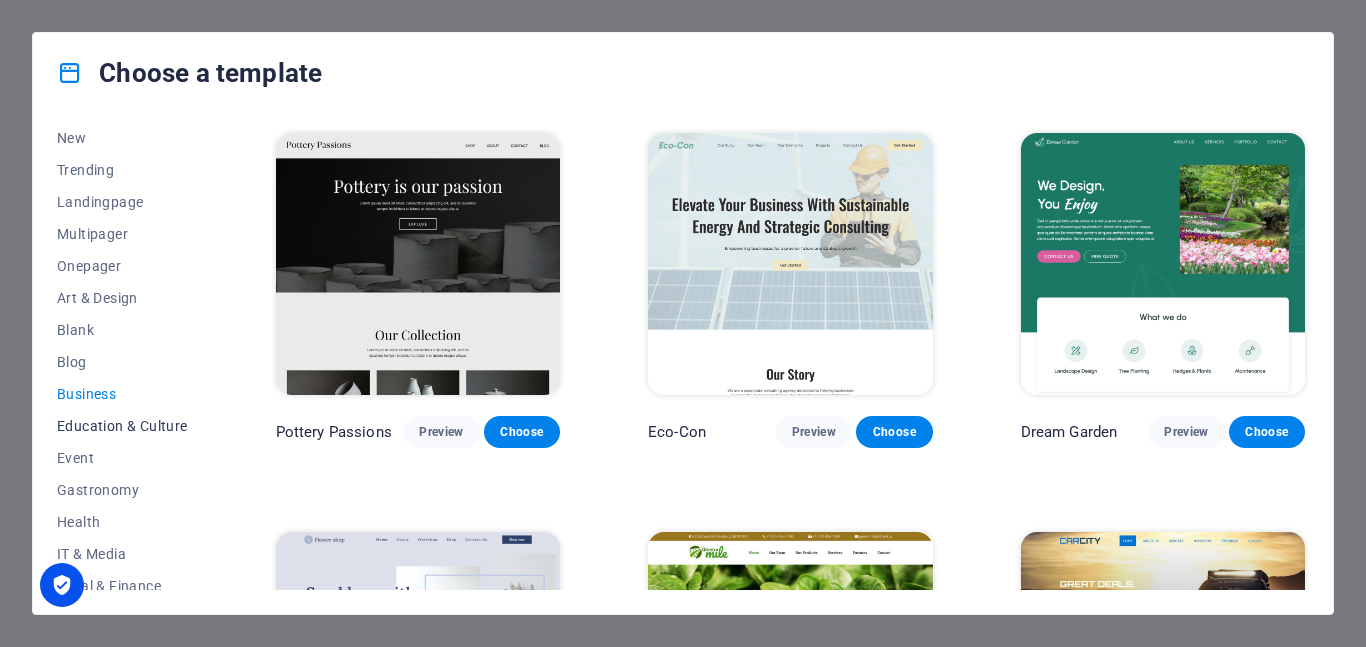 click on "Education & Culture" at bounding box center (122, 426) 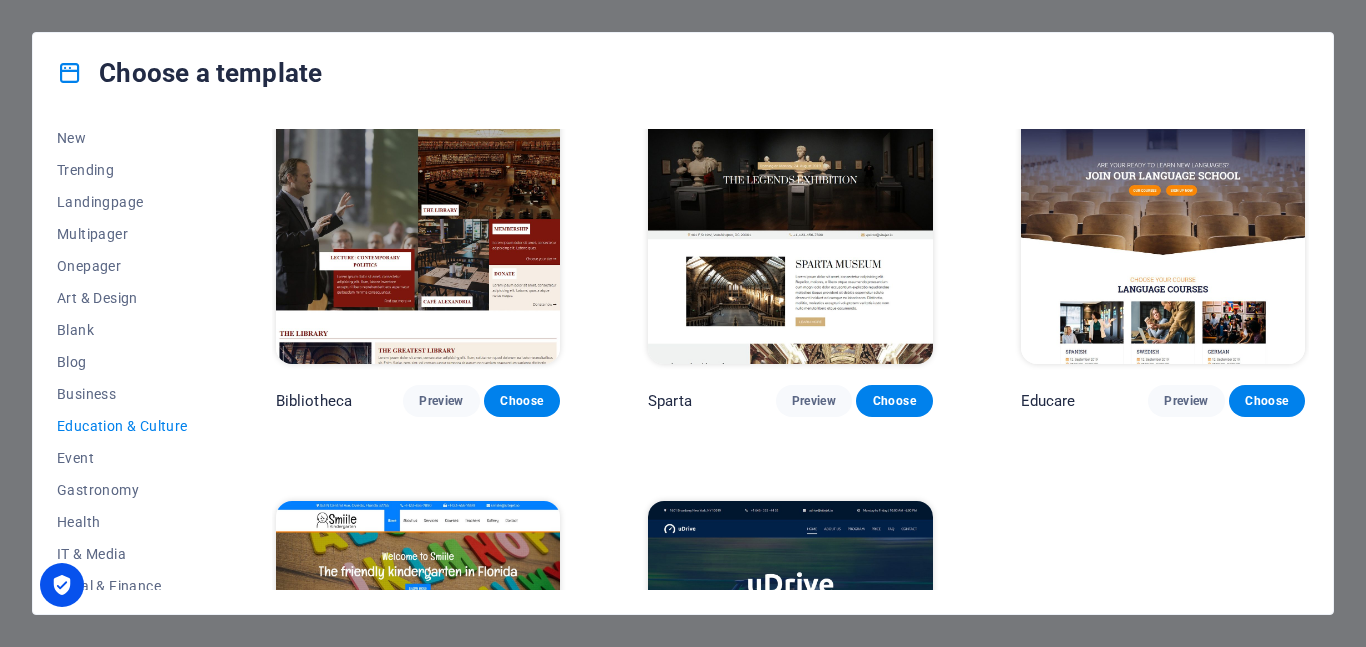 scroll, scrollTop: 649, scrollLeft: 0, axis: vertical 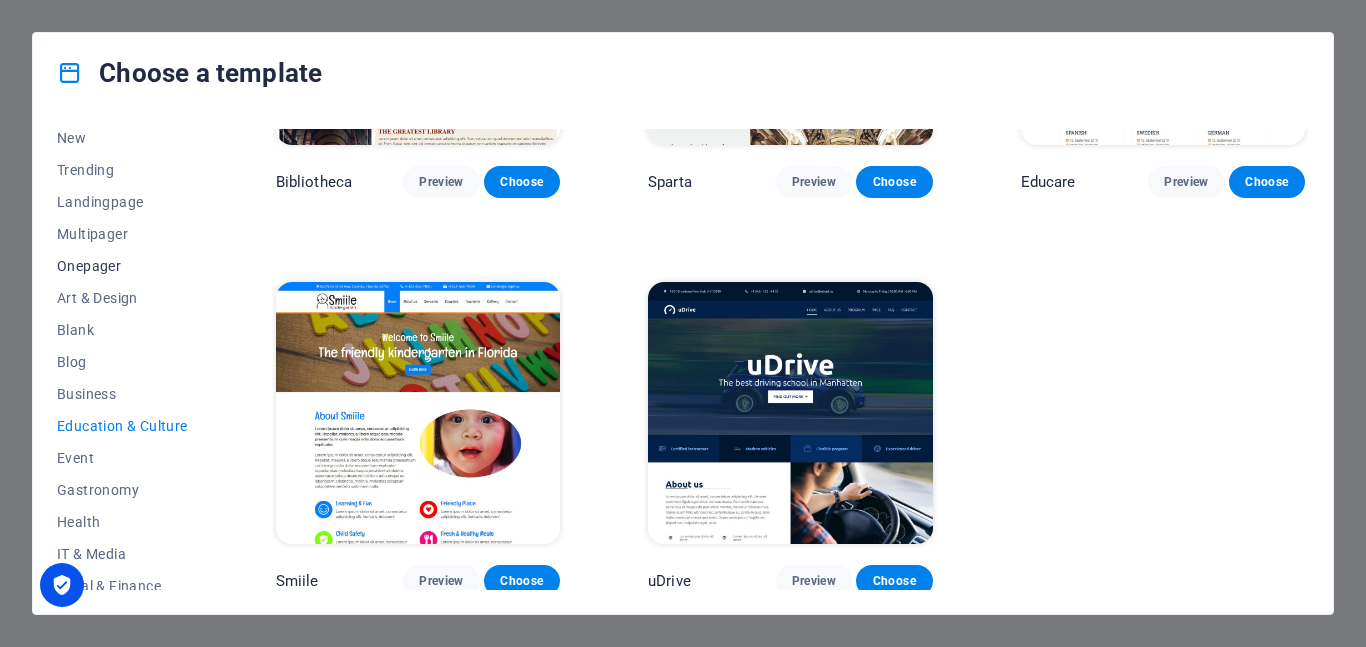 click on "Onepager" at bounding box center [122, 266] 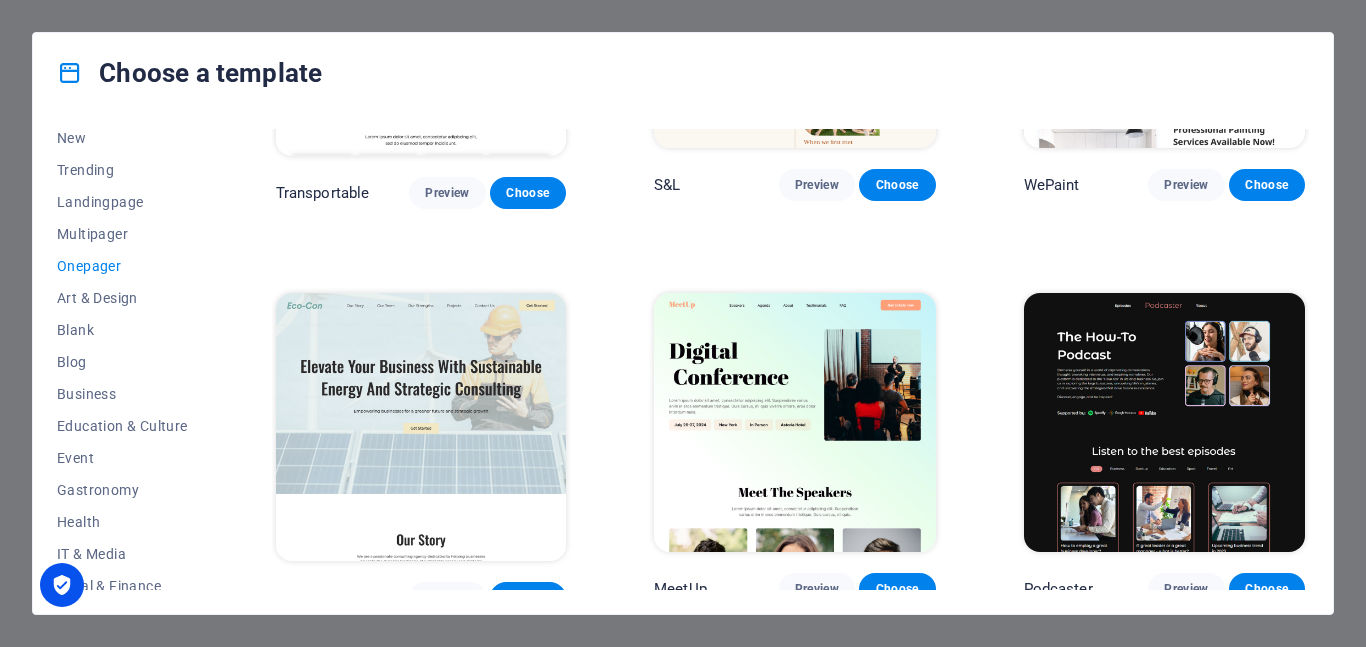 scroll, scrollTop: 5816, scrollLeft: 0, axis: vertical 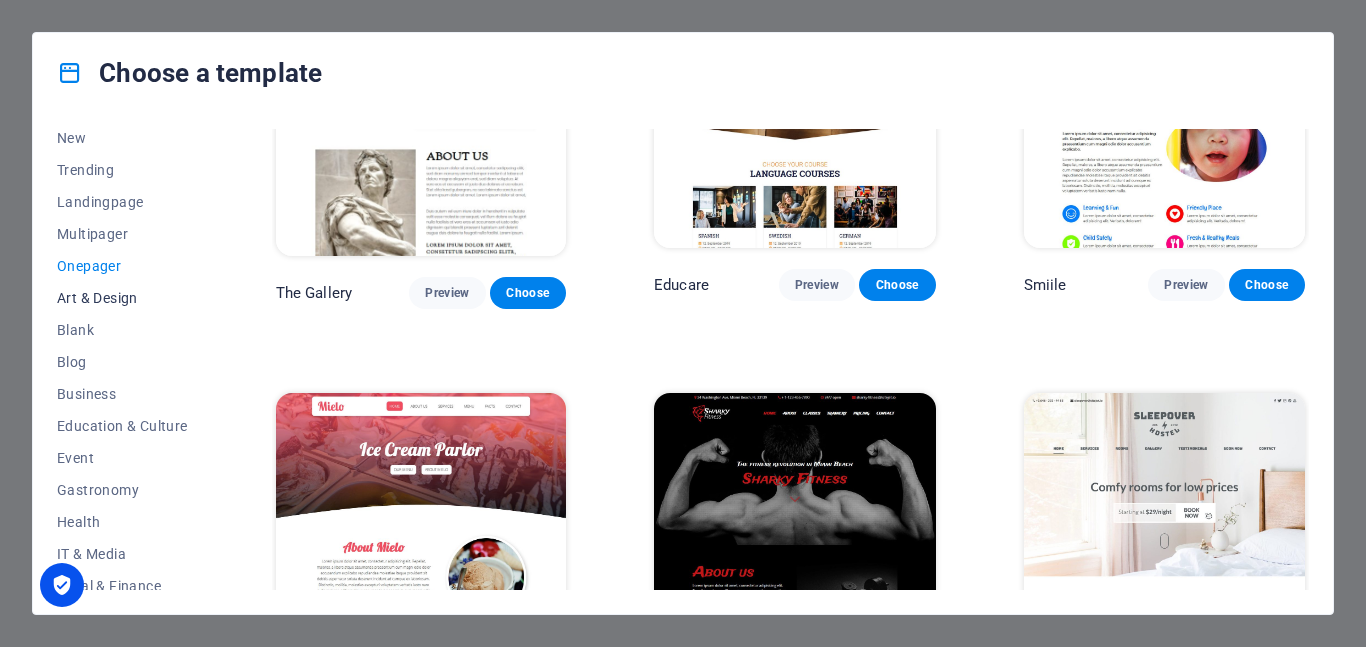 click on "Art & Design" at bounding box center [122, 298] 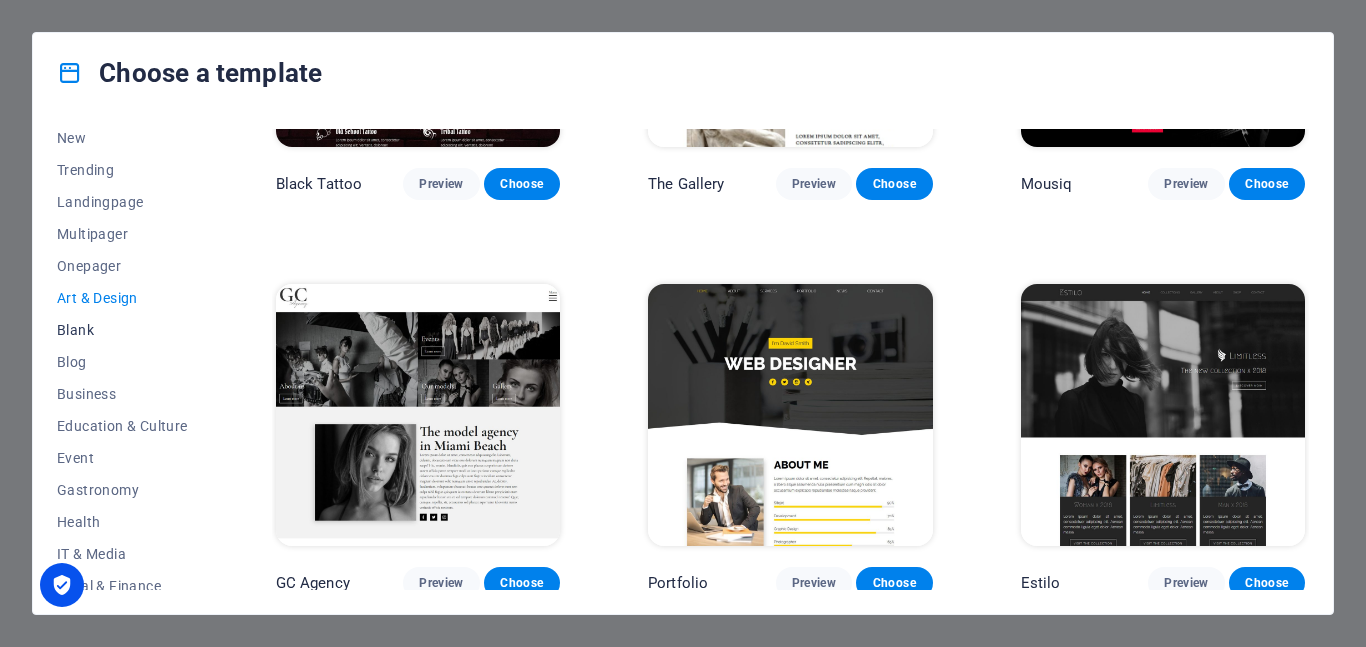 click on "Blank" at bounding box center (122, 330) 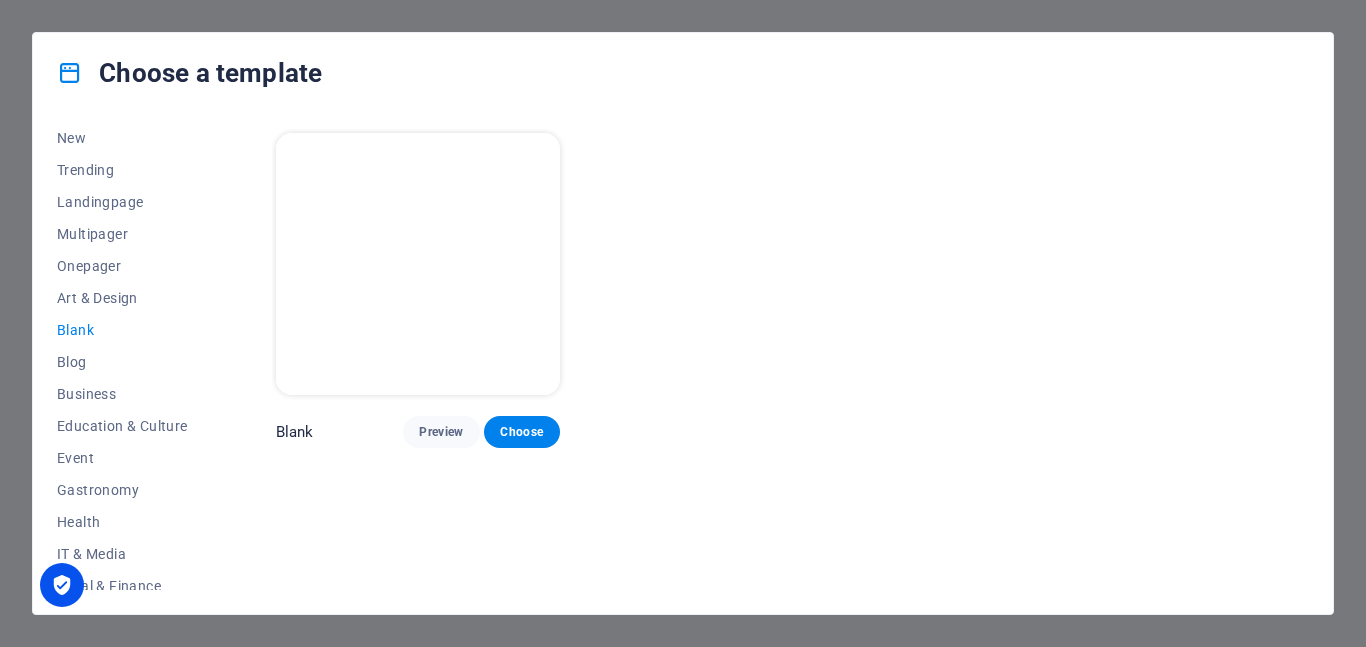 scroll, scrollTop: 0, scrollLeft: 0, axis: both 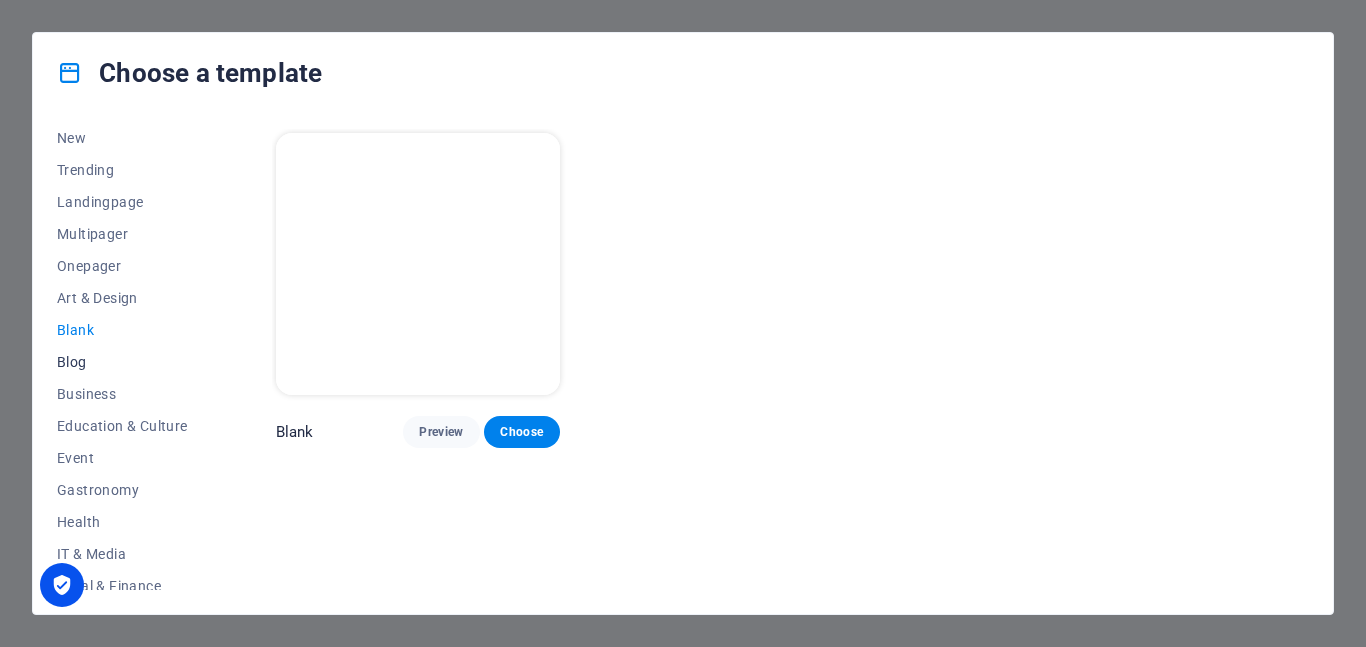 click on "Blog" at bounding box center (122, 362) 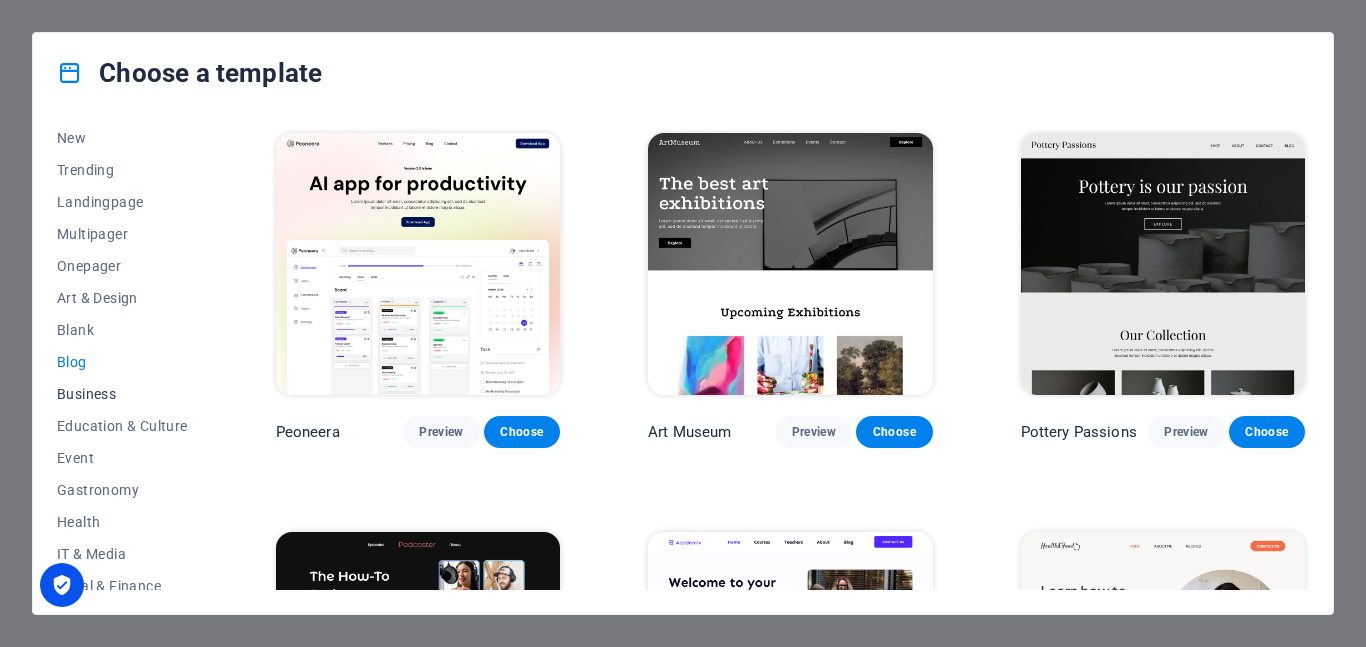 click on "Business" at bounding box center (122, 394) 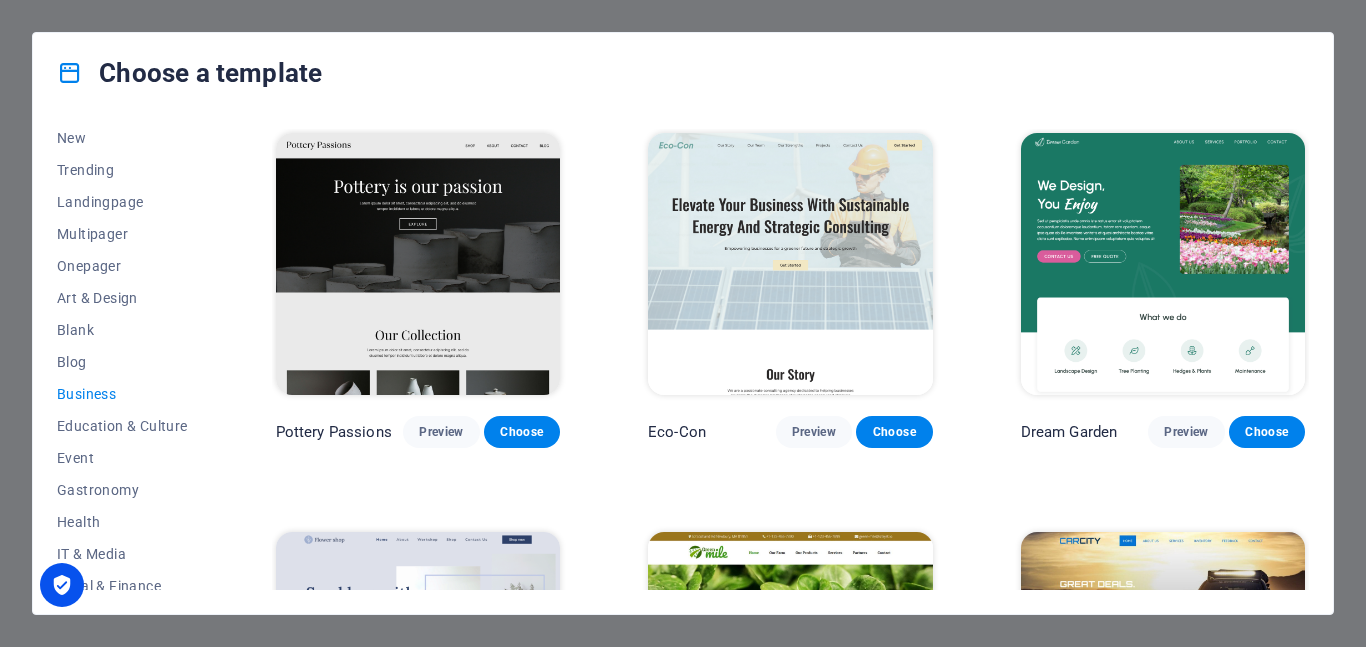 click on "Choose a template All Templates My Templates New Trending Landingpage Multipager Onepager Art & Design Blank Blog Business Education & Culture Event Gastronomy Health IT & Media Legal & Finance Non-Profit Performance Portfolio Services Shop Sports & Beauty Trades Travel Wireframe Pottery Passions Preview Choose Eco-Con Preview Choose Dream Garden Preview Choose Flower Shop Preview Choose Green mile Preview Choose CarCity Preview Choose Benson Preview Choose Florello Preview Choose" at bounding box center (683, 323) 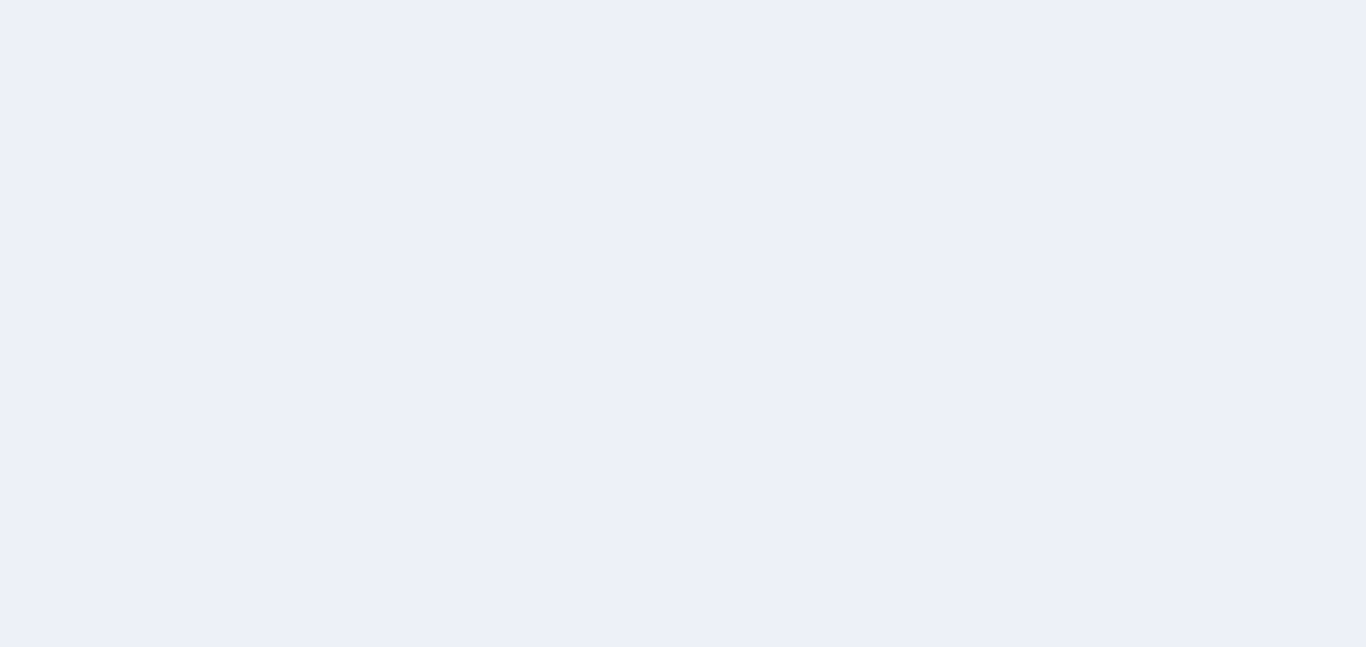 scroll, scrollTop: 0, scrollLeft: 0, axis: both 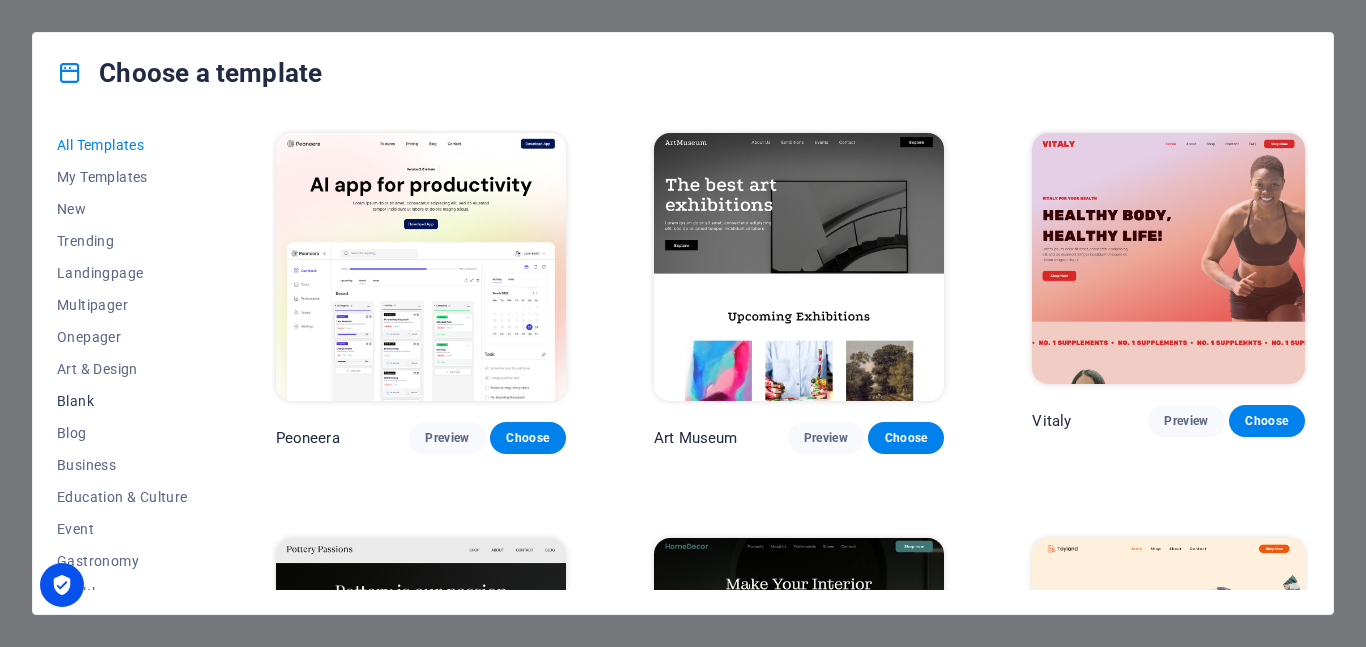click on "Blank" at bounding box center [122, 401] 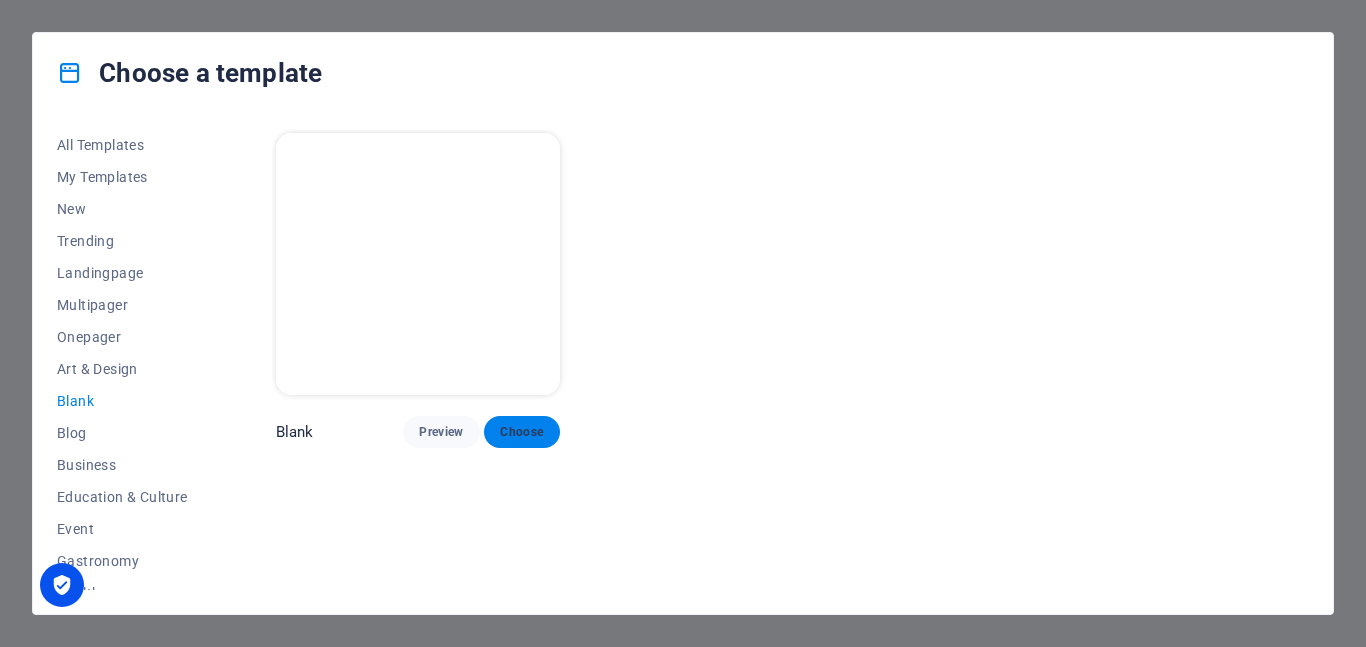 click on "Choose" at bounding box center [522, 432] 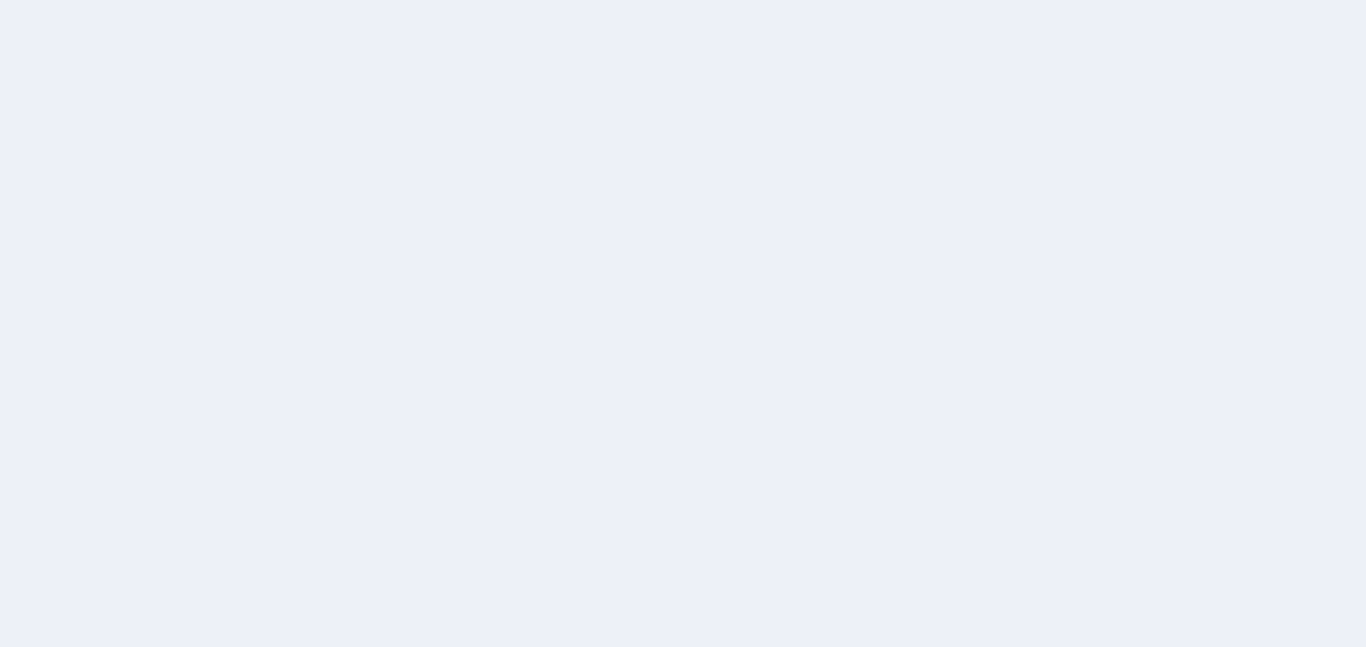 scroll, scrollTop: 0, scrollLeft: 0, axis: both 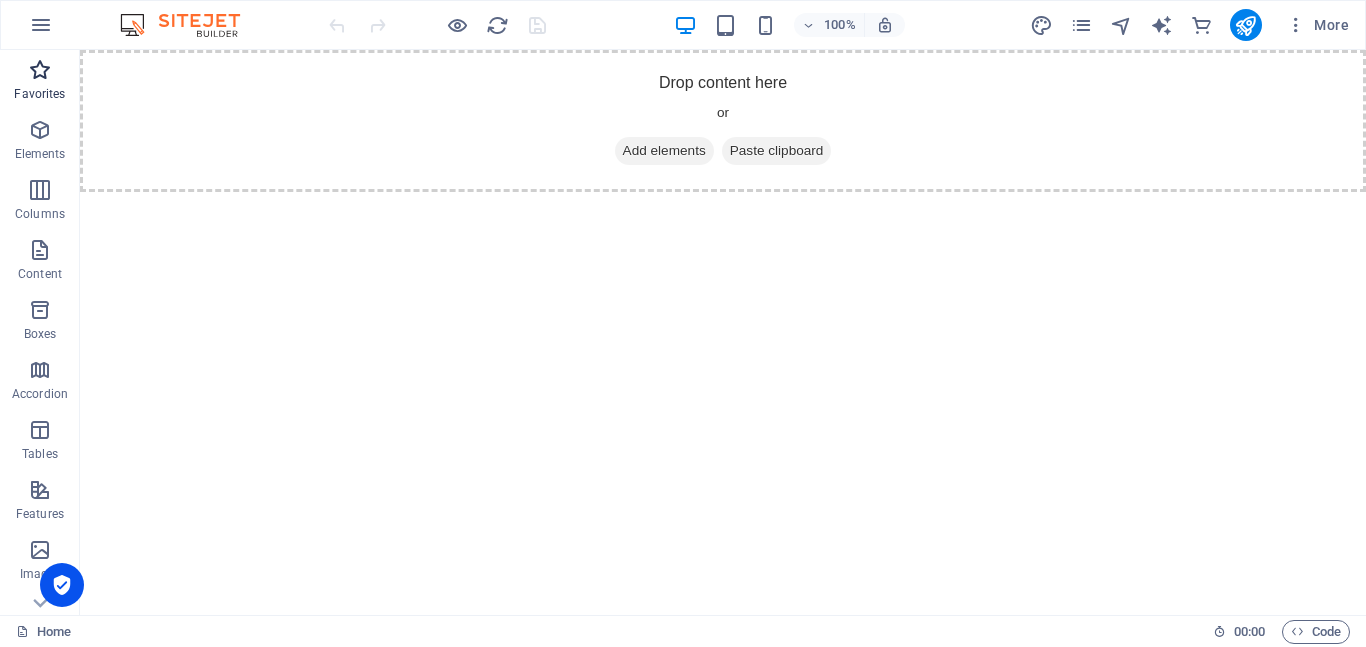 click on "Favorites" at bounding box center [40, 82] 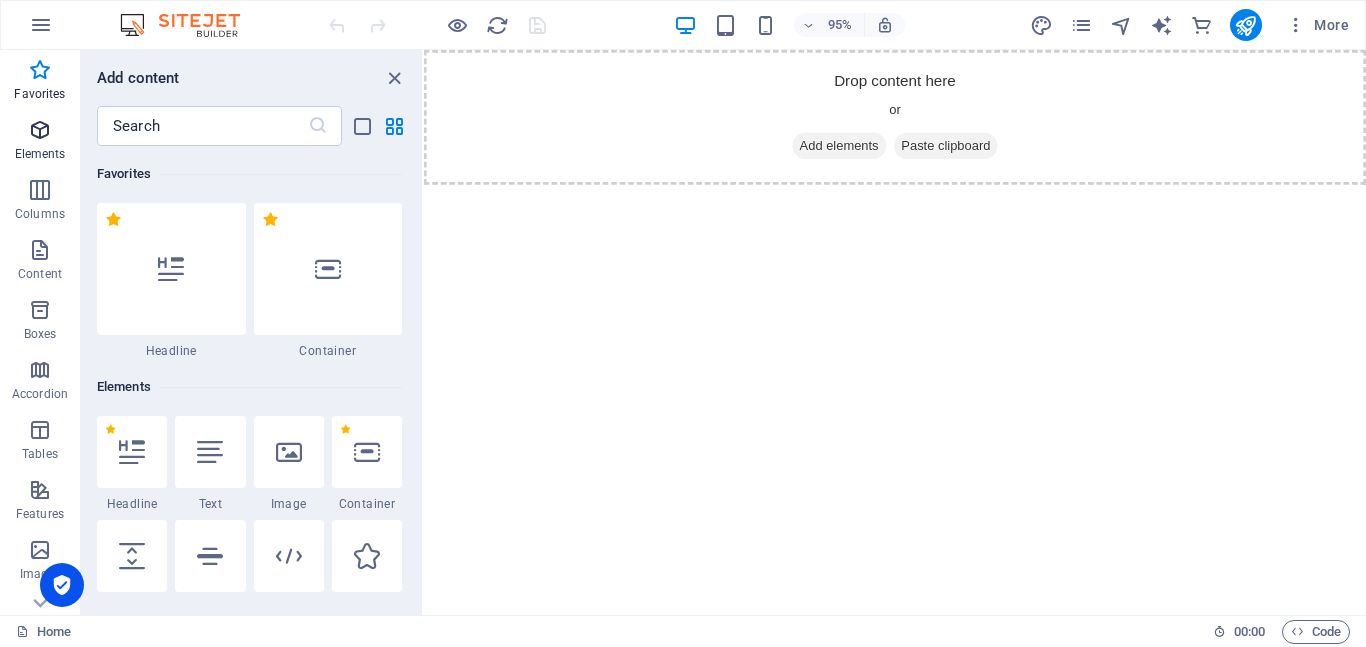 click on "Elements" at bounding box center (40, 154) 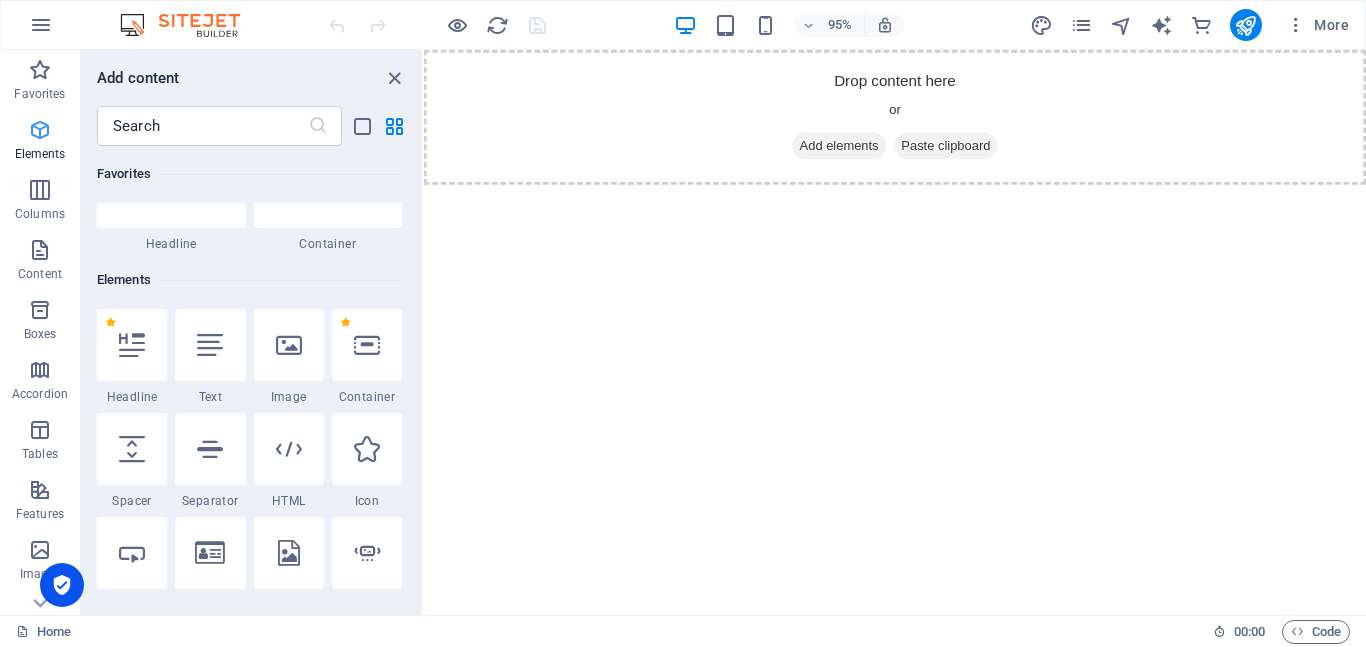 scroll, scrollTop: 213, scrollLeft: 0, axis: vertical 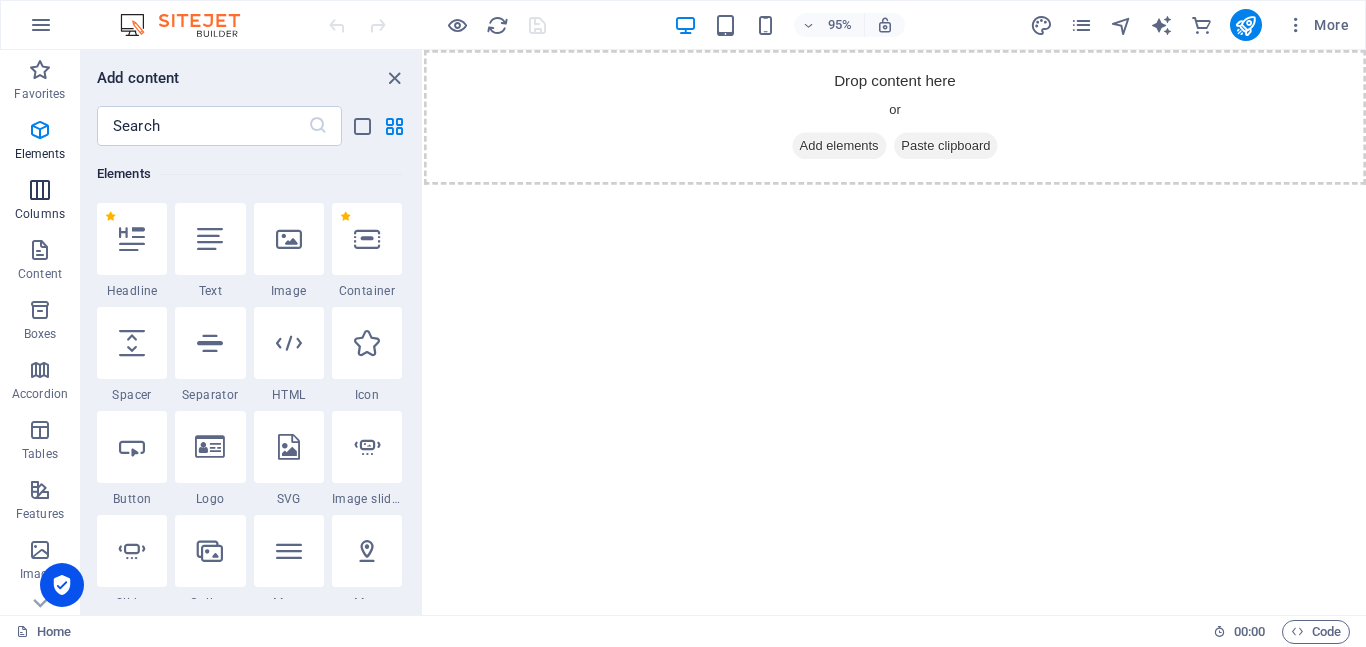 click on "Columns" at bounding box center [40, 202] 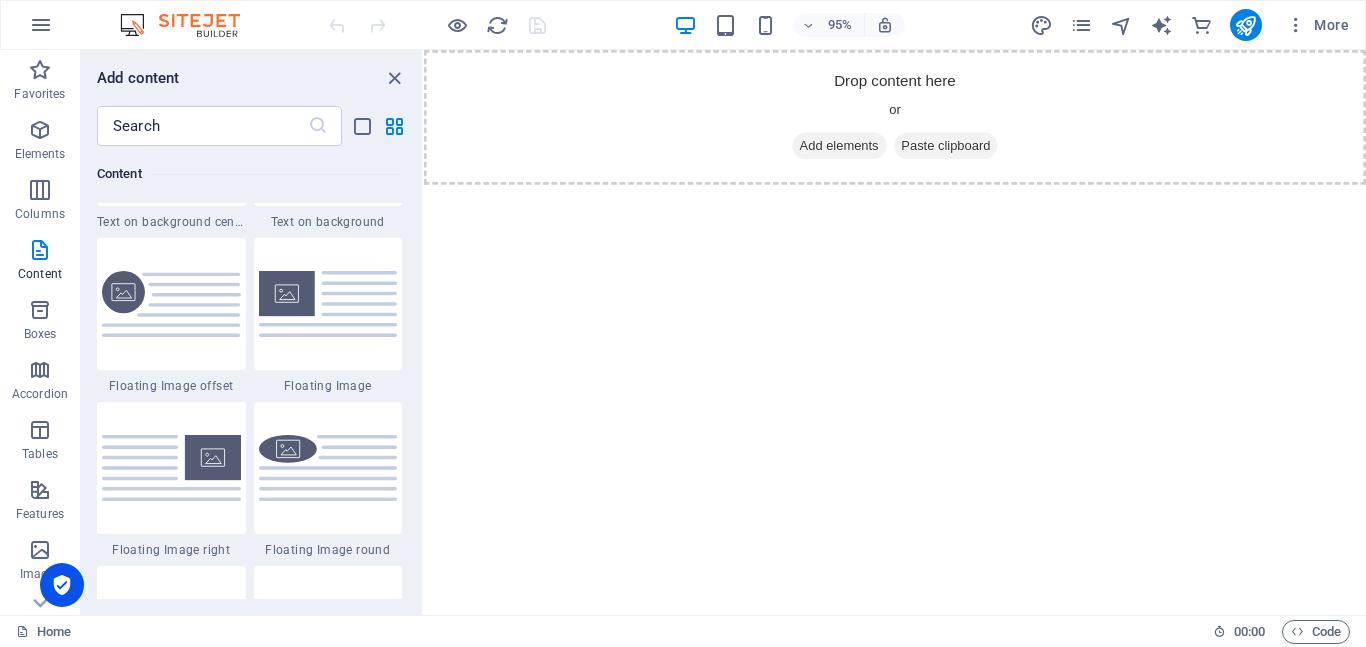 scroll, scrollTop: 4290, scrollLeft: 0, axis: vertical 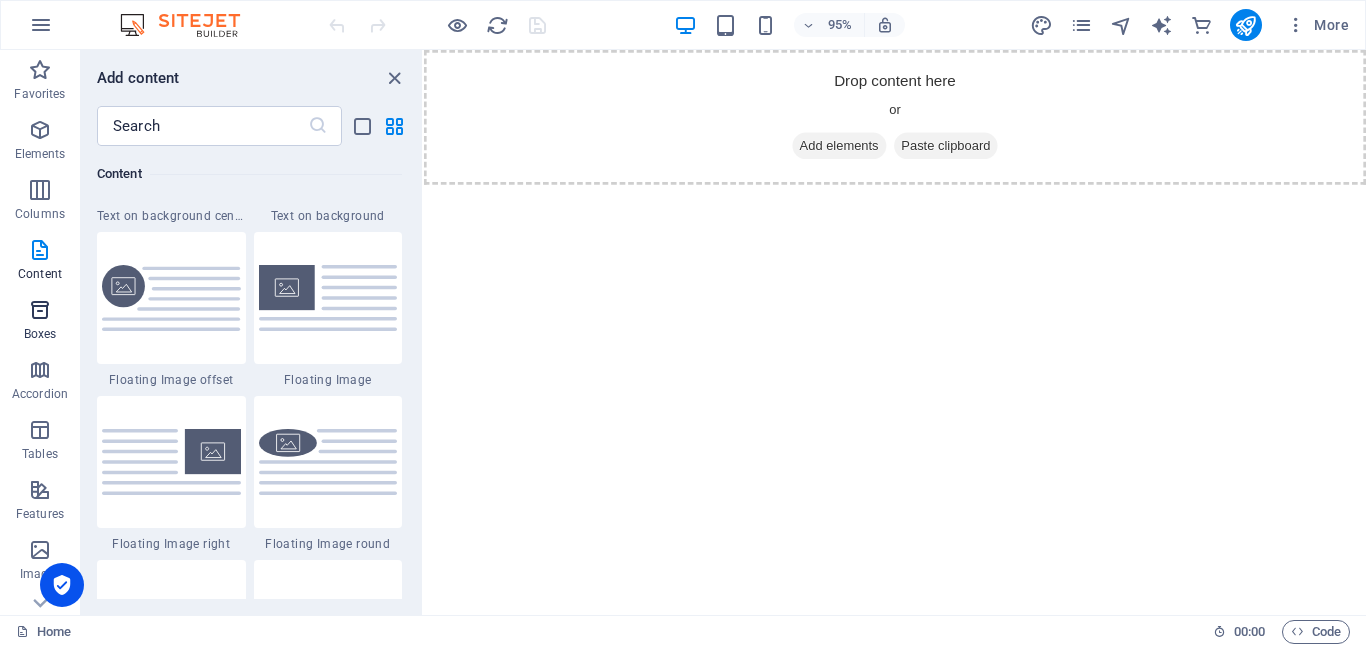 click at bounding box center (40, 310) 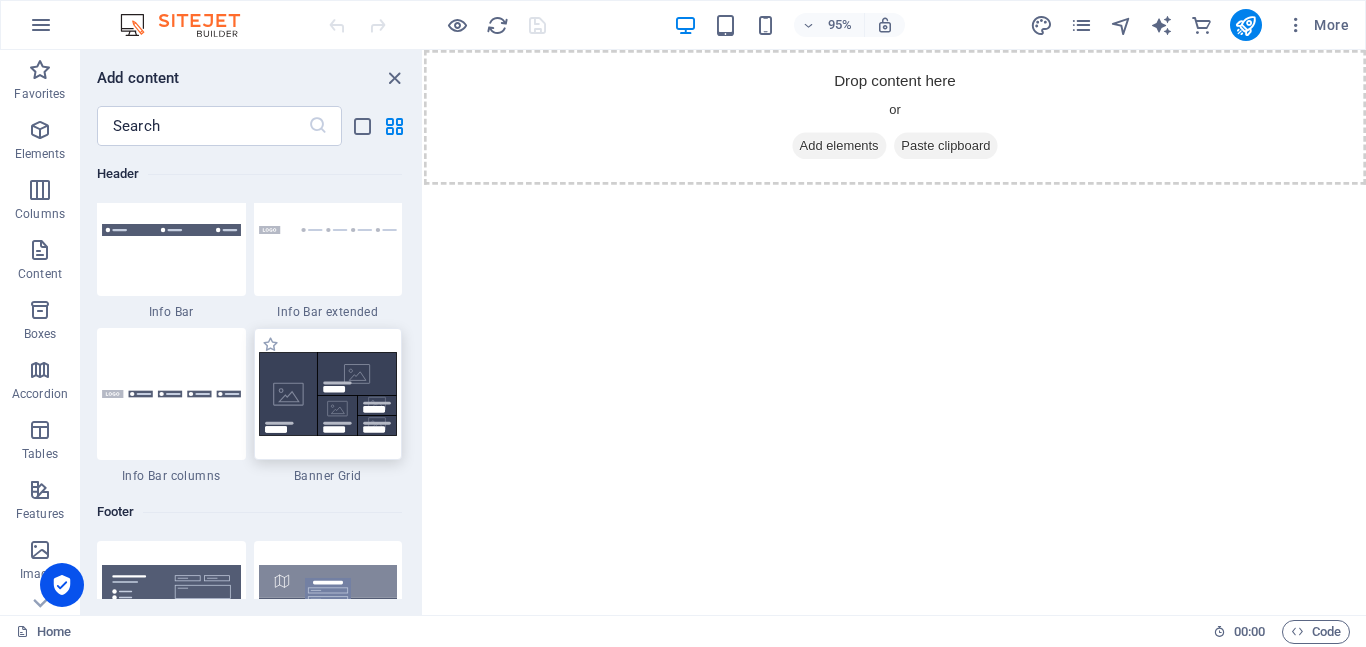 scroll, scrollTop: 12752, scrollLeft: 0, axis: vertical 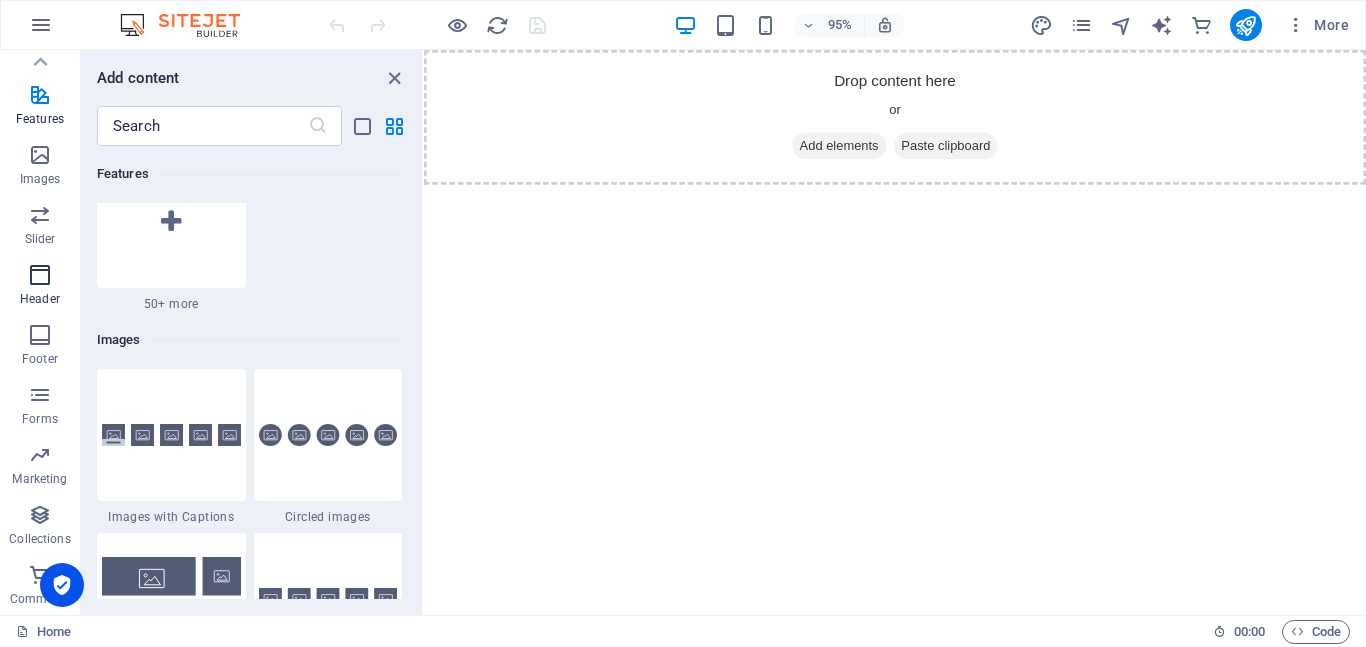 click on "Header" at bounding box center (40, 299) 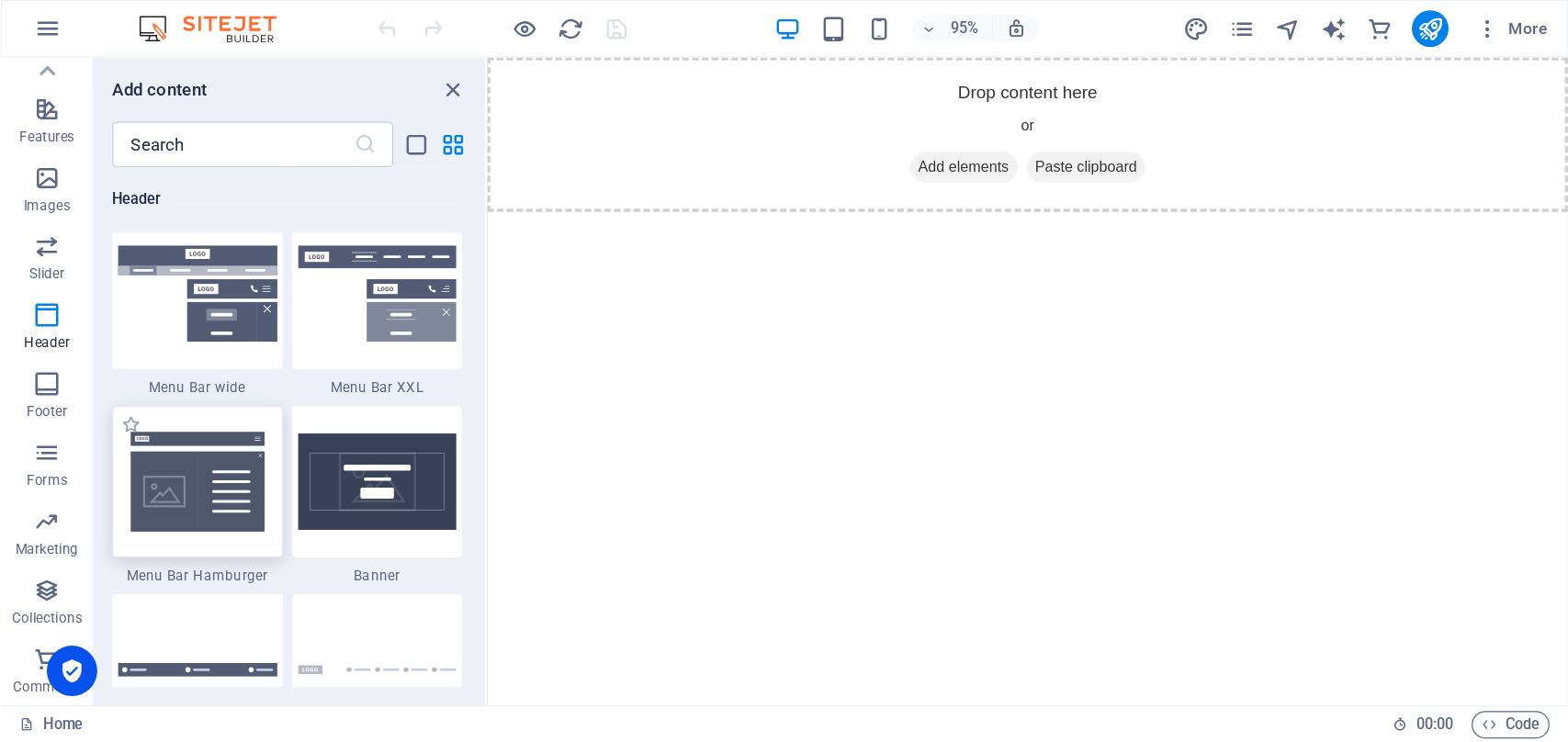 scroll, scrollTop: 11367, scrollLeft: 0, axis: vertical 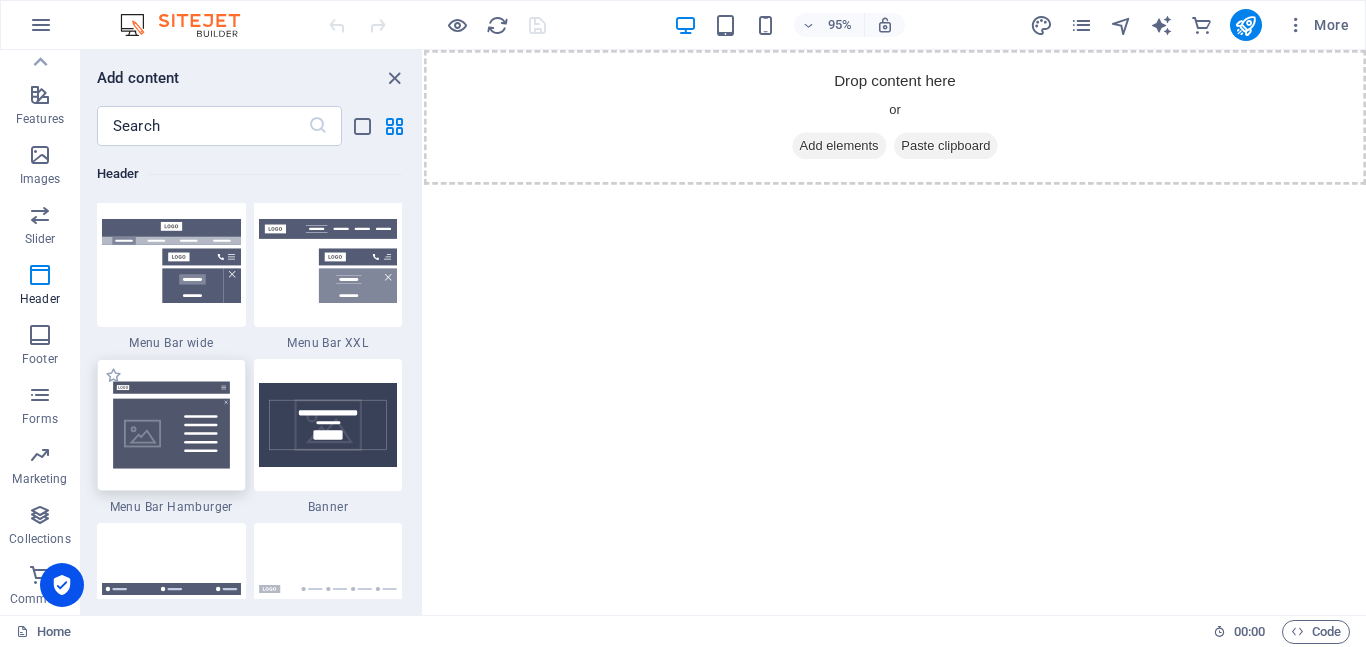 click at bounding box center (171, 425) 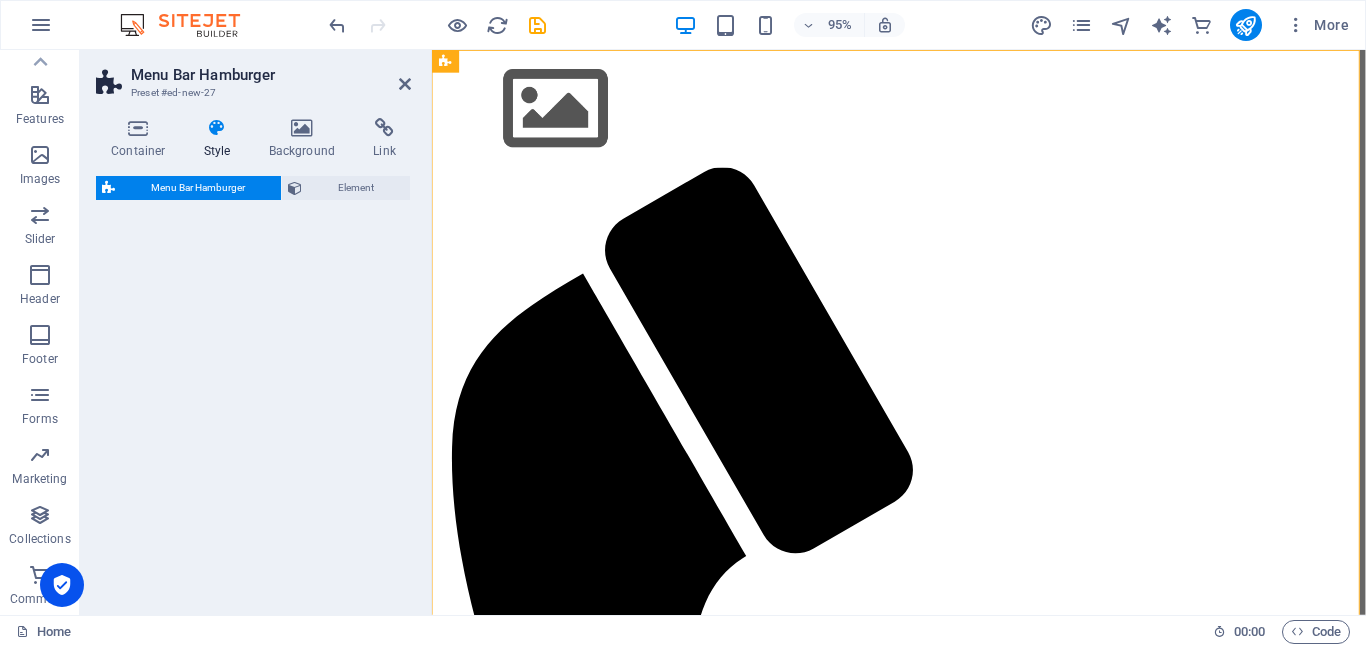 select on "rem" 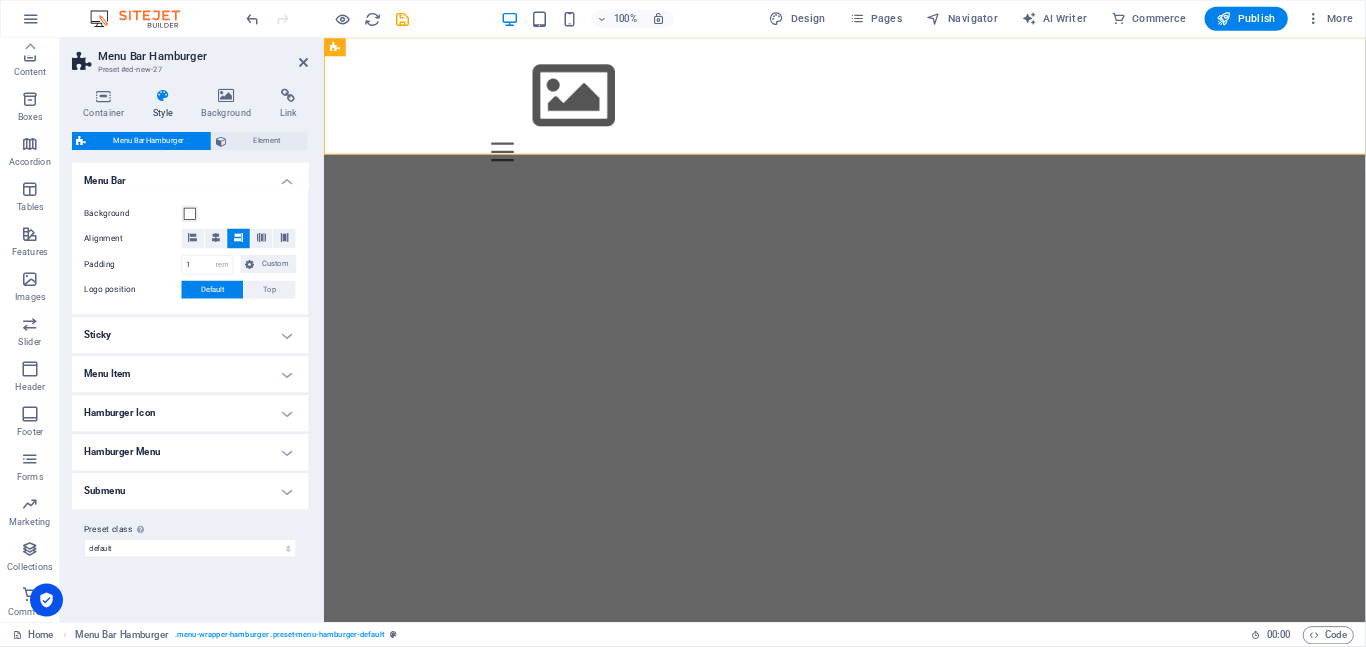 scroll, scrollTop: 0, scrollLeft: 0, axis: both 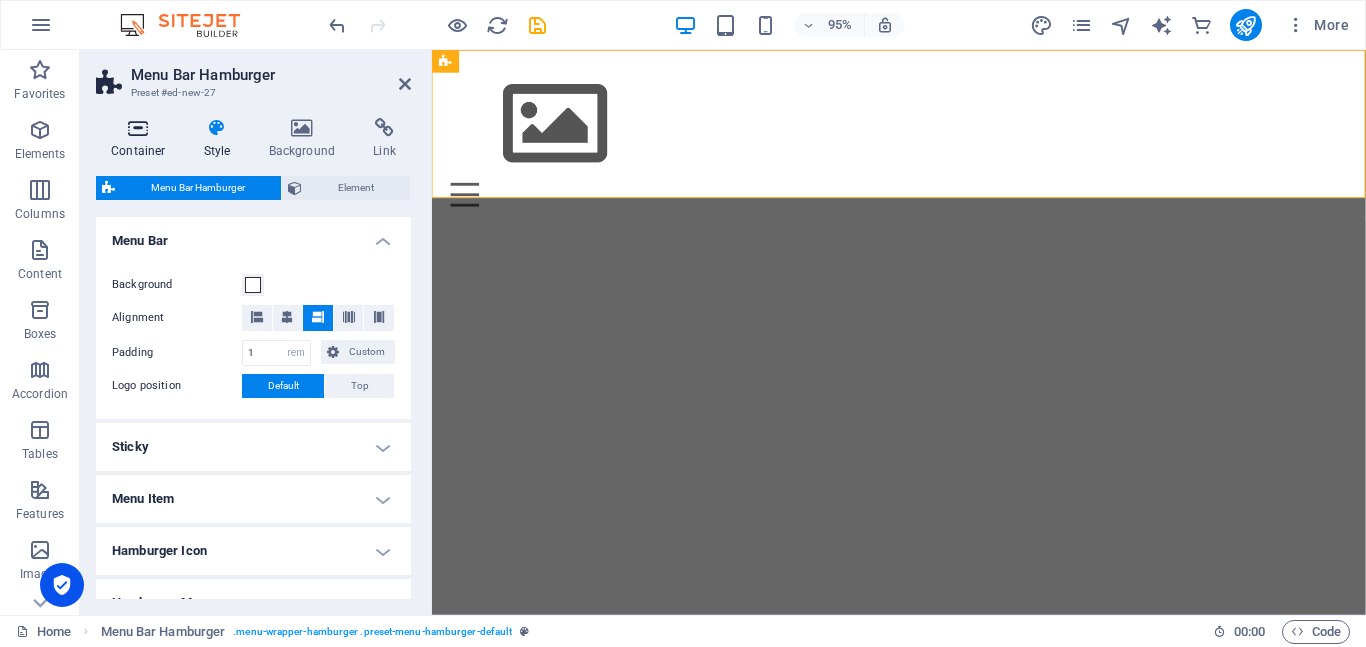 click on "Container" at bounding box center [142, 139] 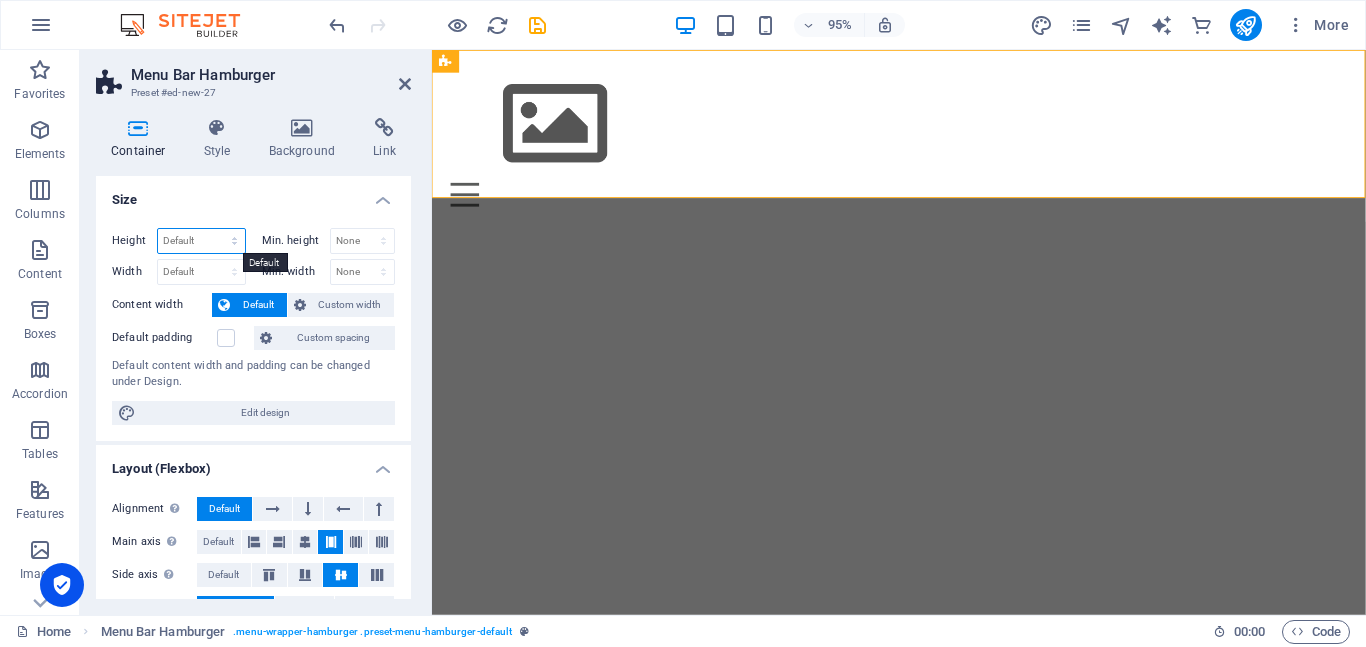 click on "Default px rem % vh vw" at bounding box center [201, 241] 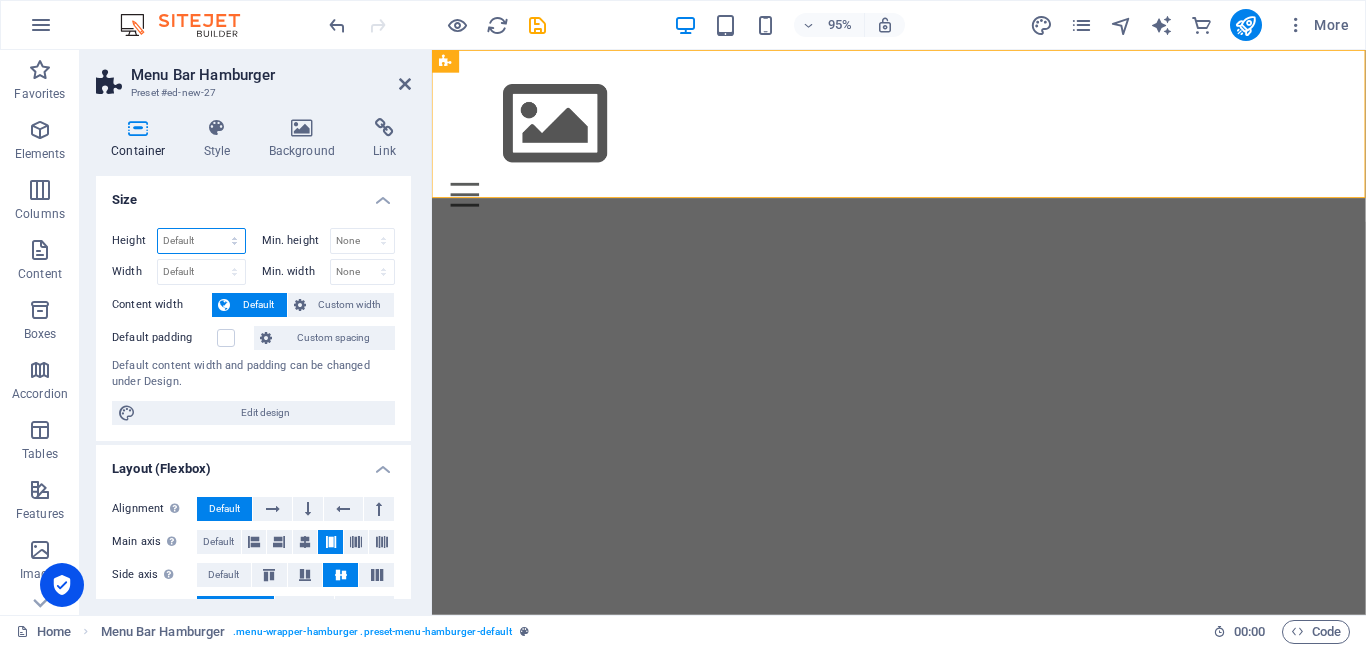 select on "px" 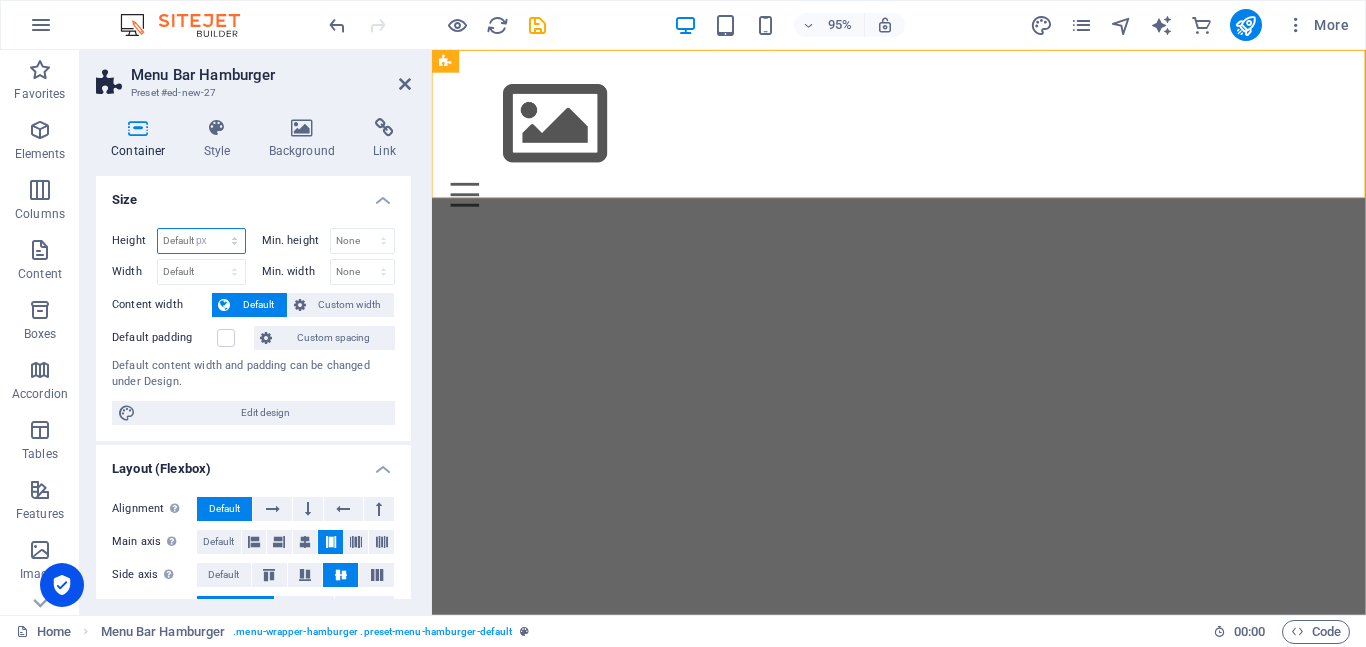 click on "Default px rem % vh vw" at bounding box center (201, 241) 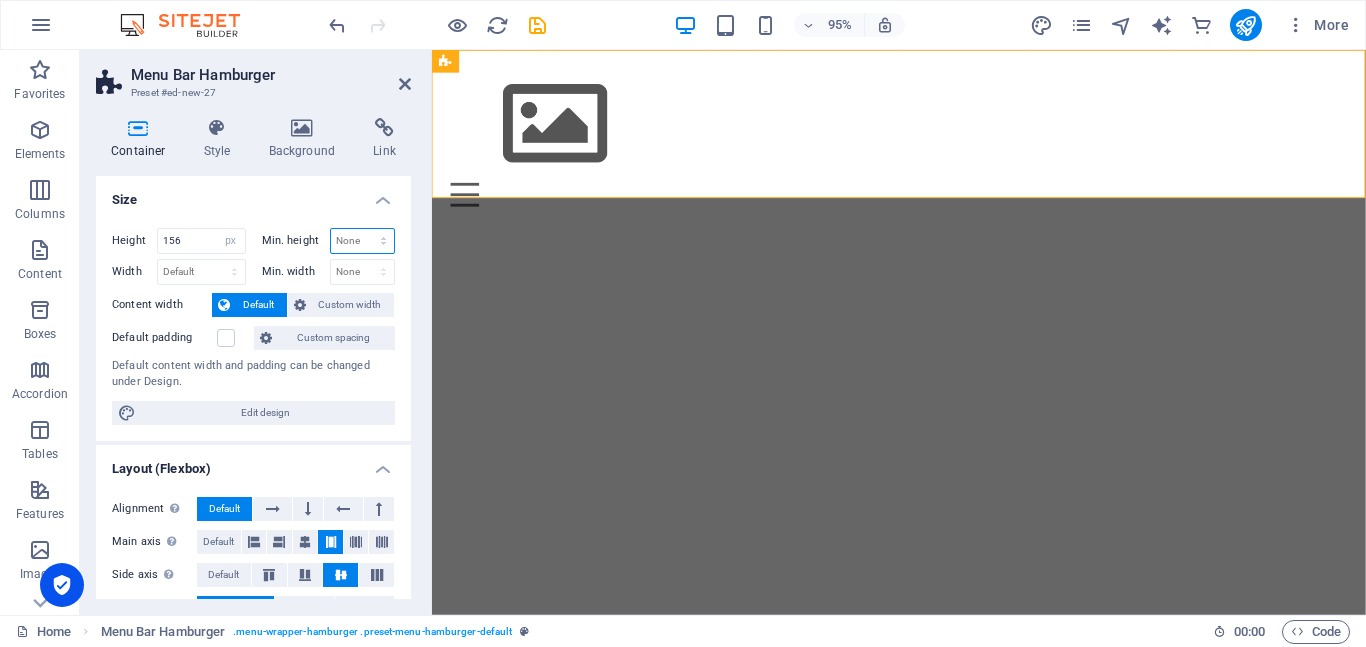 click on "None px rem % vh vw" at bounding box center (363, 241) 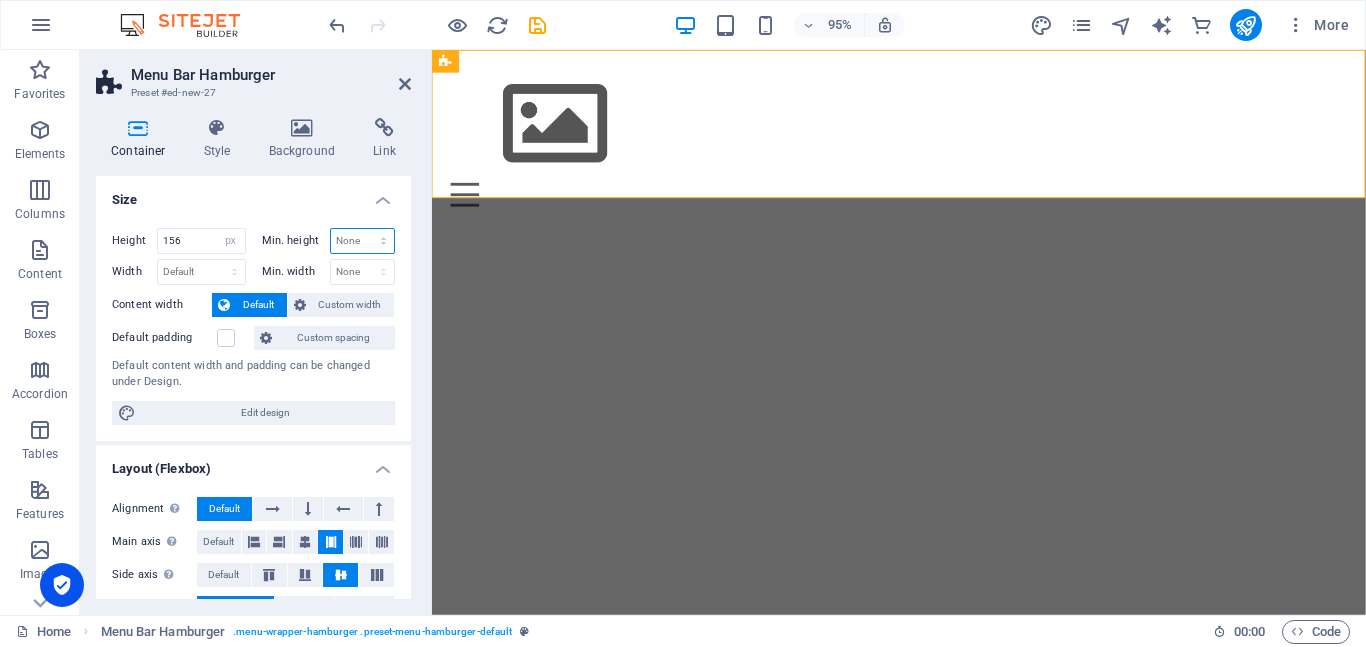 select on "px" 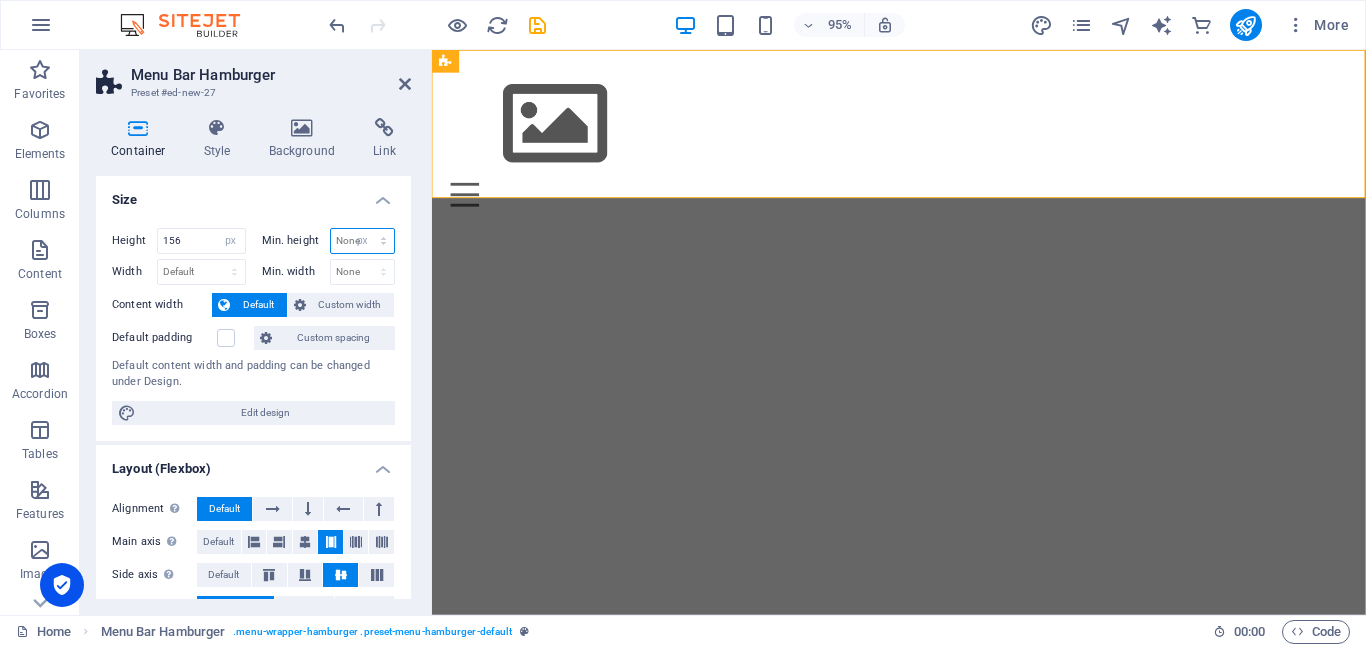 click on "None px rem % vh vw" at bounding box center (363, 241) 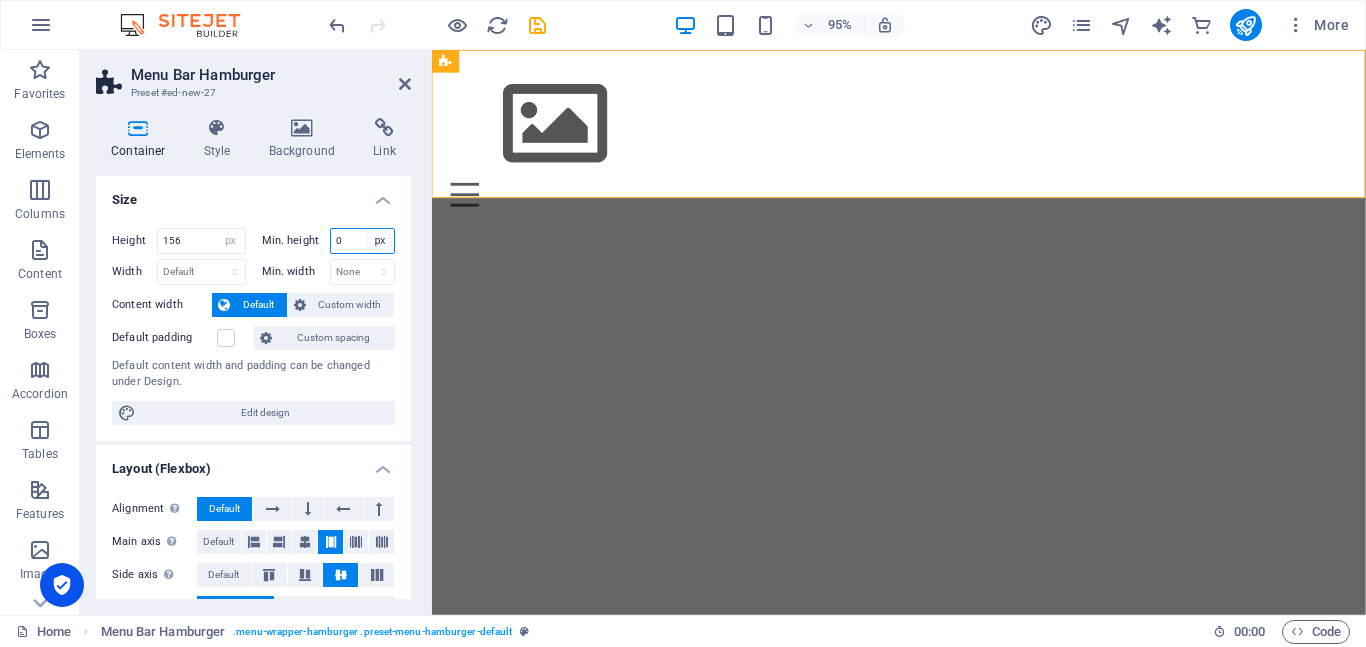 click on "None px rem % vh vw" at bounding box center (380, 241) 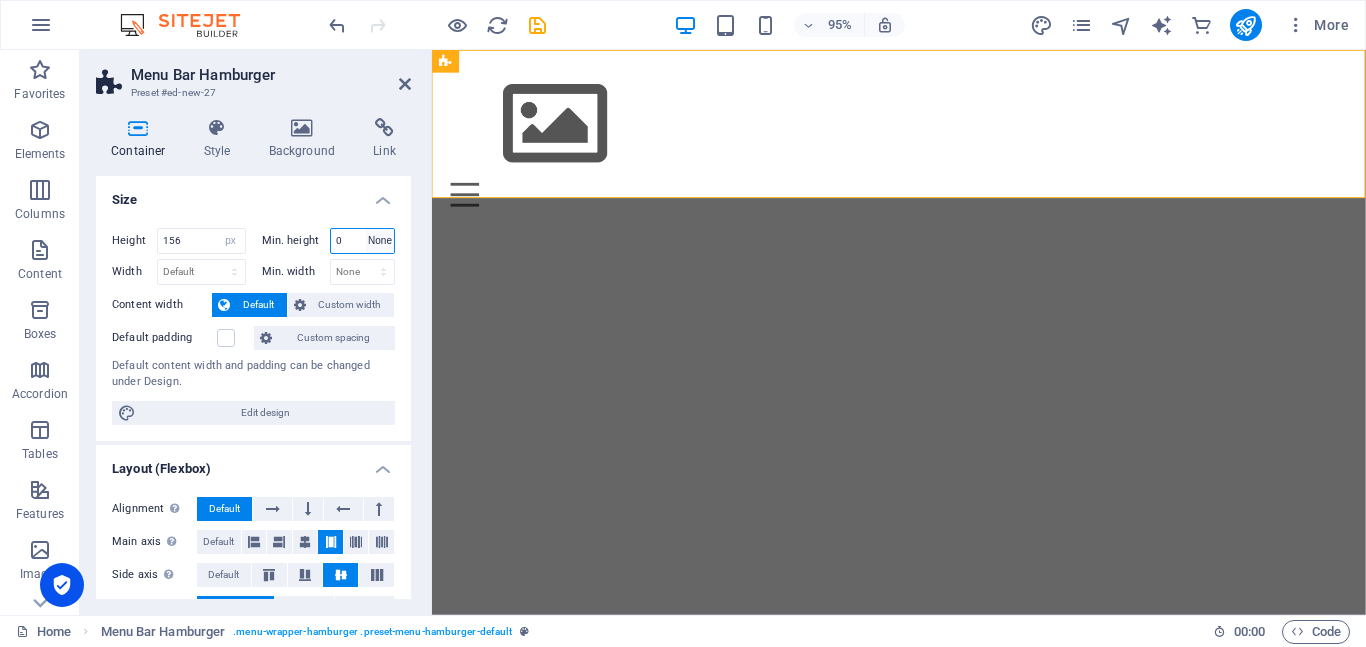 click on "None px rem % vh vw" at bounding box center (380, 241) 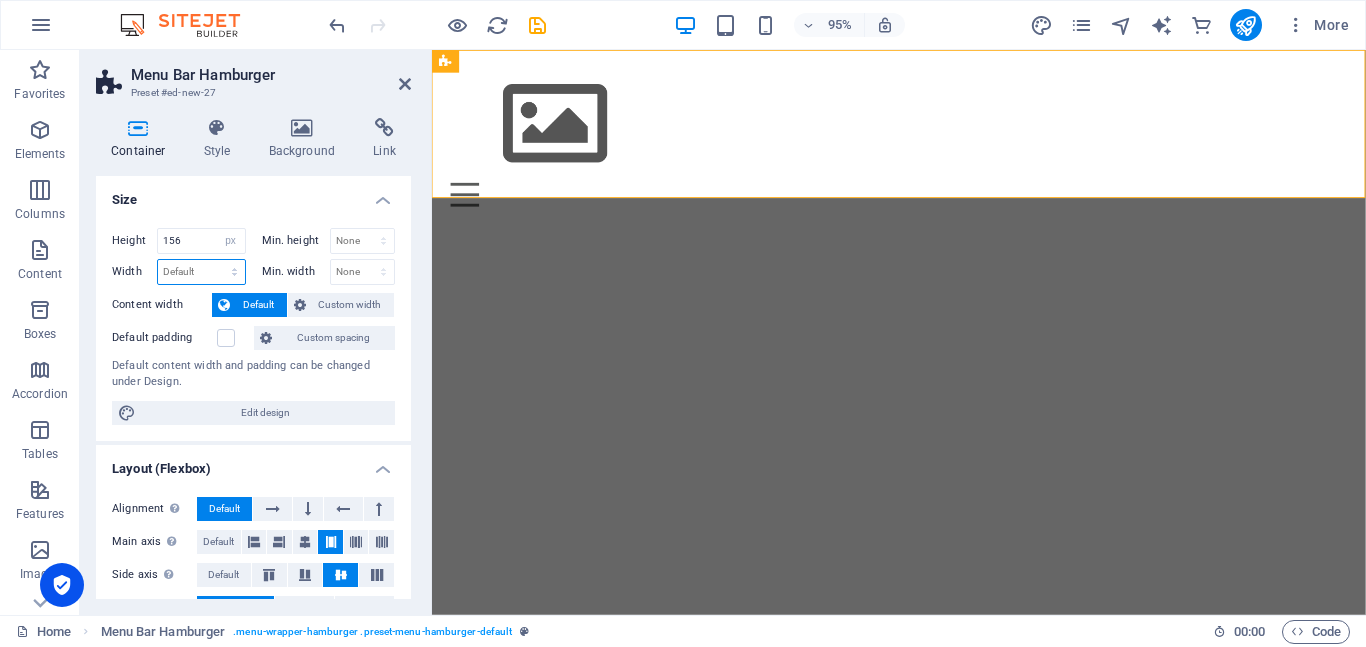 click on "Default px rem % em vh vw" at bounding box center [201, 272] 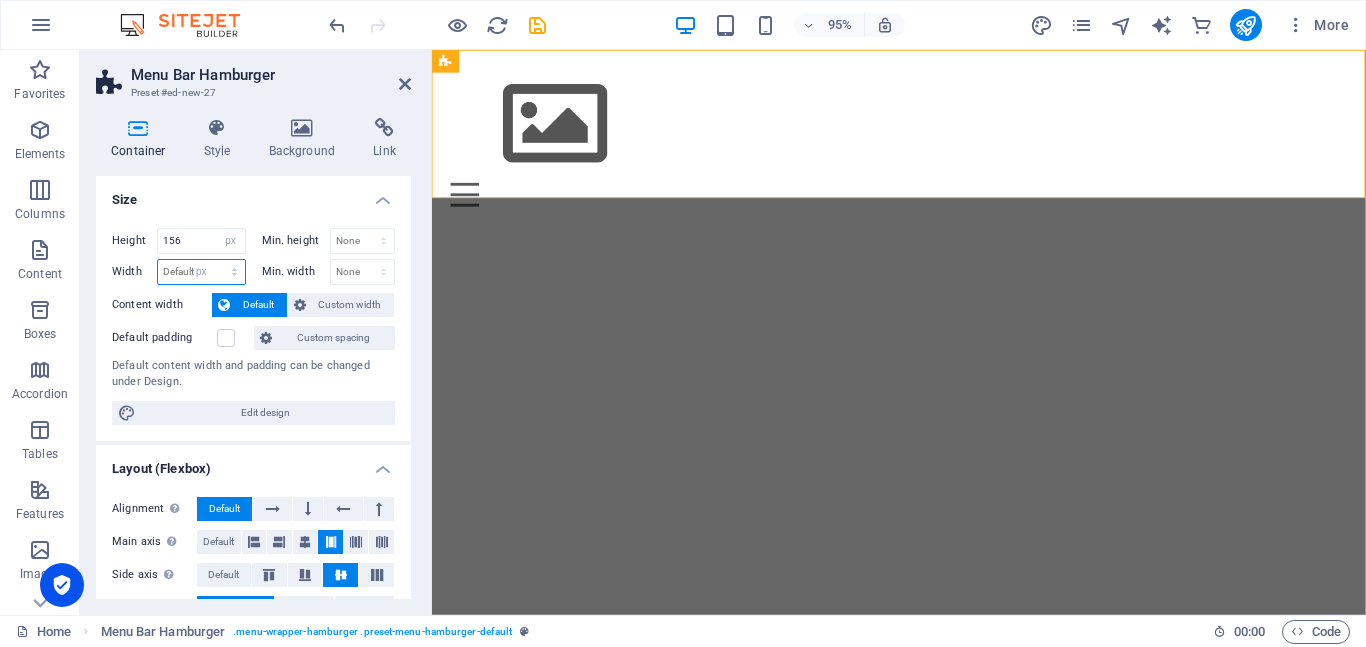 click on "Default px rem % em vh vw" at bounding box center [201, 272] 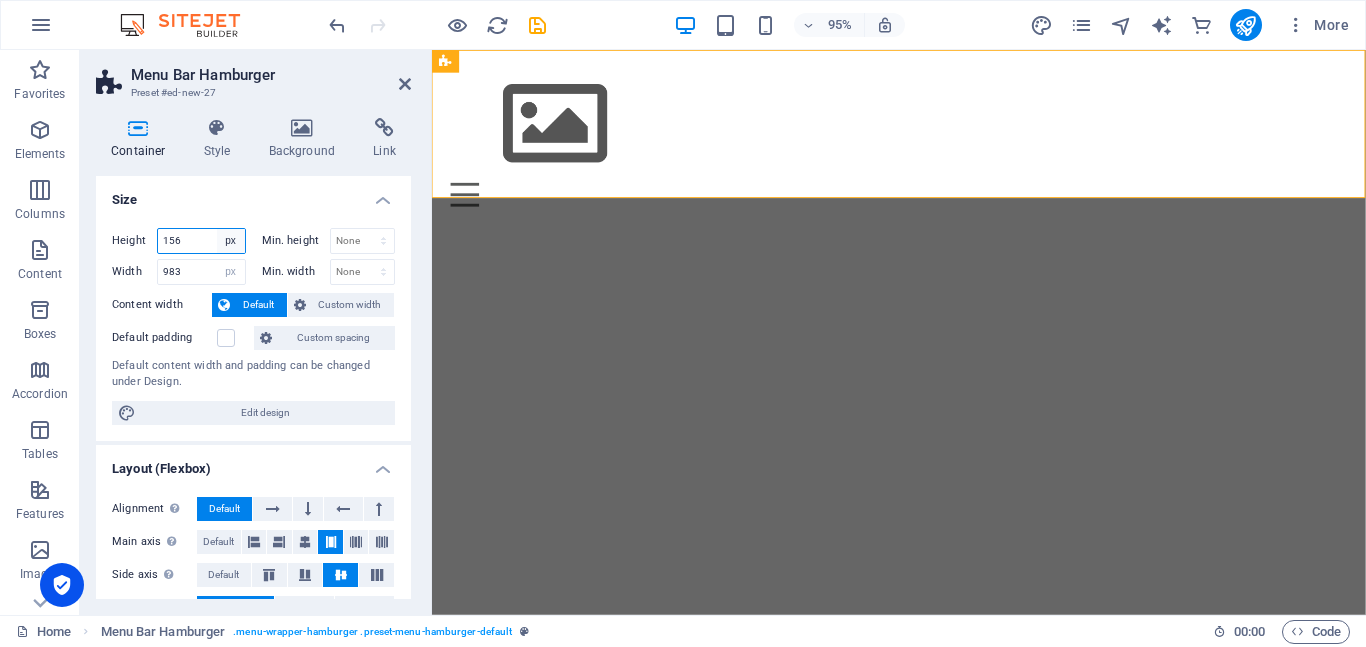 click on "Default px rem % vh vw" at bounding box center (231, 241) 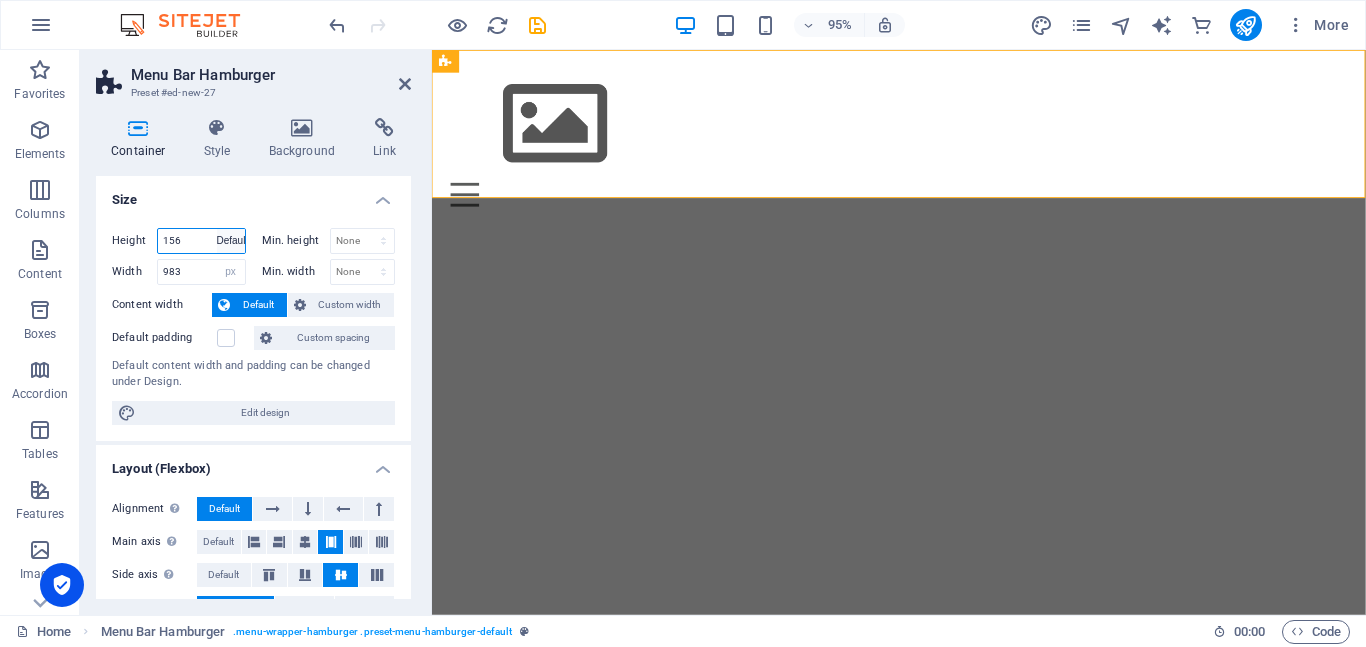 click on "Default px rem % vh vw" at bounding box center (231, 241) 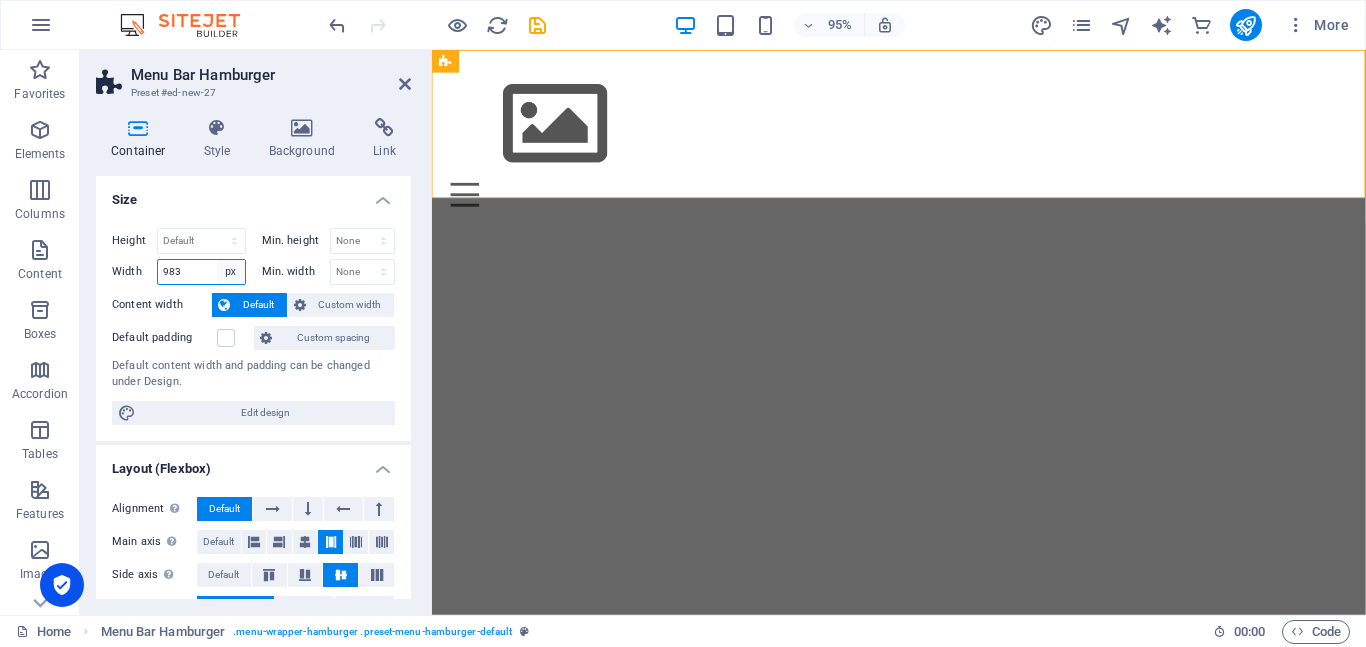 click on "Default px rem % em vh vw" at bounding box center [231, 272] 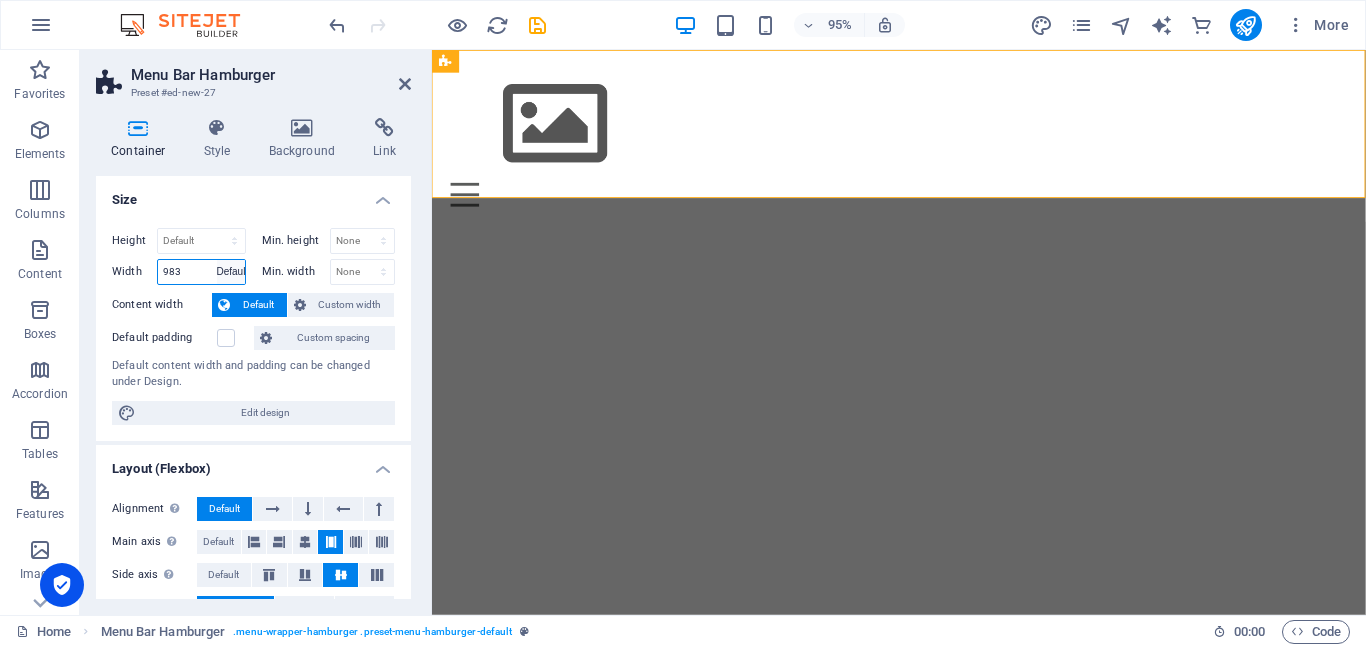click on "Default px rem % em vh vw" at bounding box center (231, 272) 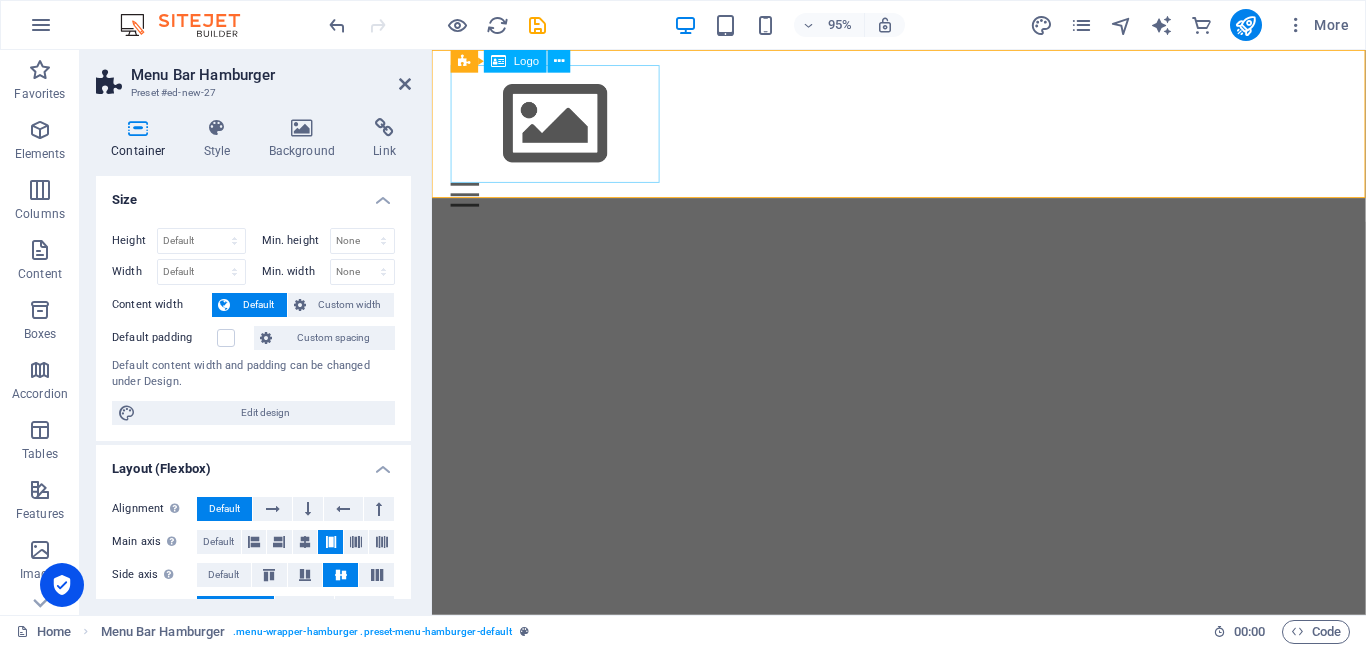 click at bounding box center [924, 128] 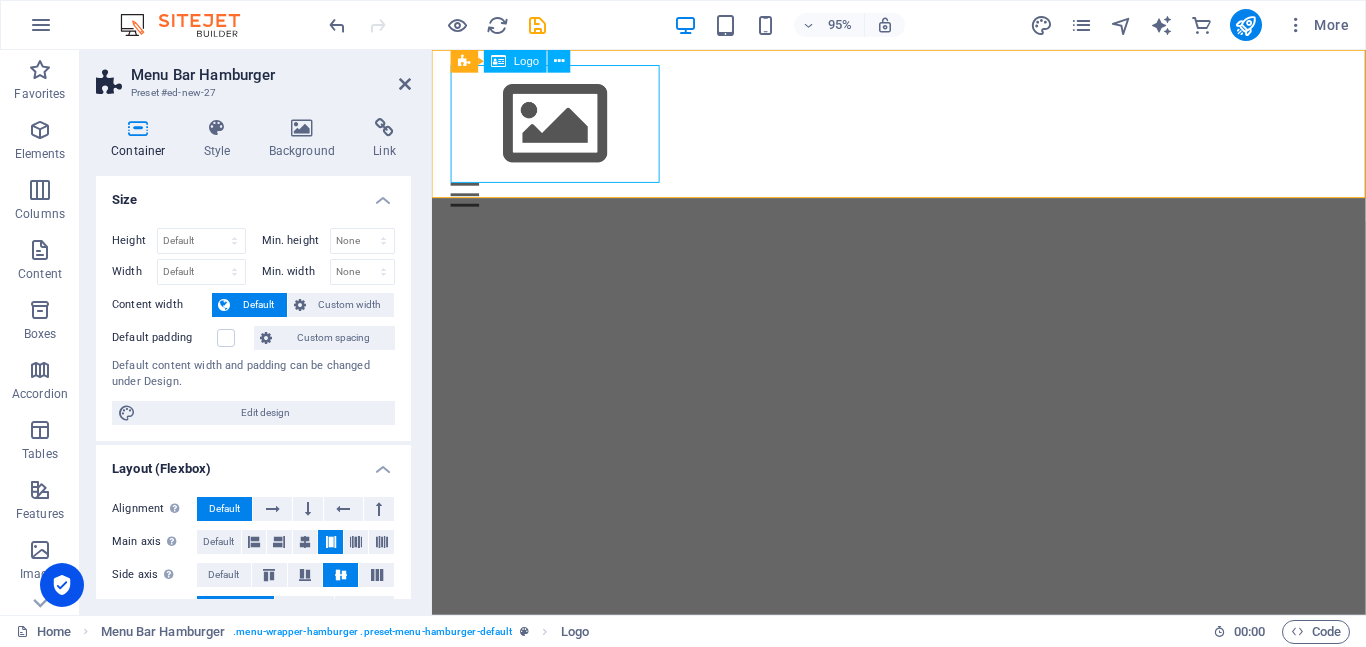 click on "Logo" at bounding box center (515, 61) 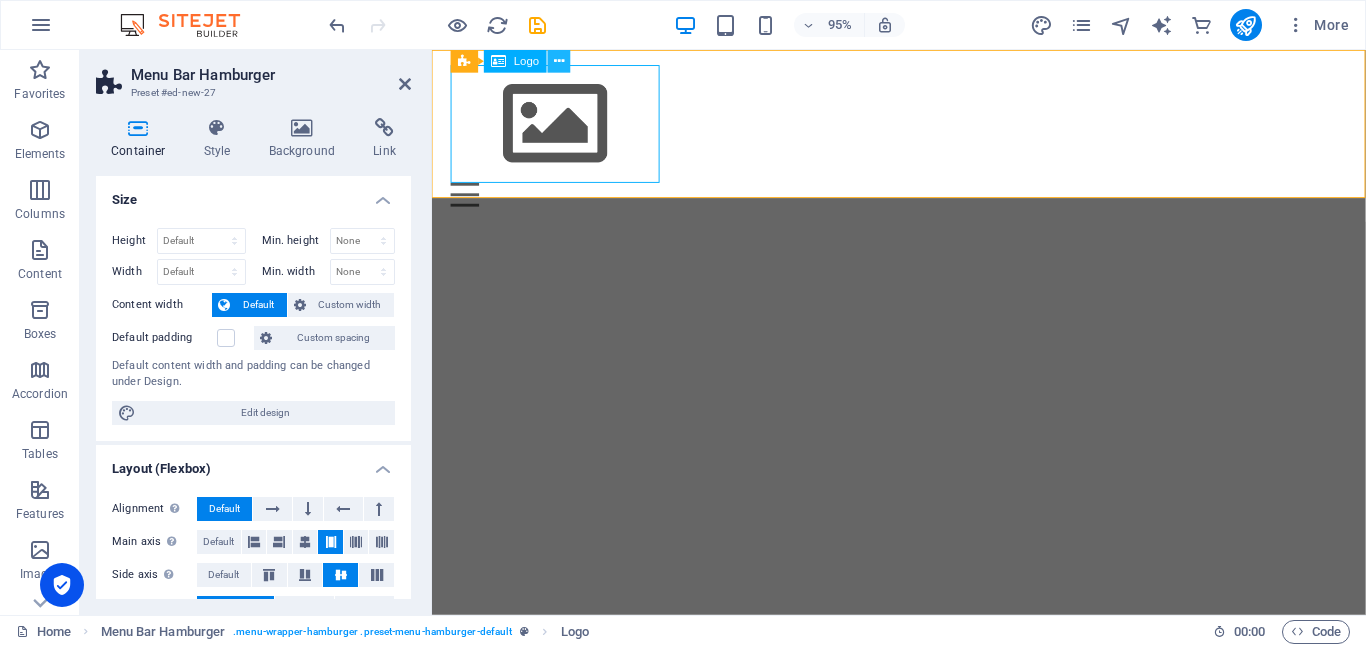 click at bounding box center (559, 61) 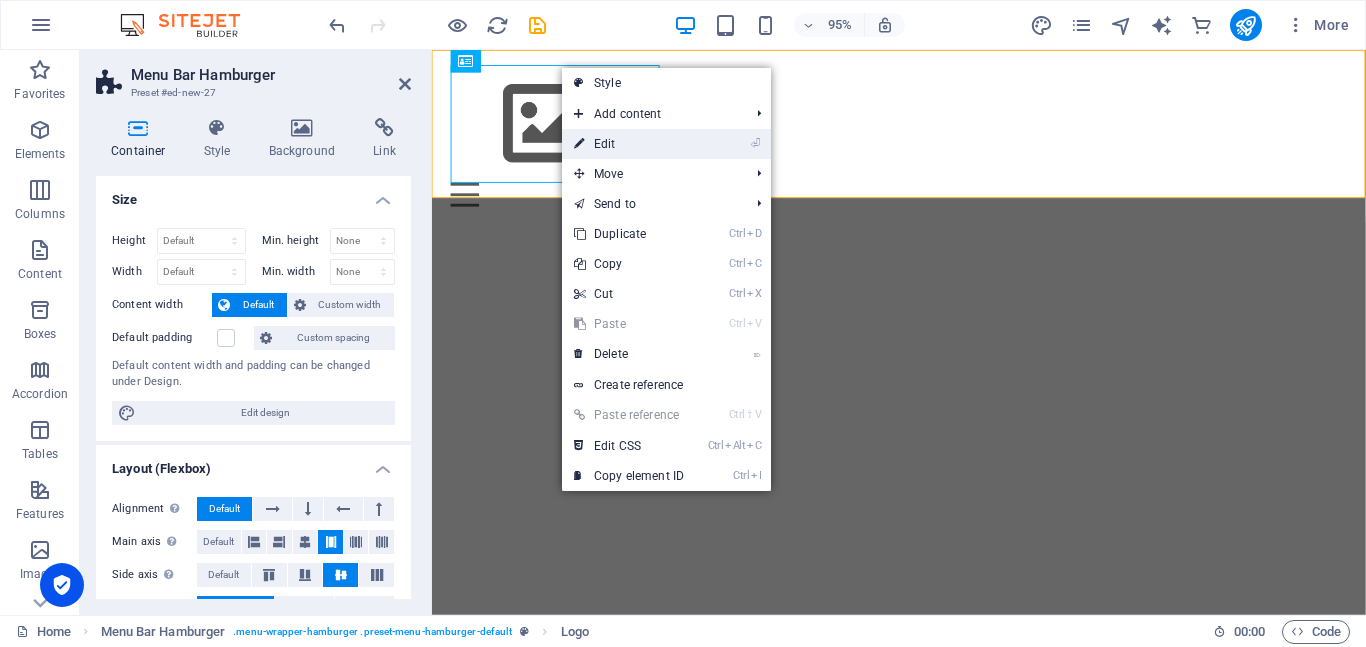 click on "⏎  Edit" at bounding box center (629, 144) 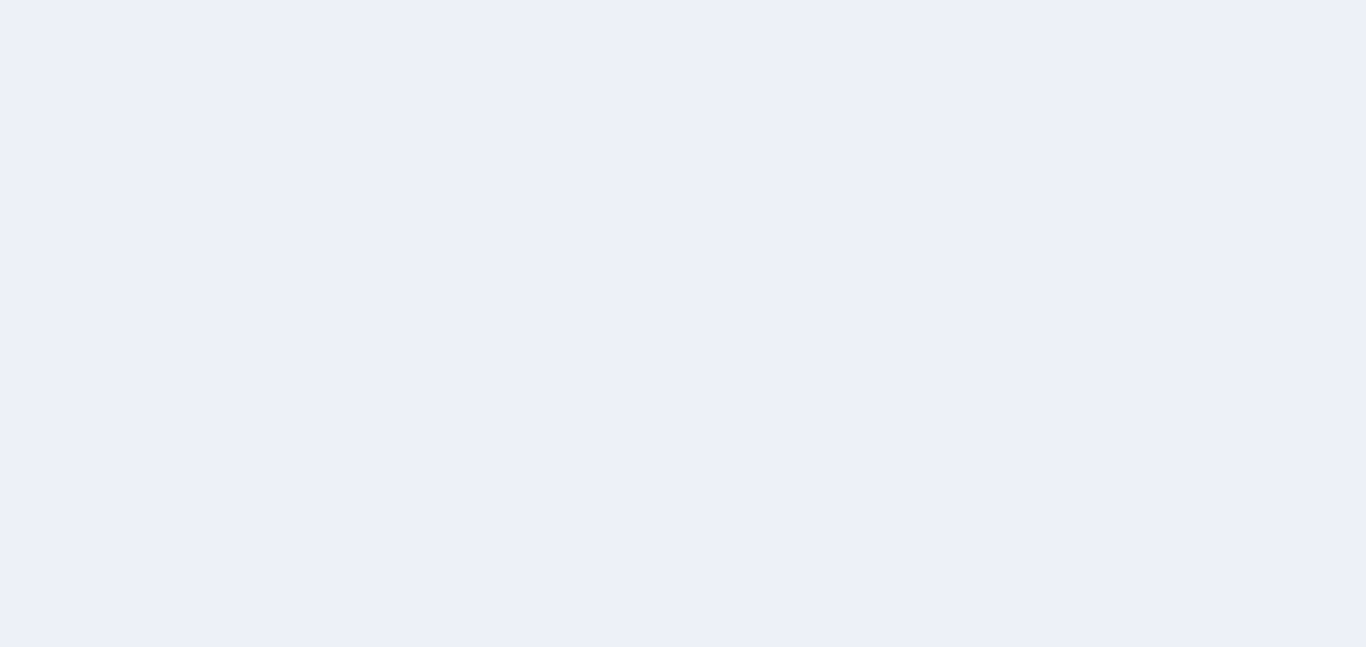 scroll, scrollTop: 0, scrollLeft: 0, axis: both 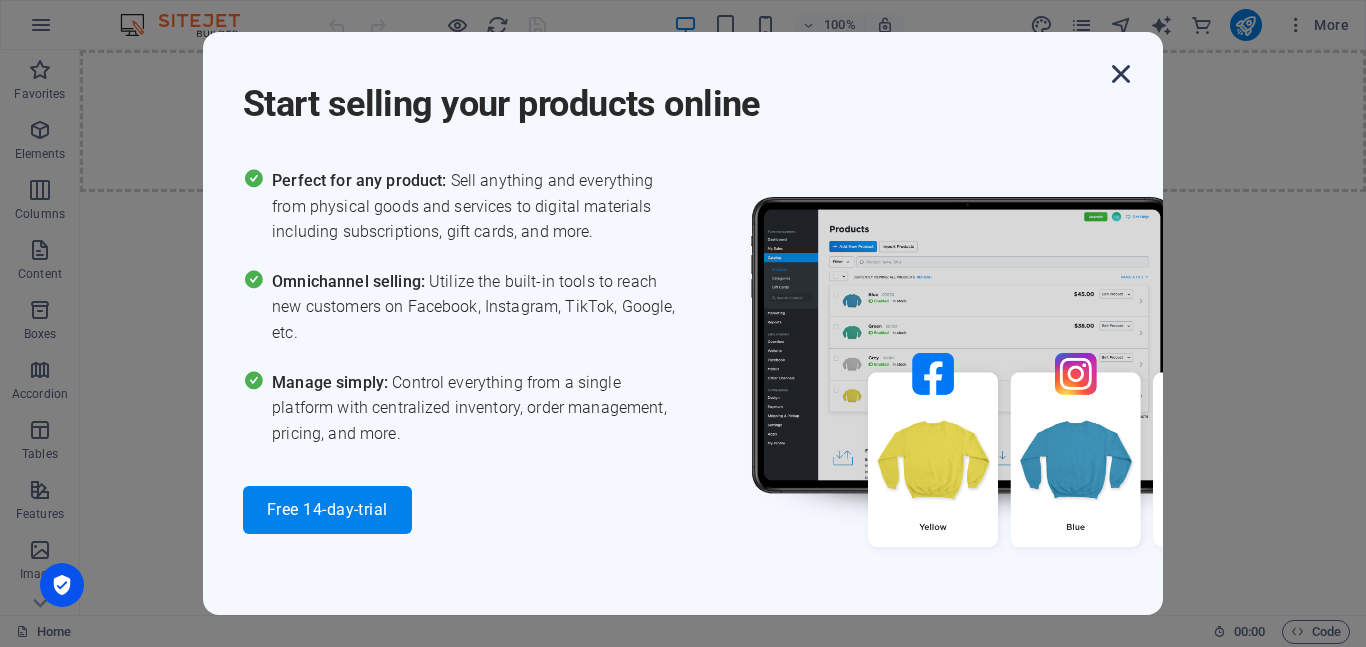 click at bounding box center [1121, 74] 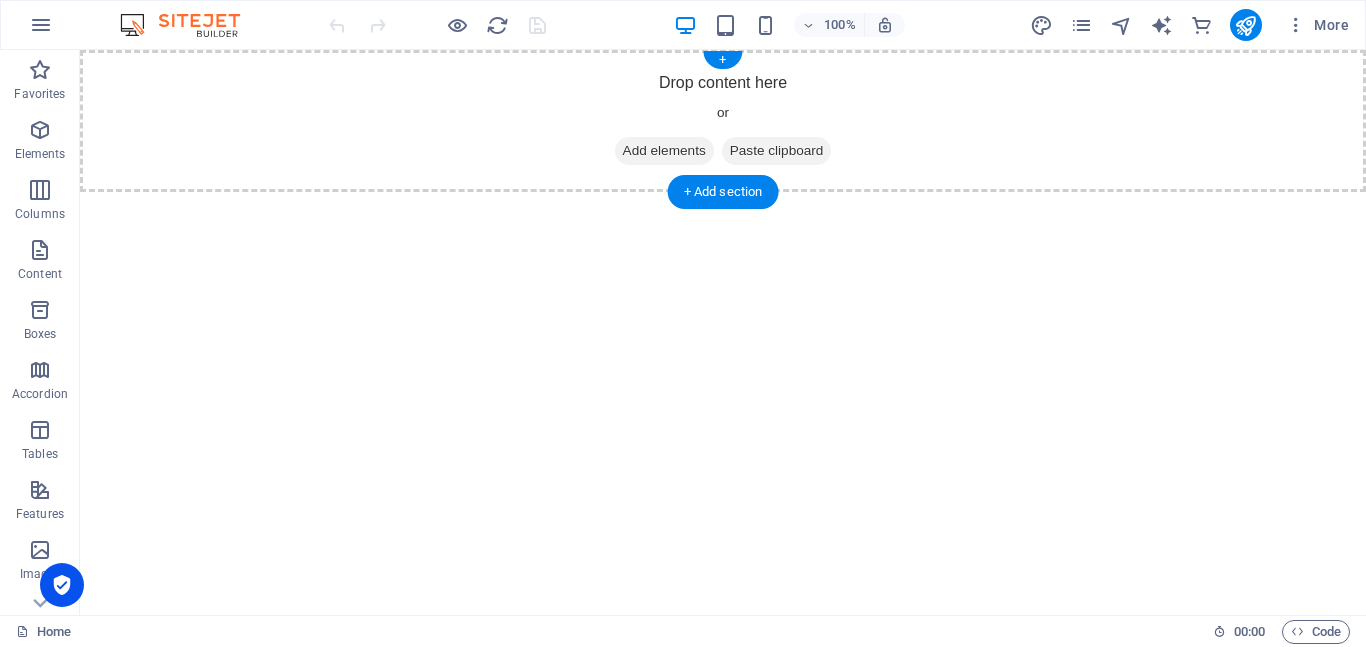 drag, startPoint x: 791, startPoint y: 106, endPoint x: 715, endPoint y: 158, distance: 92.086914 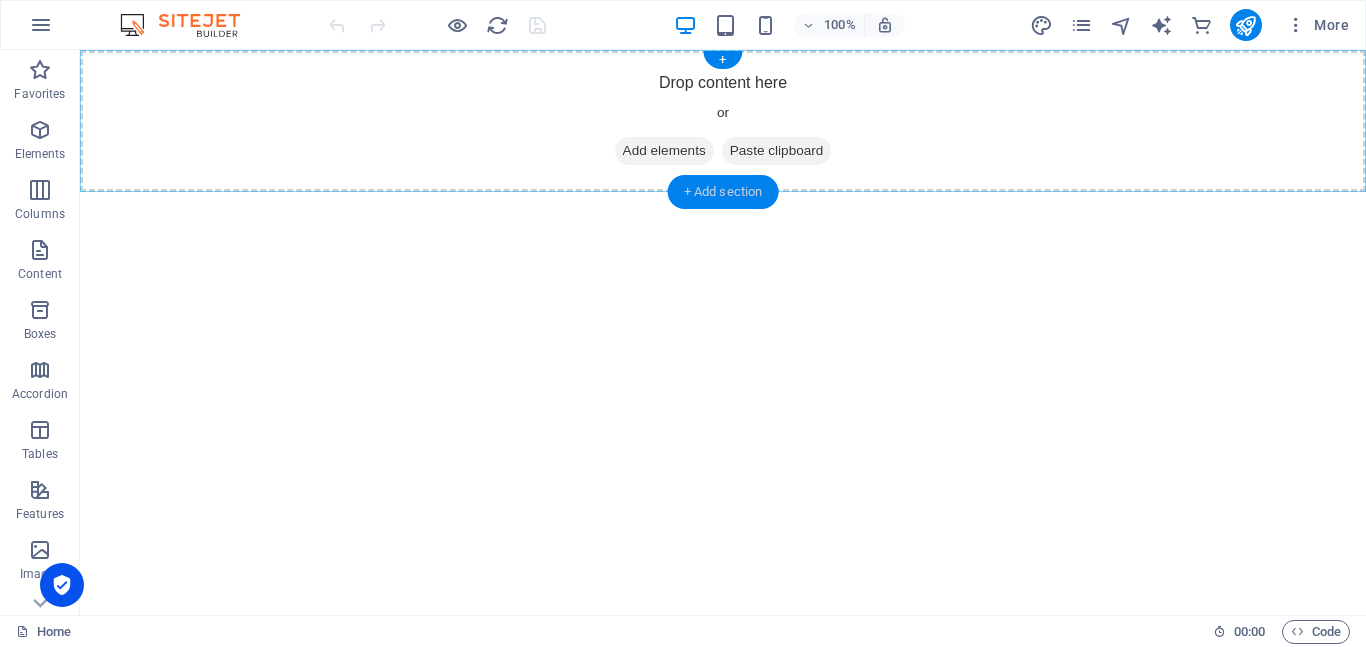 click on "+ Add section" at bounding box center [723, 192] 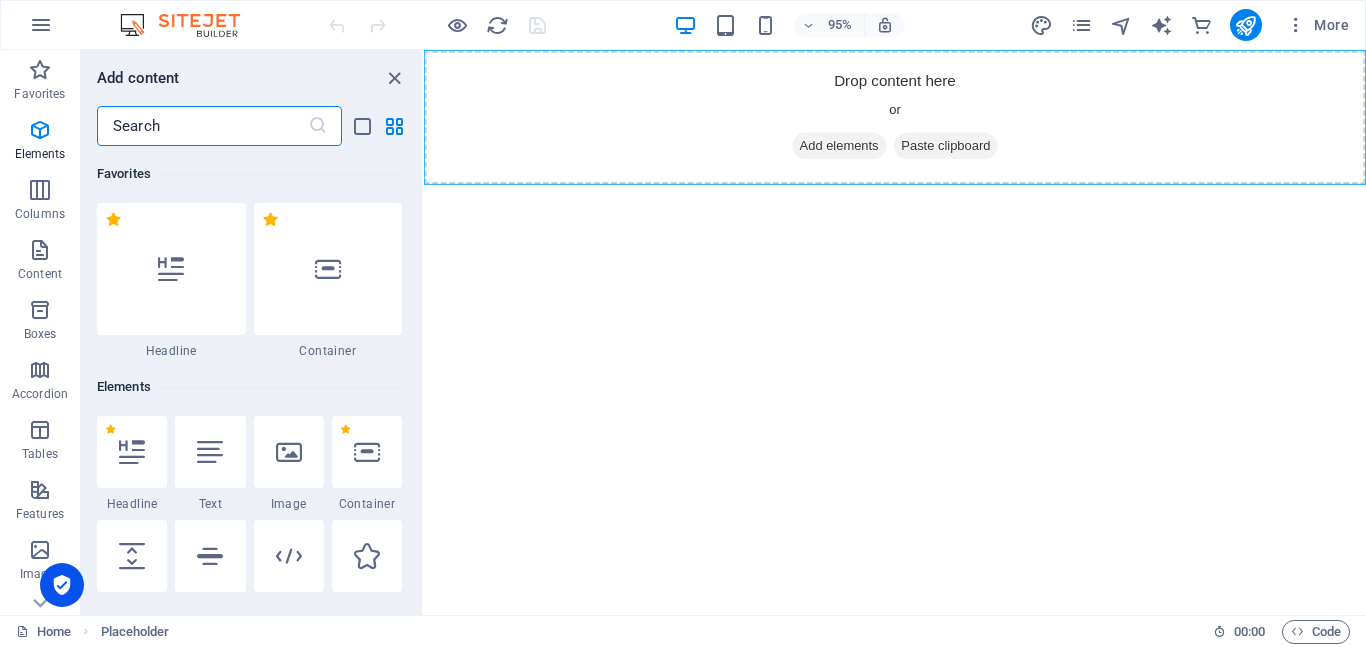 scroll, scrollTop: 3499, scrollLeft: 0, axis: vertical 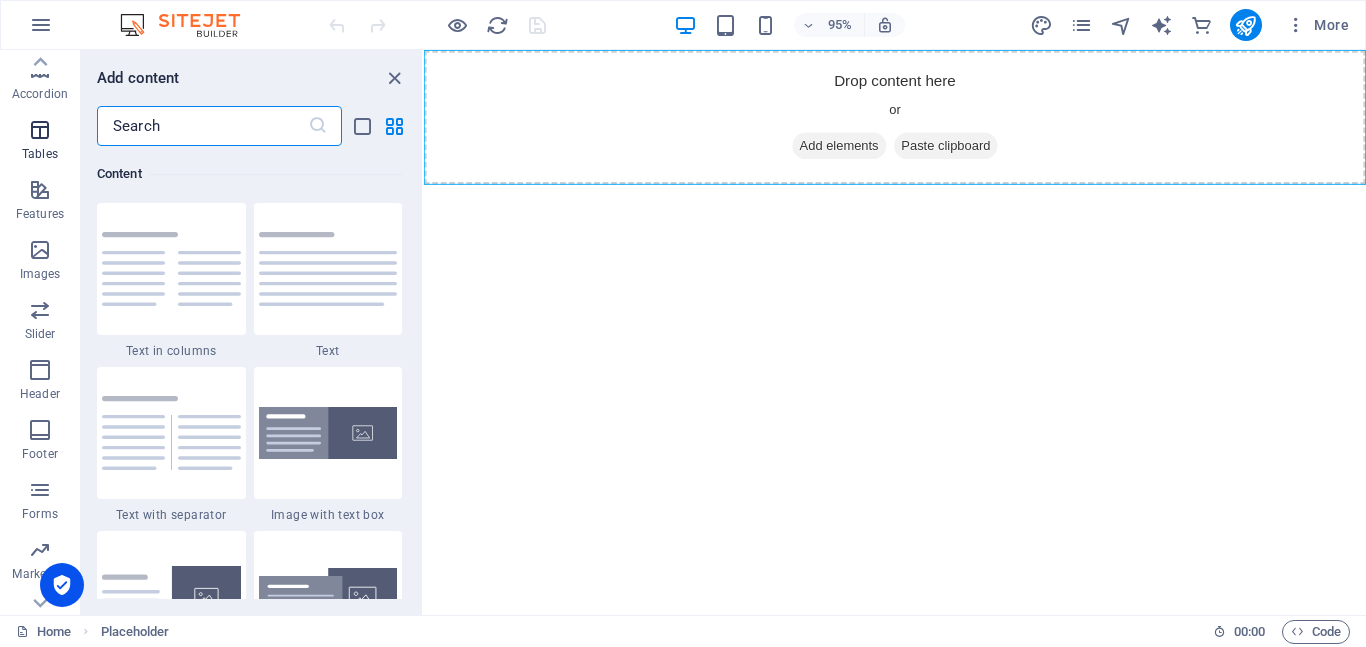 click on "Tables" at bounding box center [40, 154] 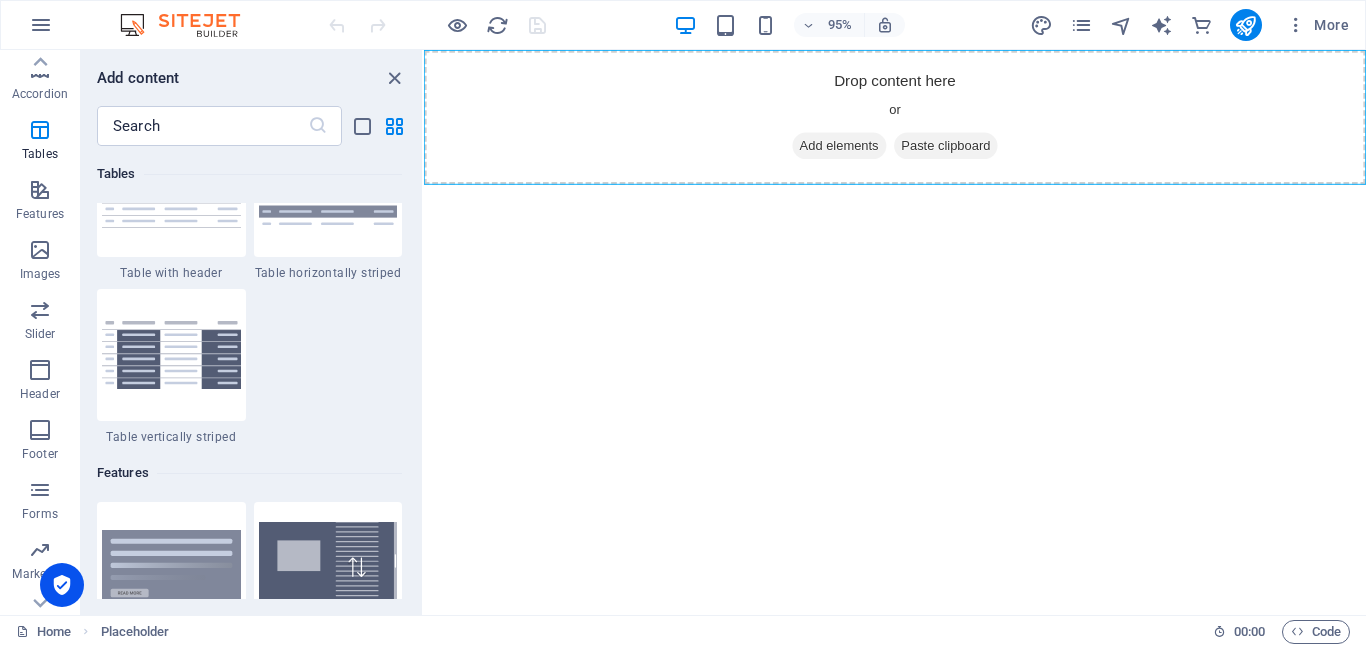 scroll, scrollTop: 7562, scrollLeft: 0, axis: vertical 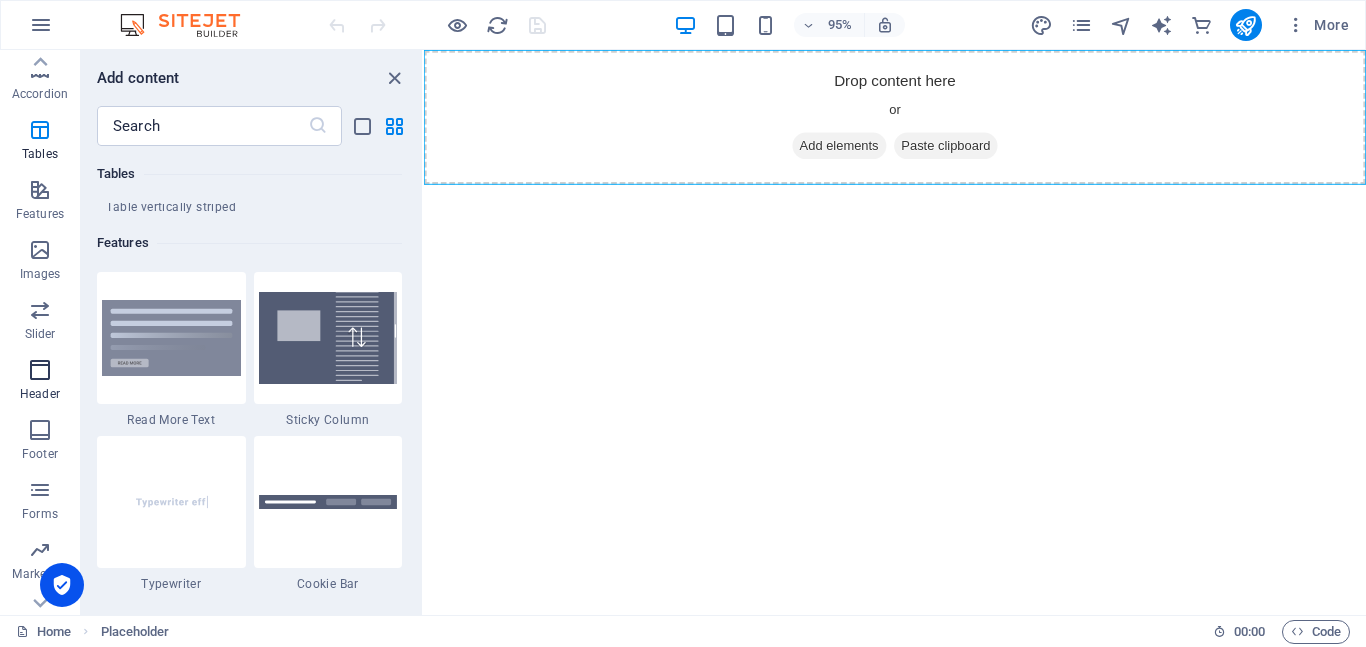 click at bounding box center [40, 370] 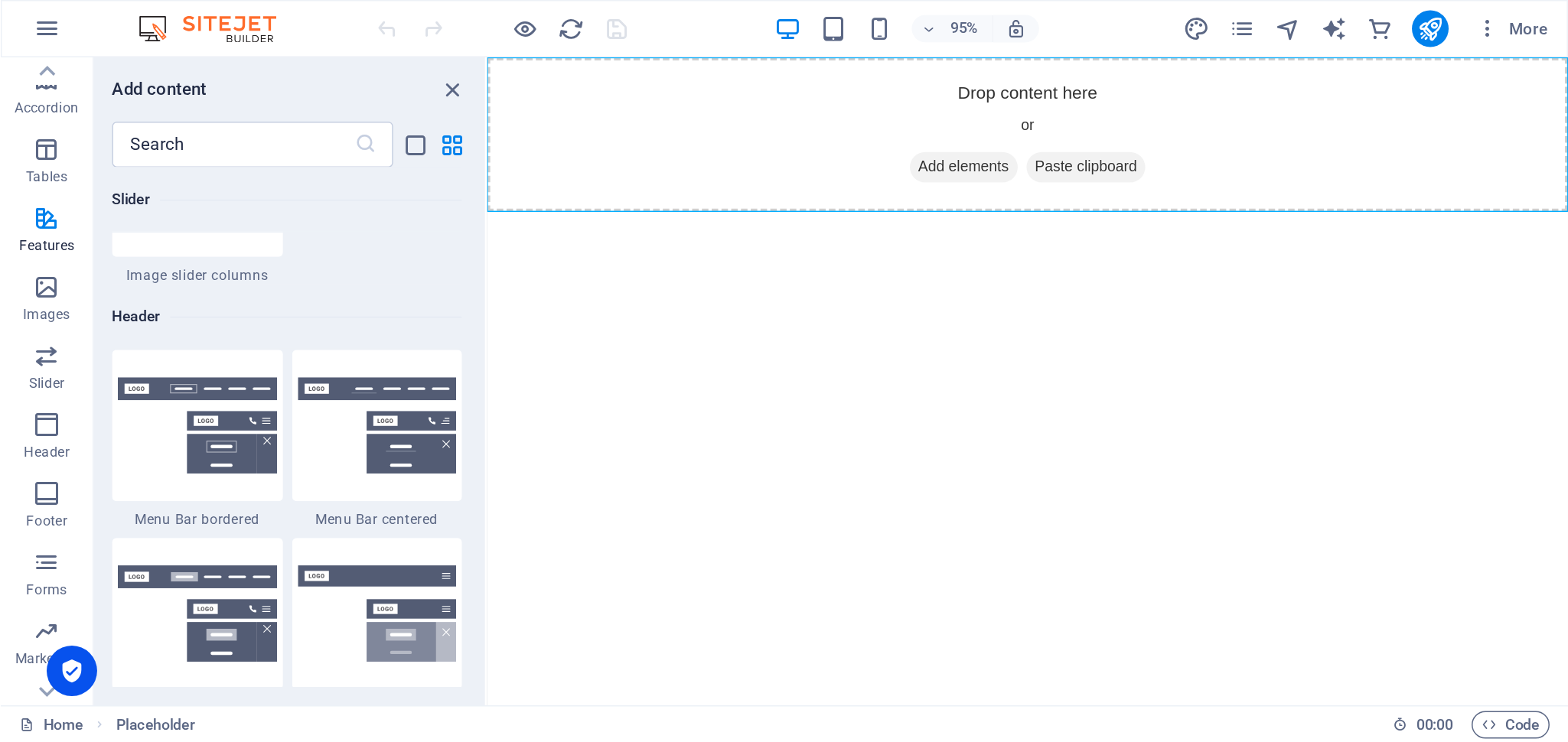 scroll, scrollTop: 9086, scrollLeft: 0, axis: vertical 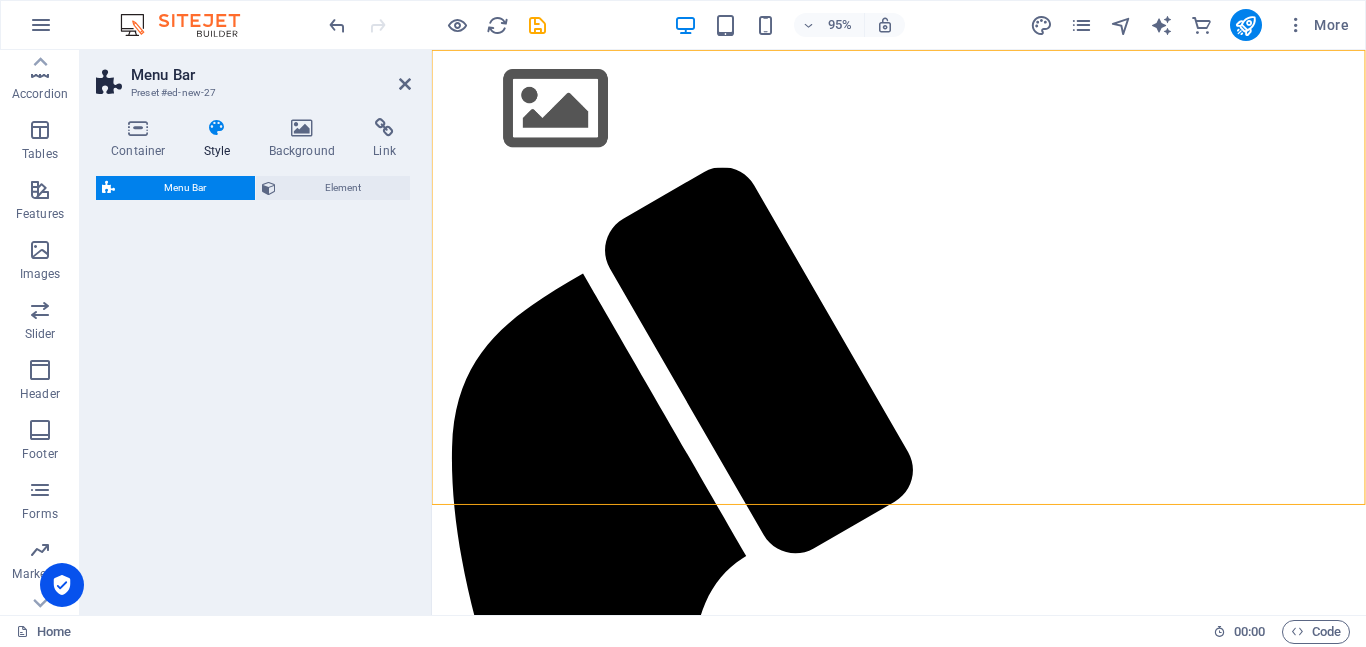 select on "rem" 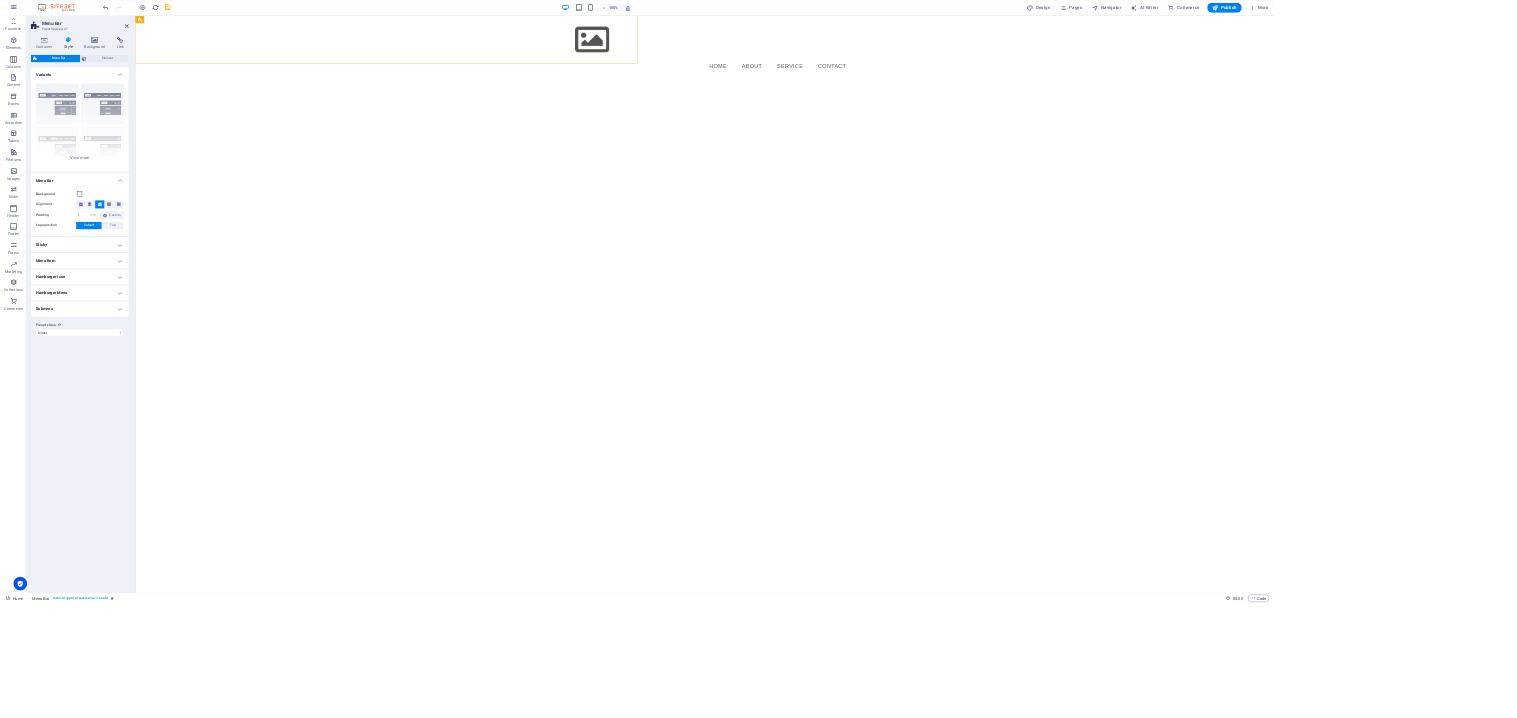 scroll, scrollTop: 0, scrollLeft: 0, axis: both 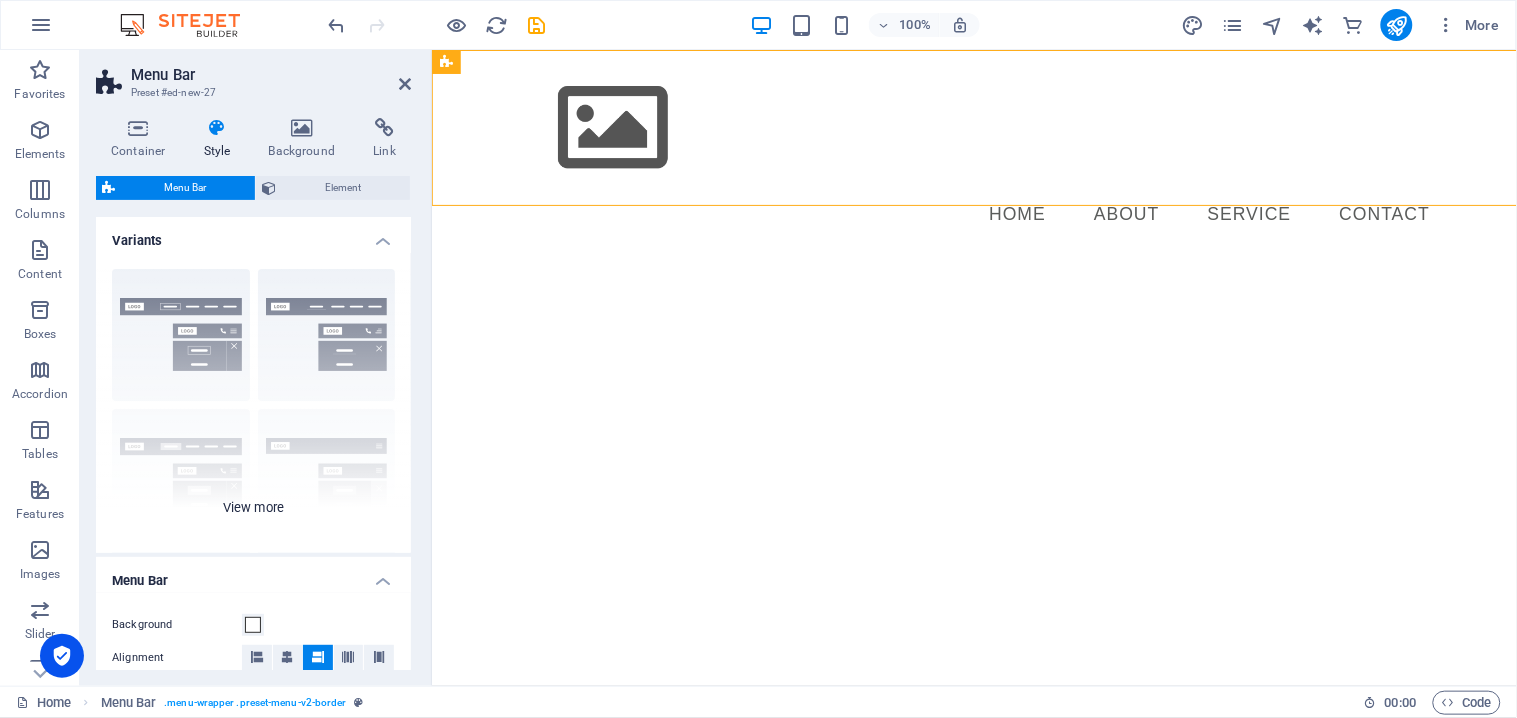 click on "Border Centered Default Fixed Loki Trigger Wide XXL" at bounding box center [253, 403] 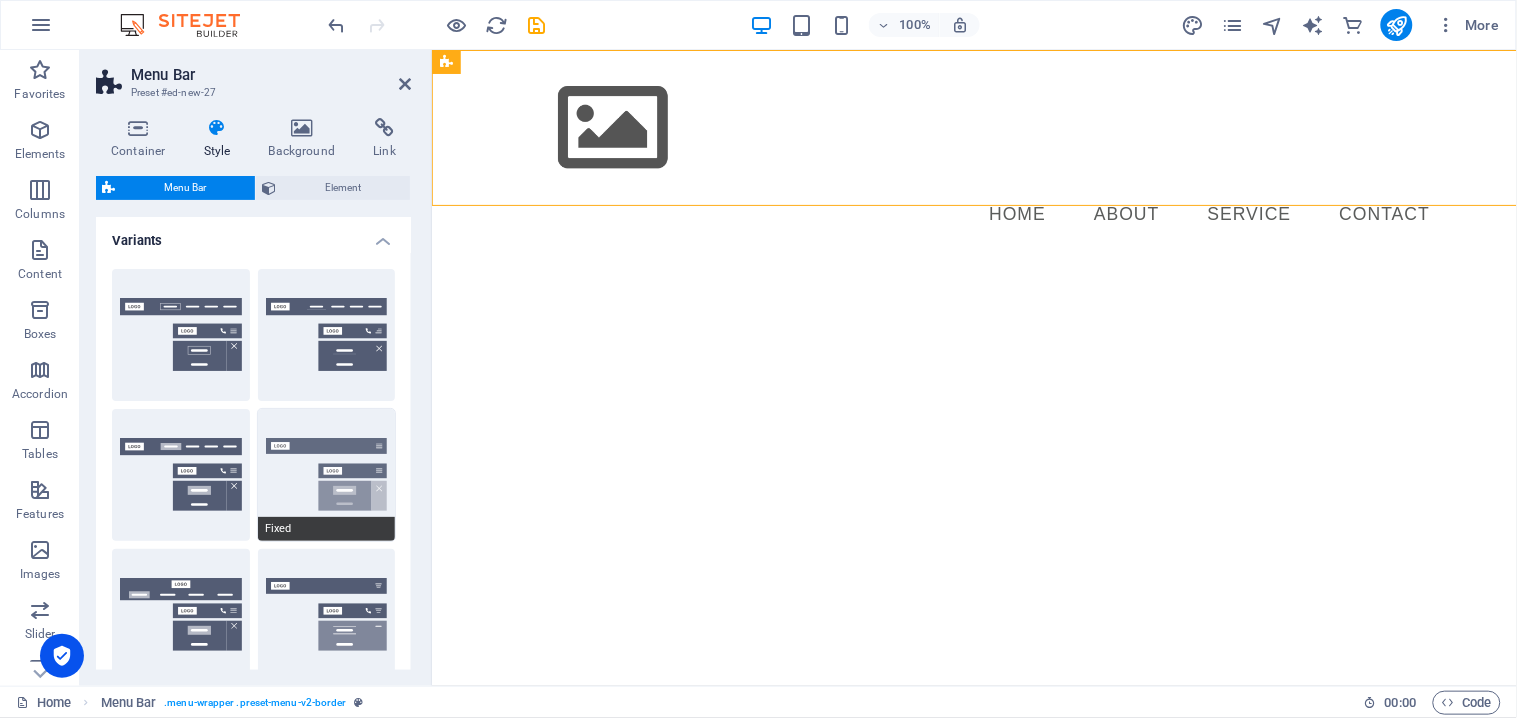 click on "Fixed" at bounding box center [327, 475] 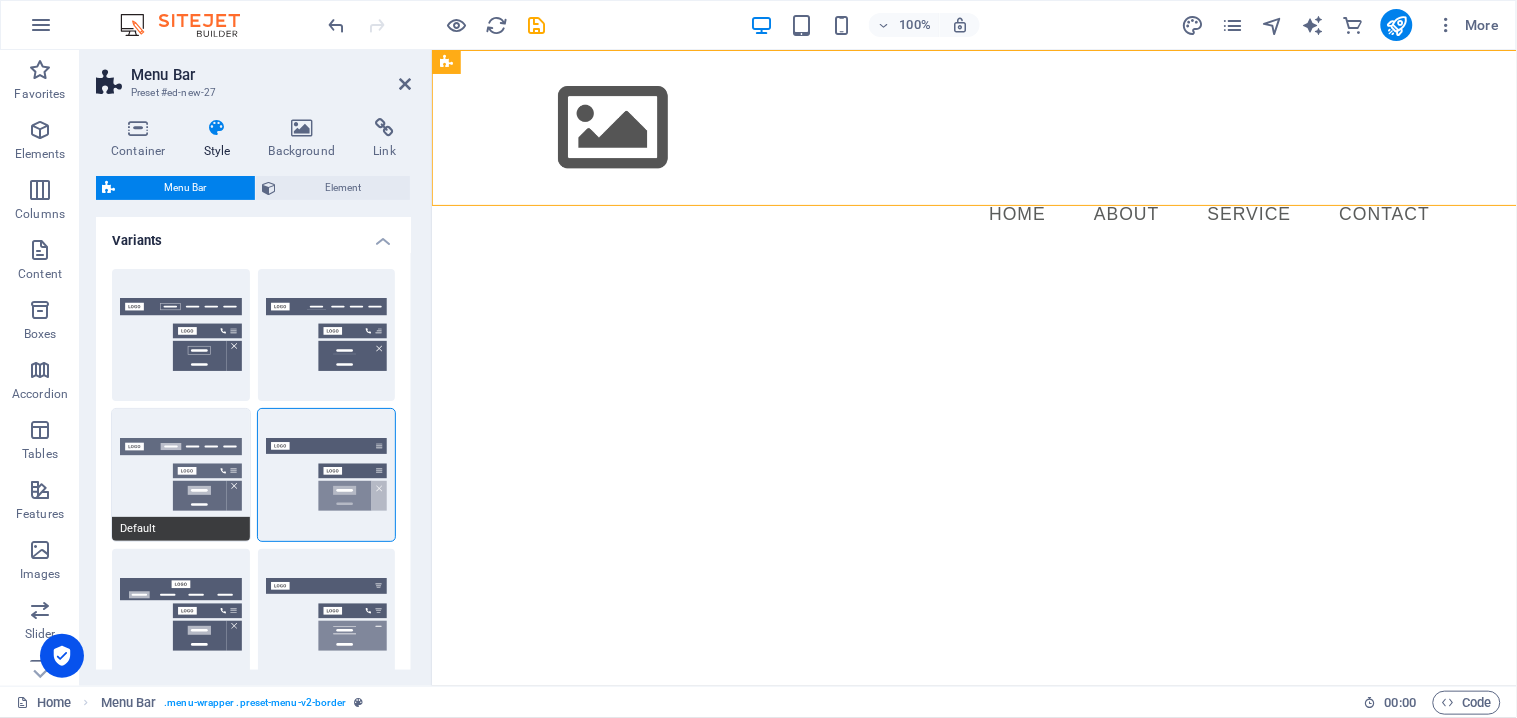 click on "Default" at bounding box center (181, 475) 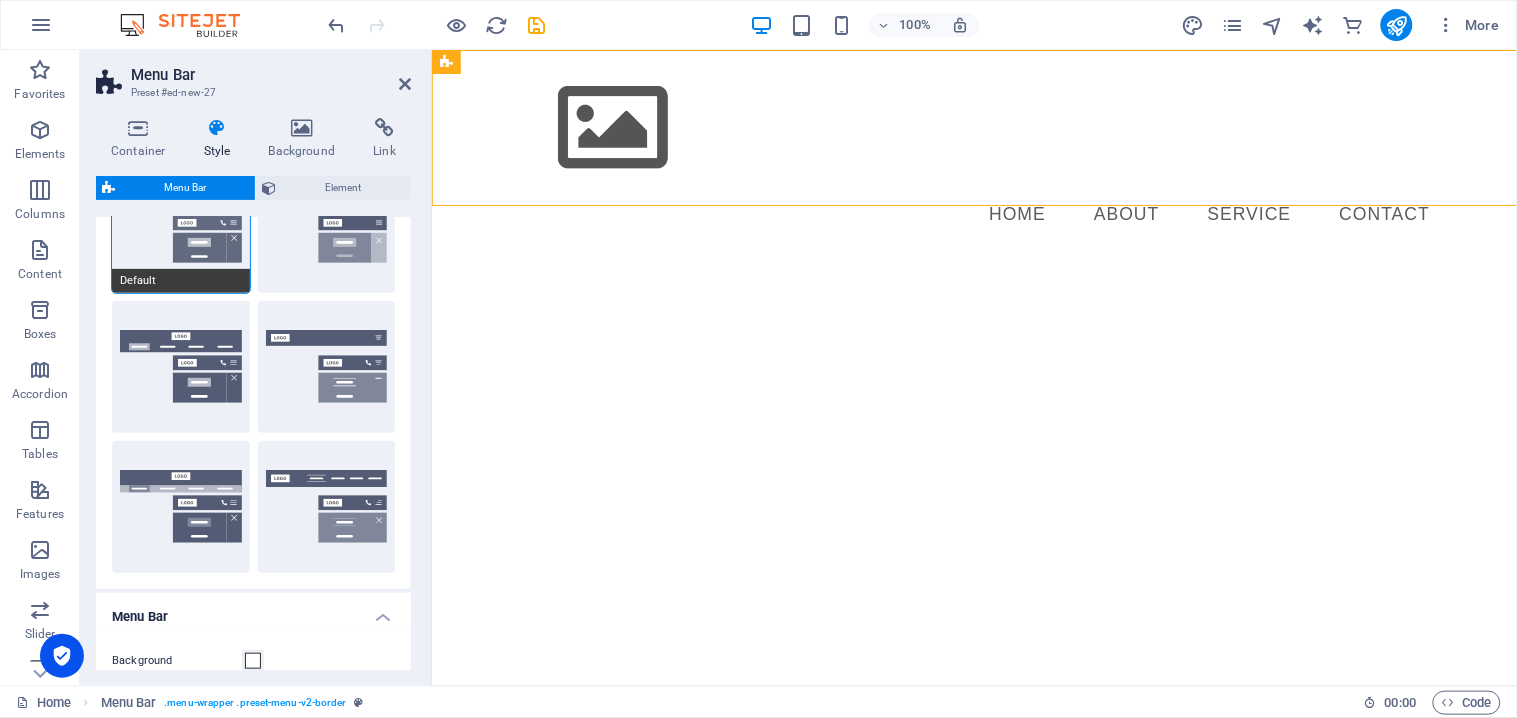 scroll, scrollTop: 333, scrollLeft: 0, axis: vertical 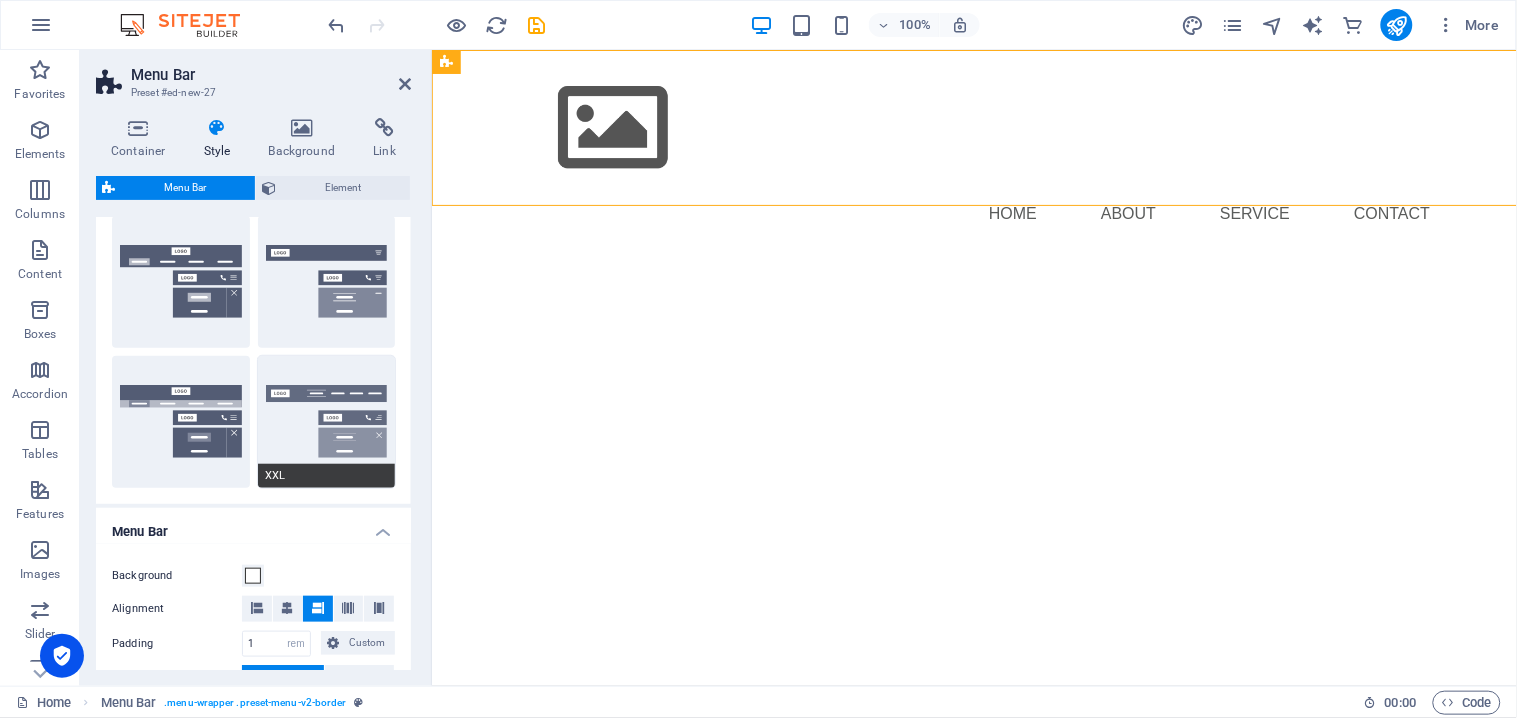 click on "XXL" at bounding box center [327, 422] 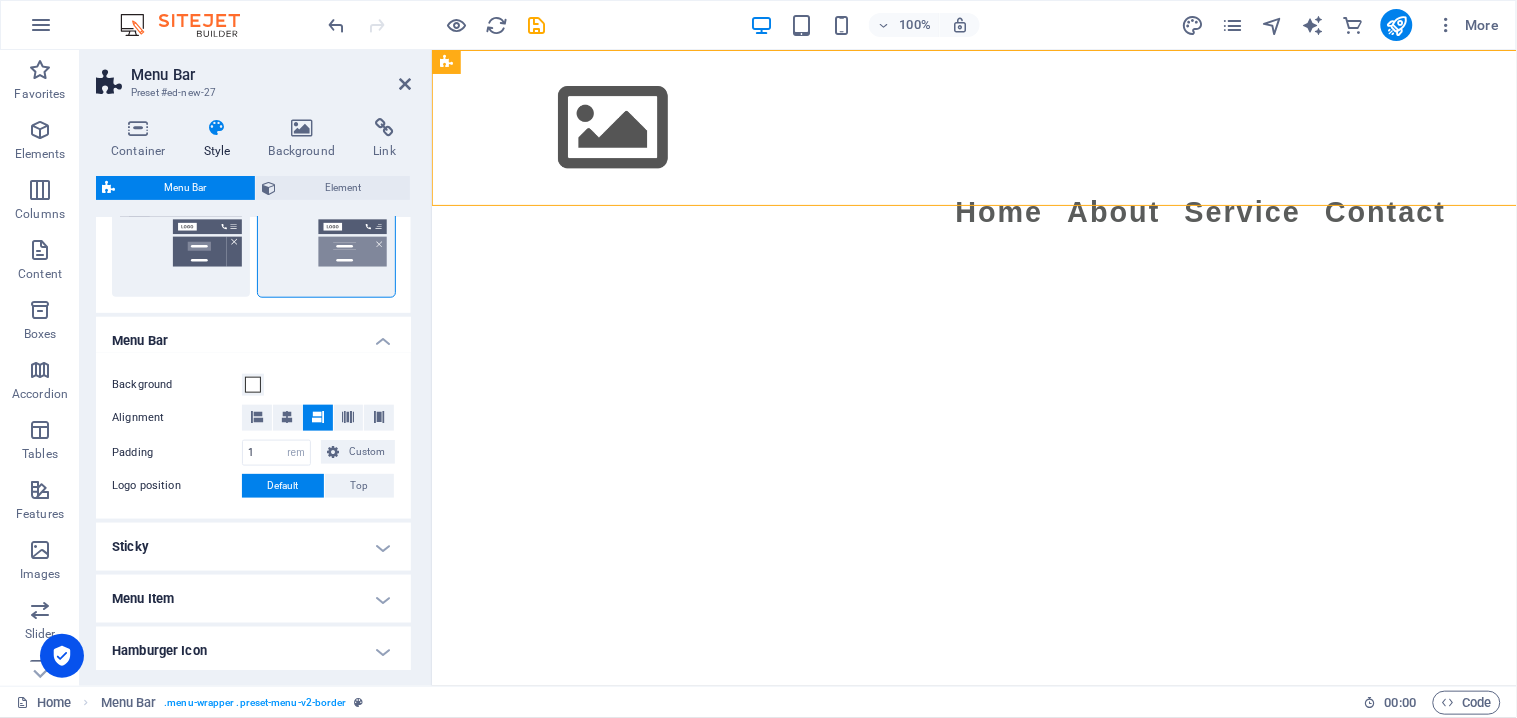 scroll, scrollTop: 555, scrollLeft: 0, axis: vertical 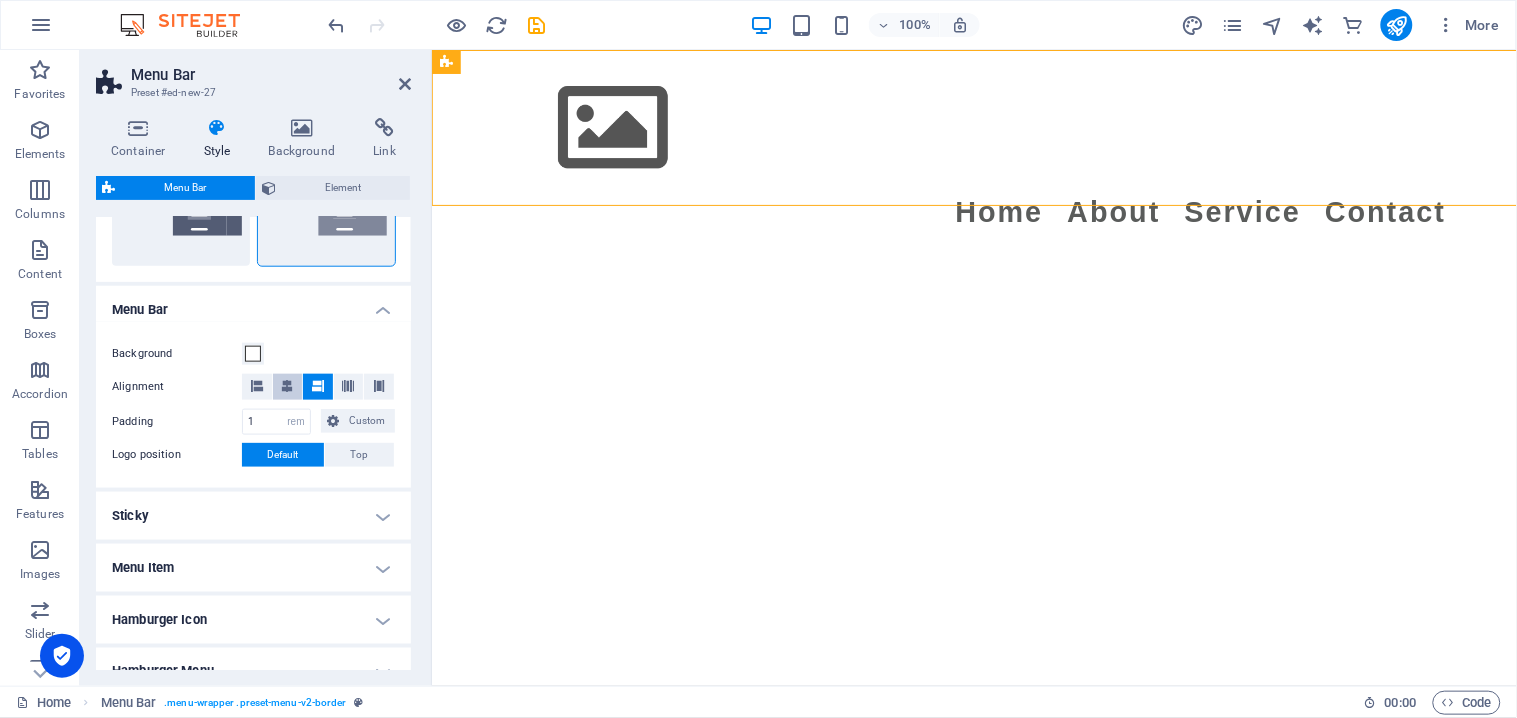 click at bounding box center (287, 386) 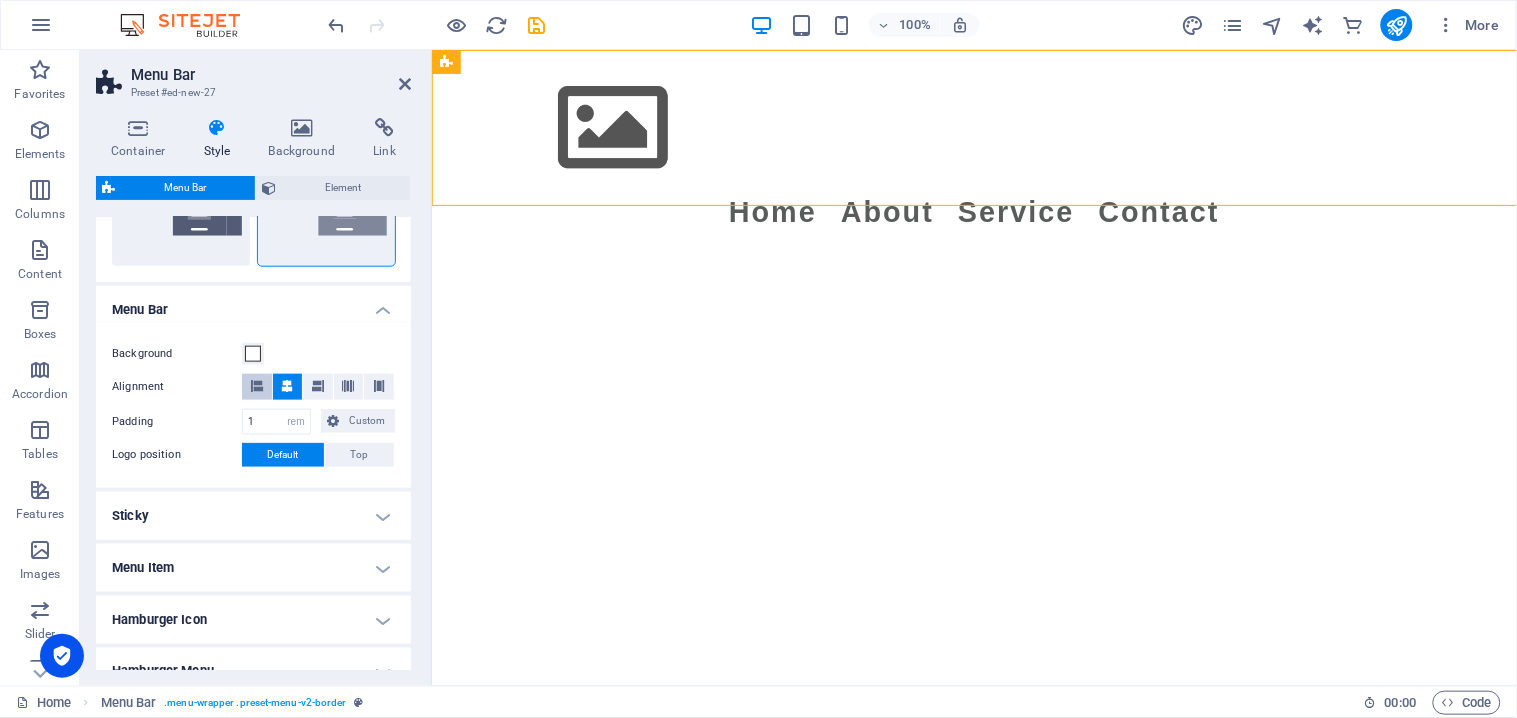 click at bounding box center (257, 386) 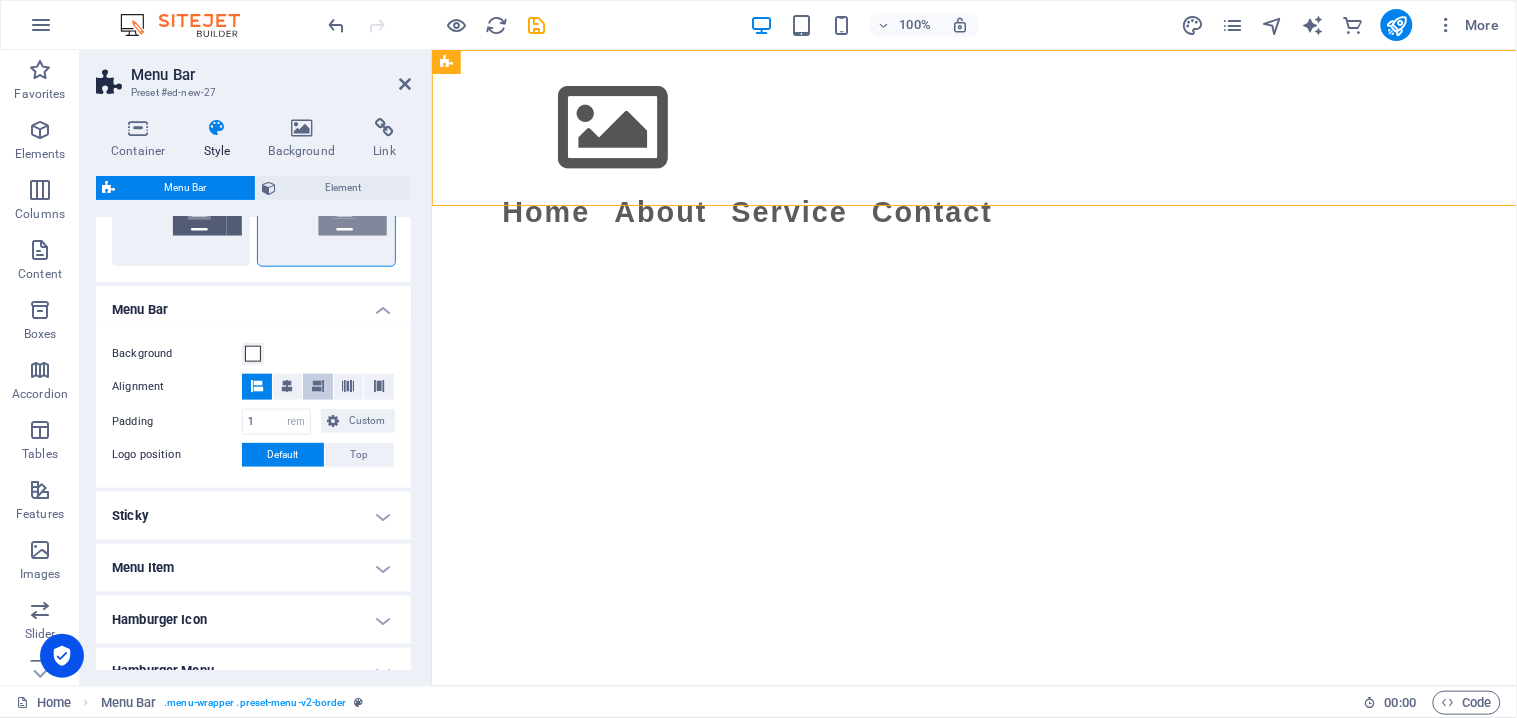 click at bounding box center (318, 387) 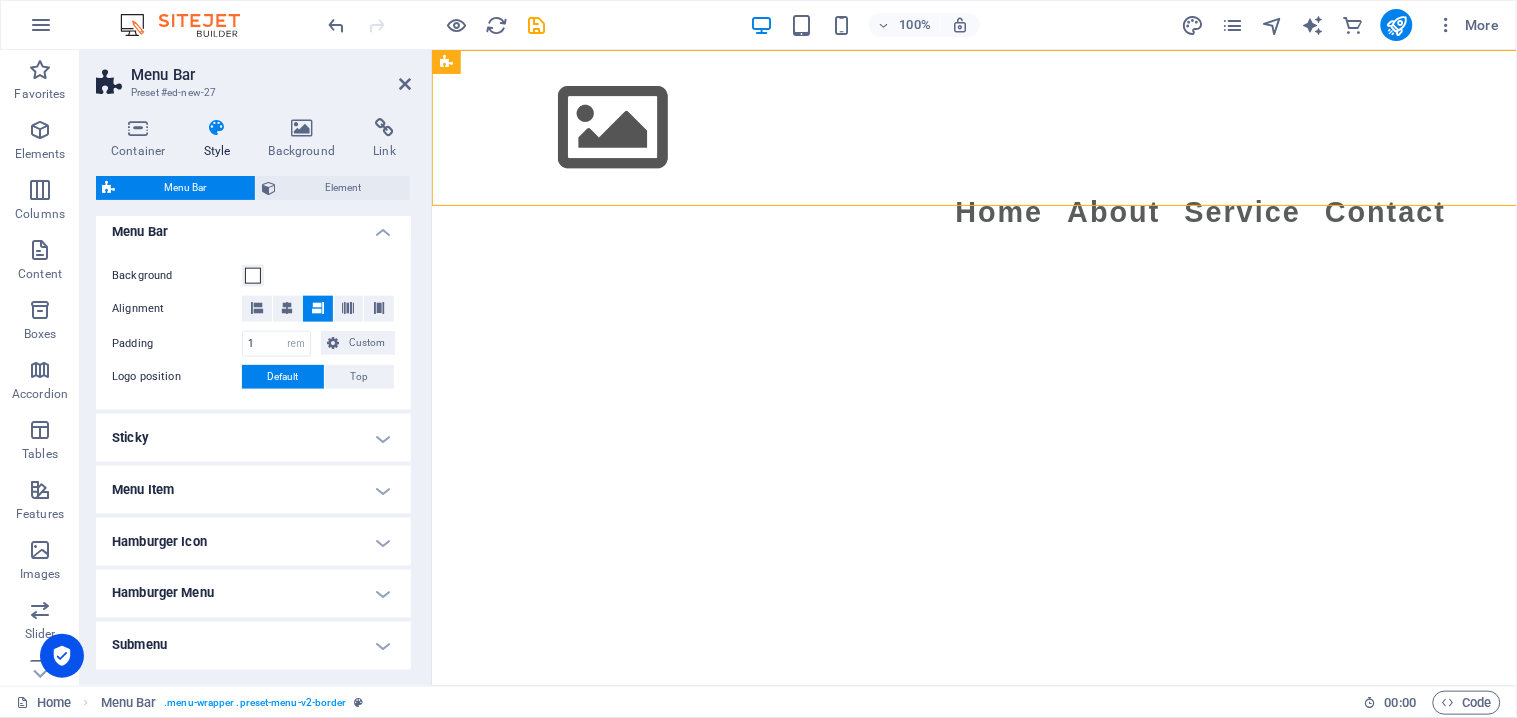 scroll, scrollTop: 710, scrollLeft: 0, axis: vertical 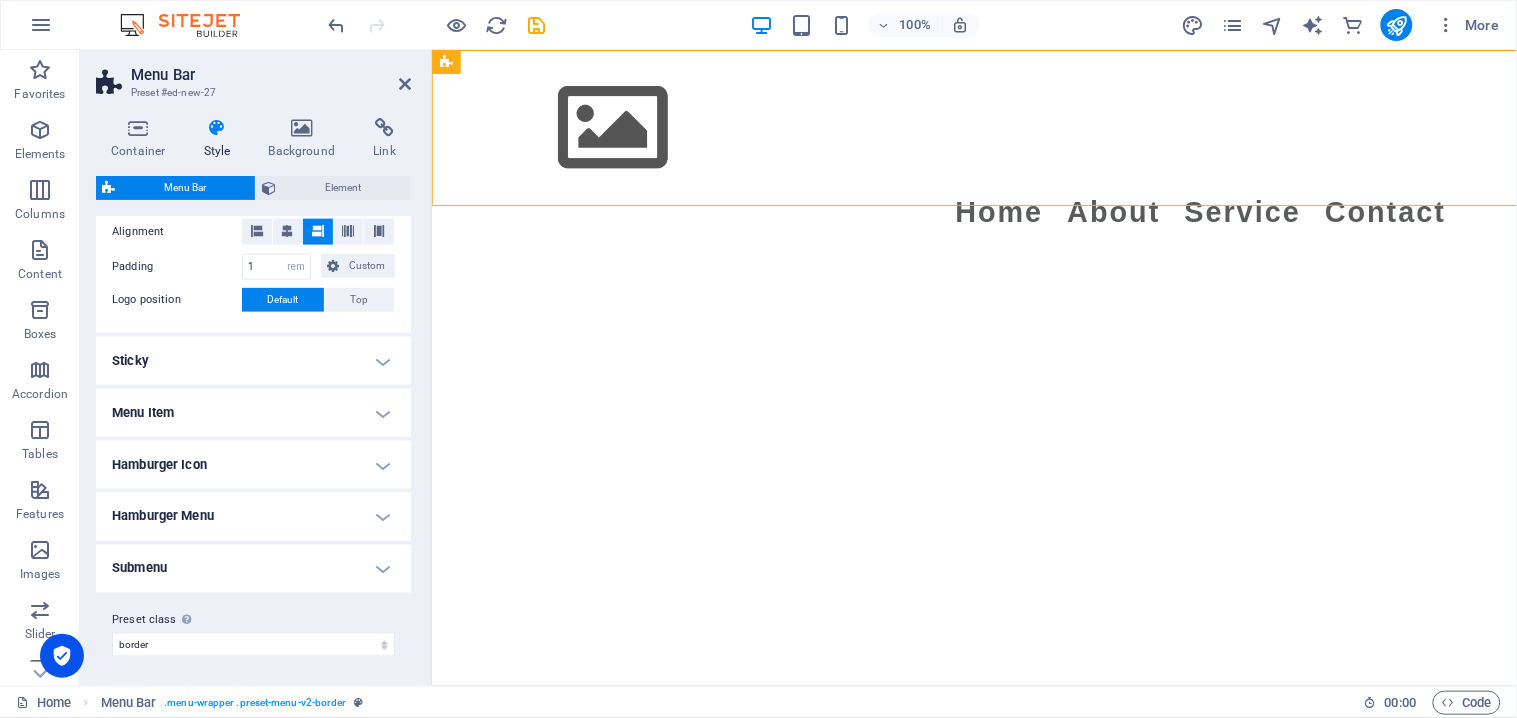 click on "Sticky" at bounding box center [253, 361] 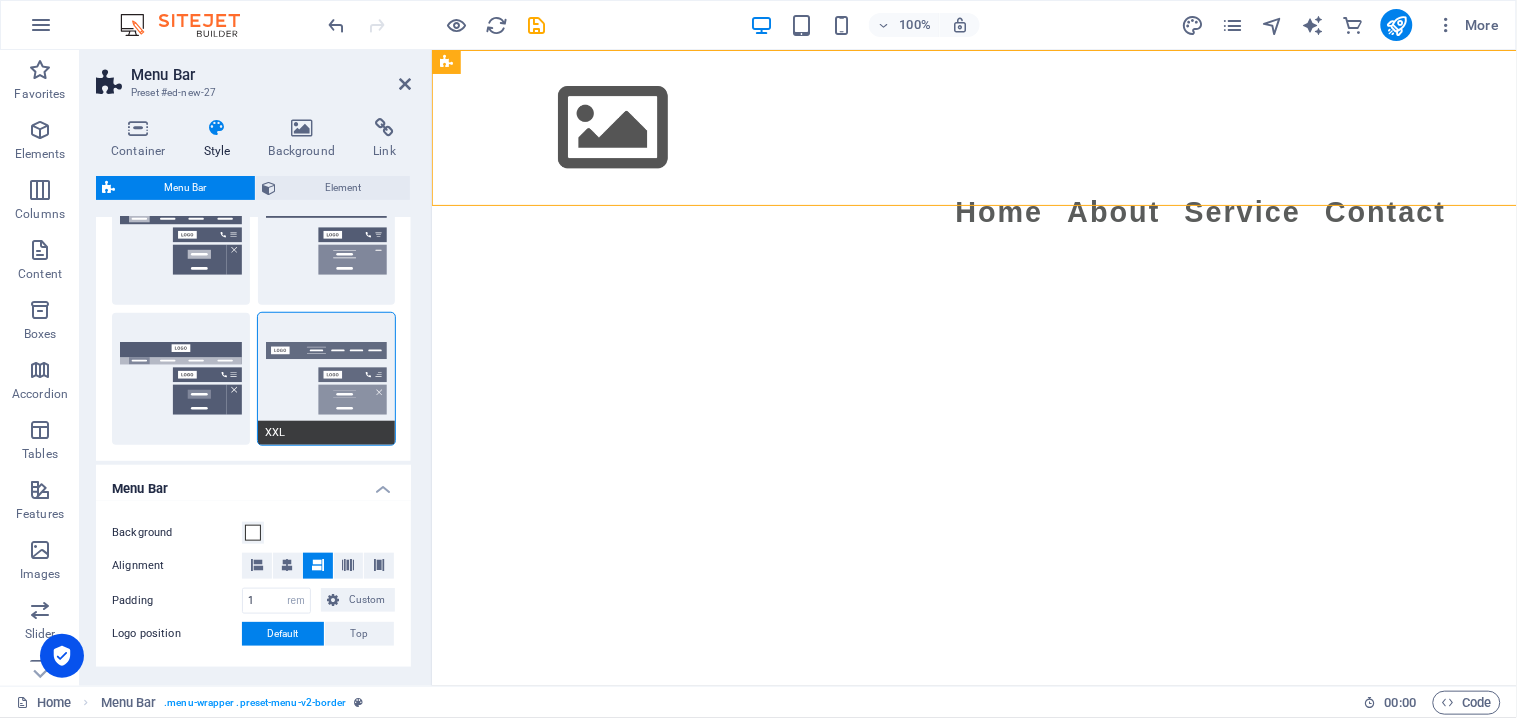 scroll, scrollTop: 43, scrollLeft: 0, axis: vertical 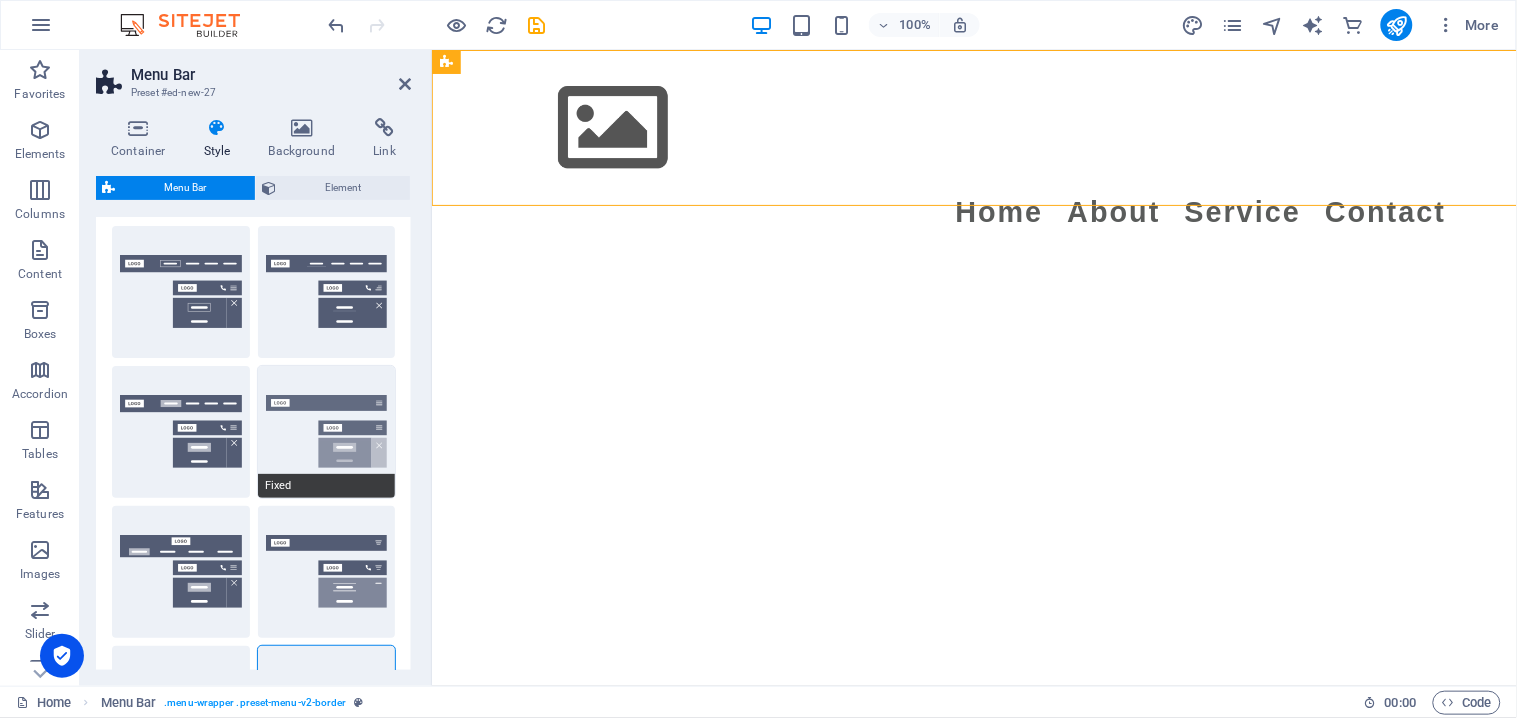 click on "Fixed" at bounding box center [327, 432] 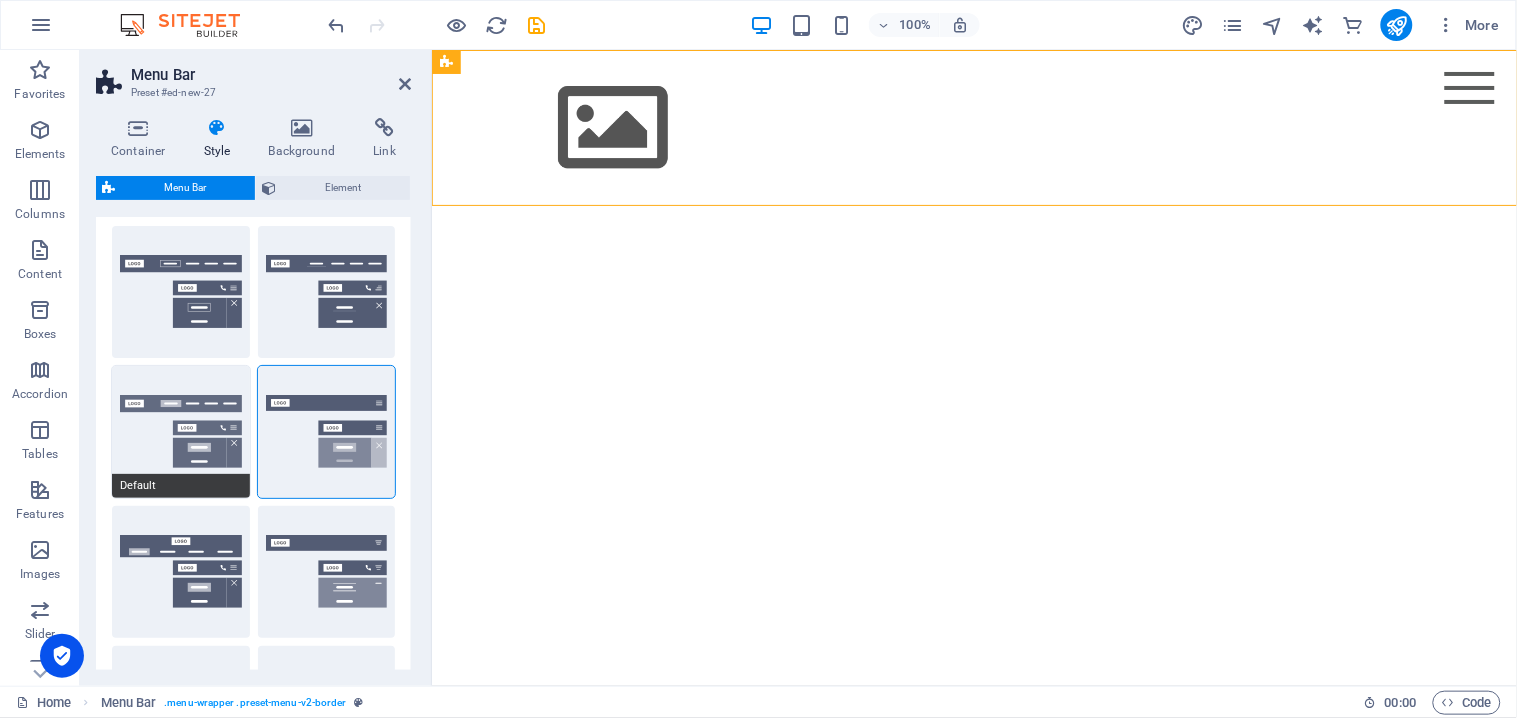 click on "Default" at bounding box center [181, 432] 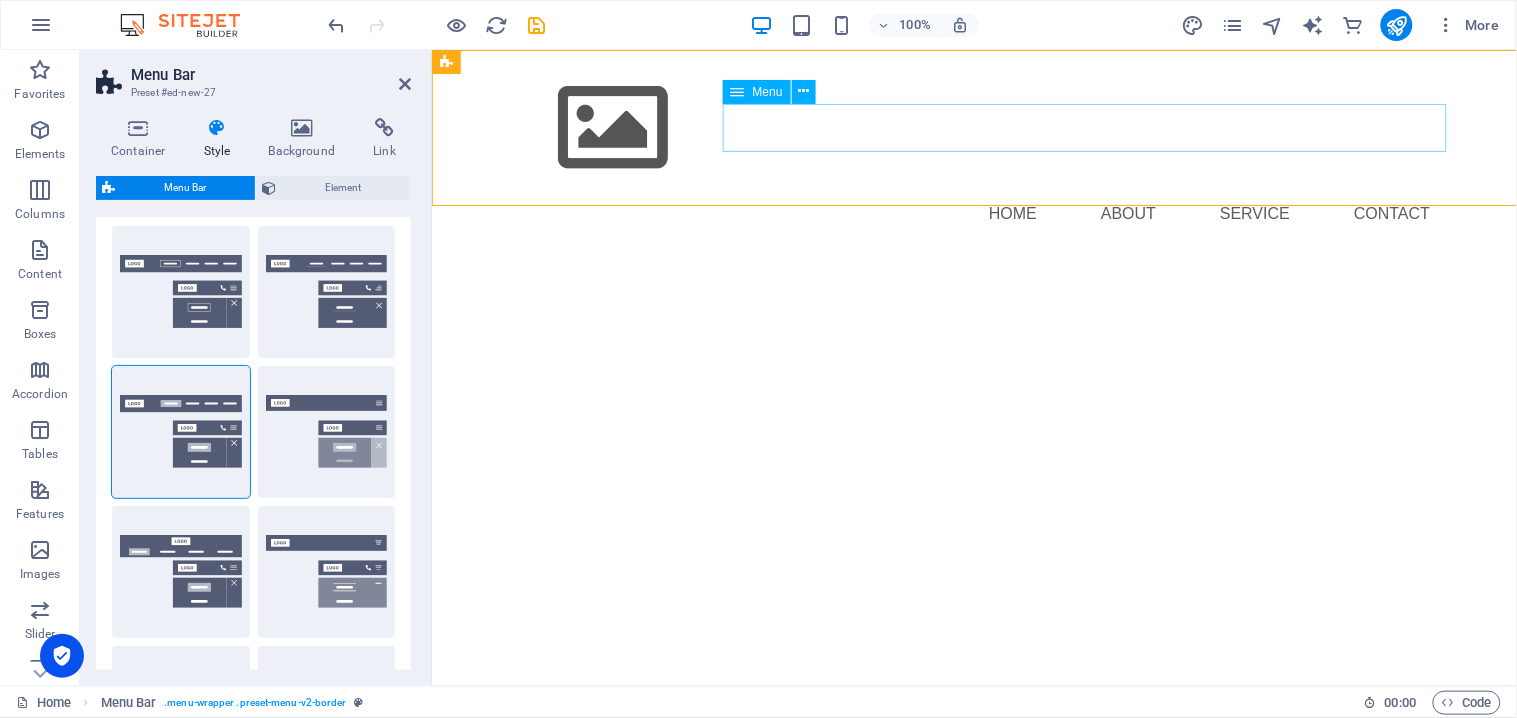 click on "Home About Service Contact" at bounding box center (974, 213) 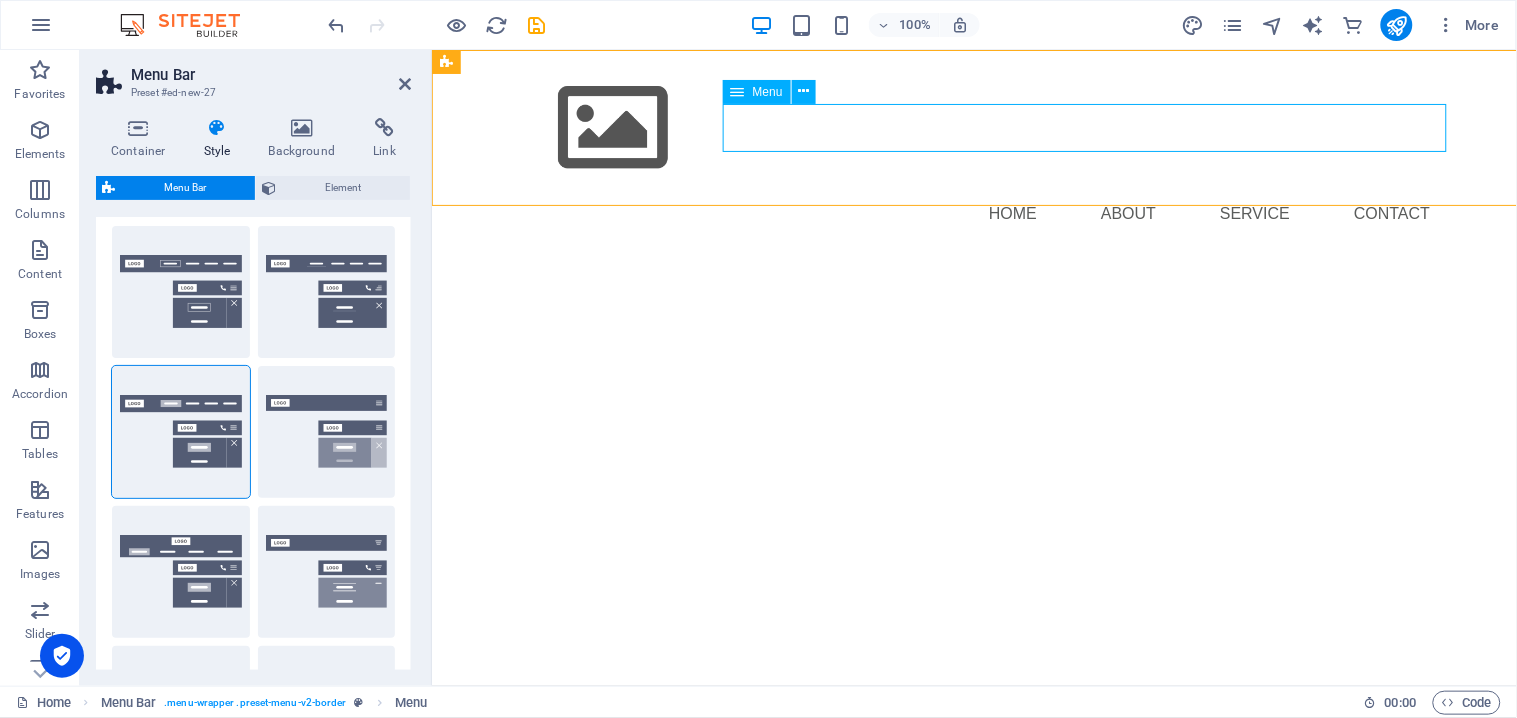 click on "Home About Service Contact" at bounding box center [974, 213] 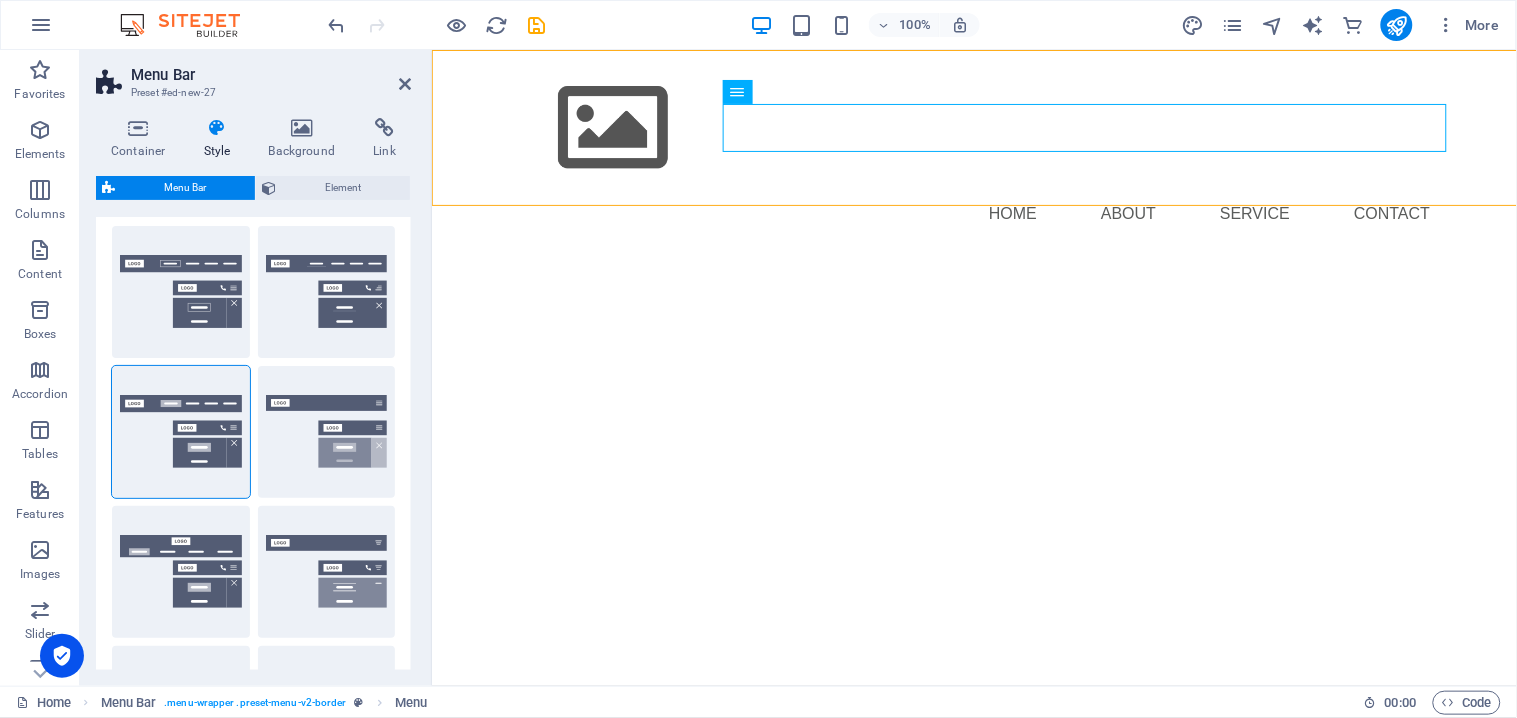 click on "Skip to main content
Menu Home About Service Contact" at bounding box center [973, 151] 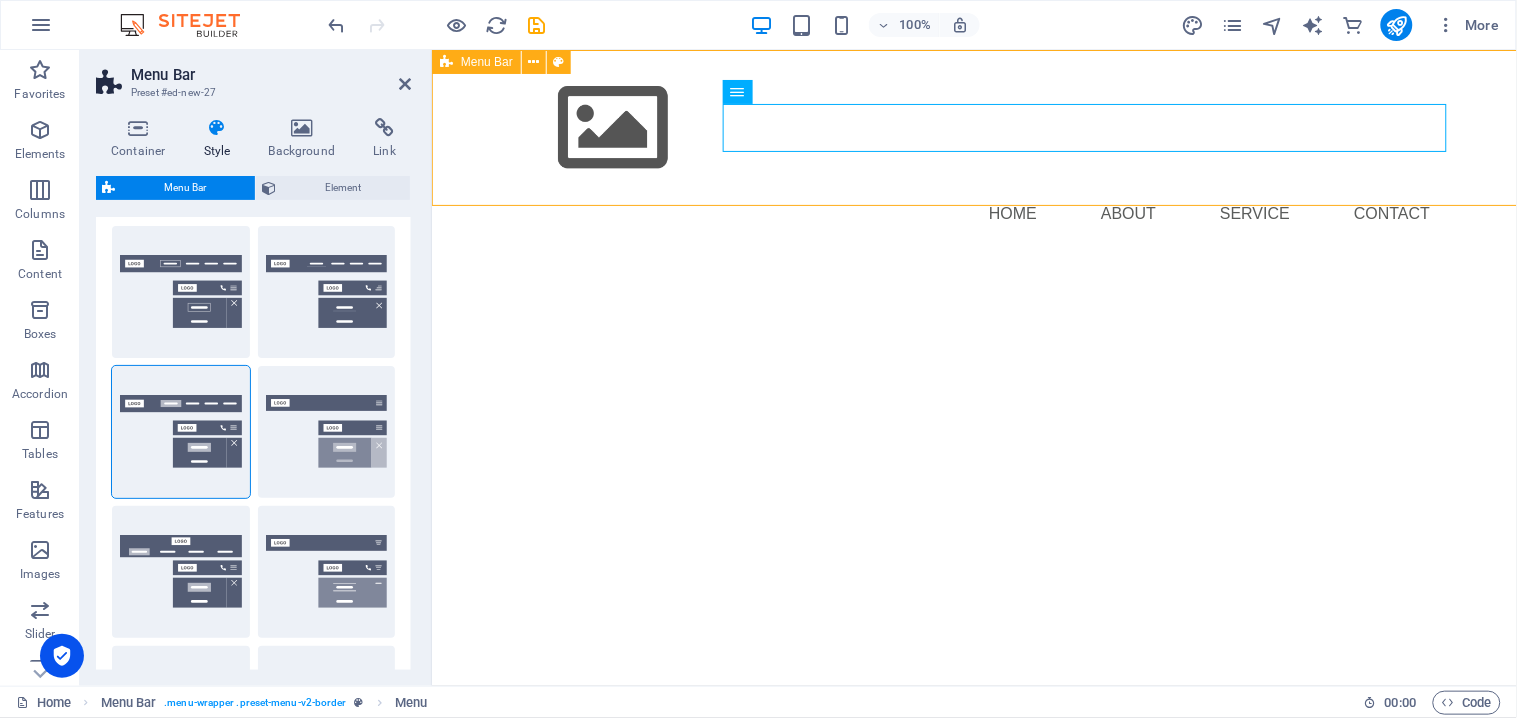 click on "Menu Home About Service Contact" at bounding box center [973, 151] 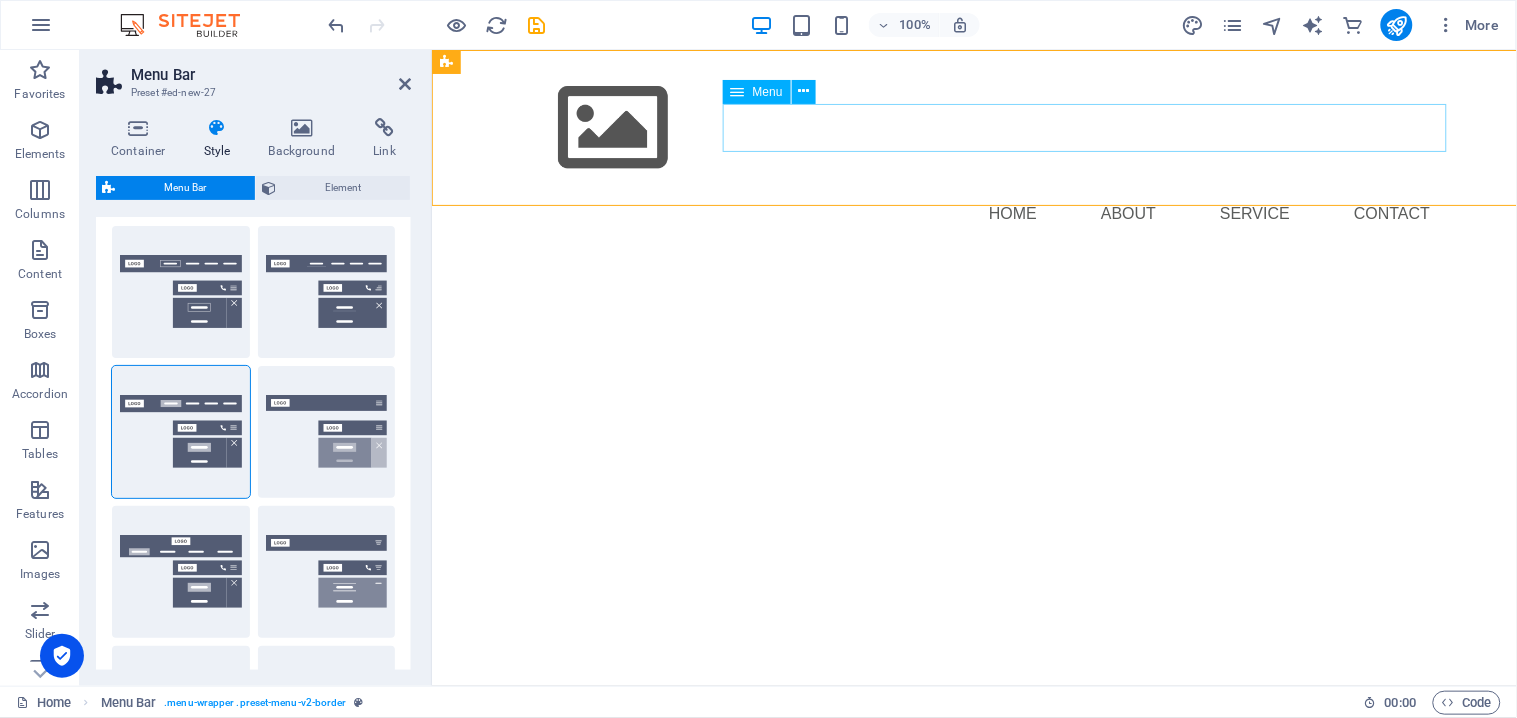 click on "Menu" at bounding box center [757, 92] 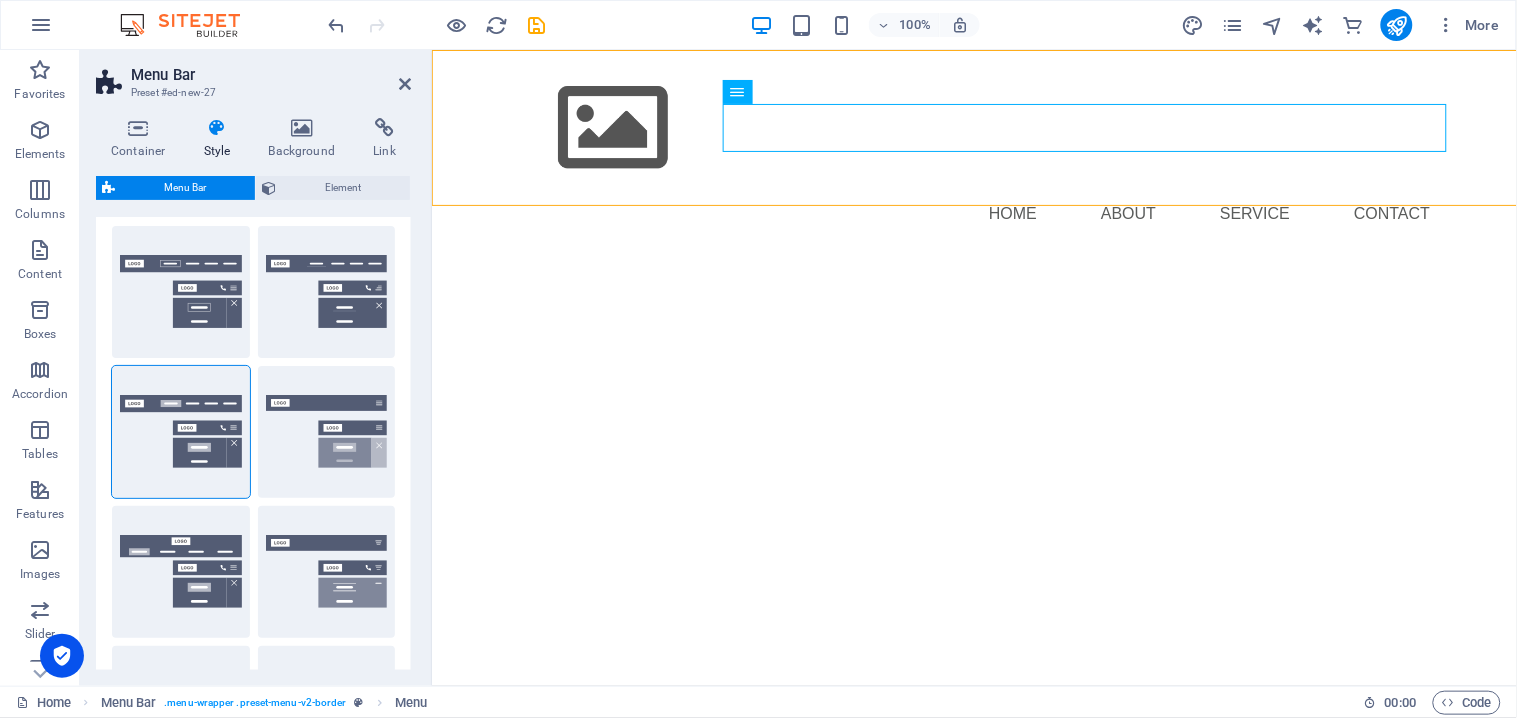 click on "Skip to main content
Menu Home About Service Contact" at bounding box center (973, 151) 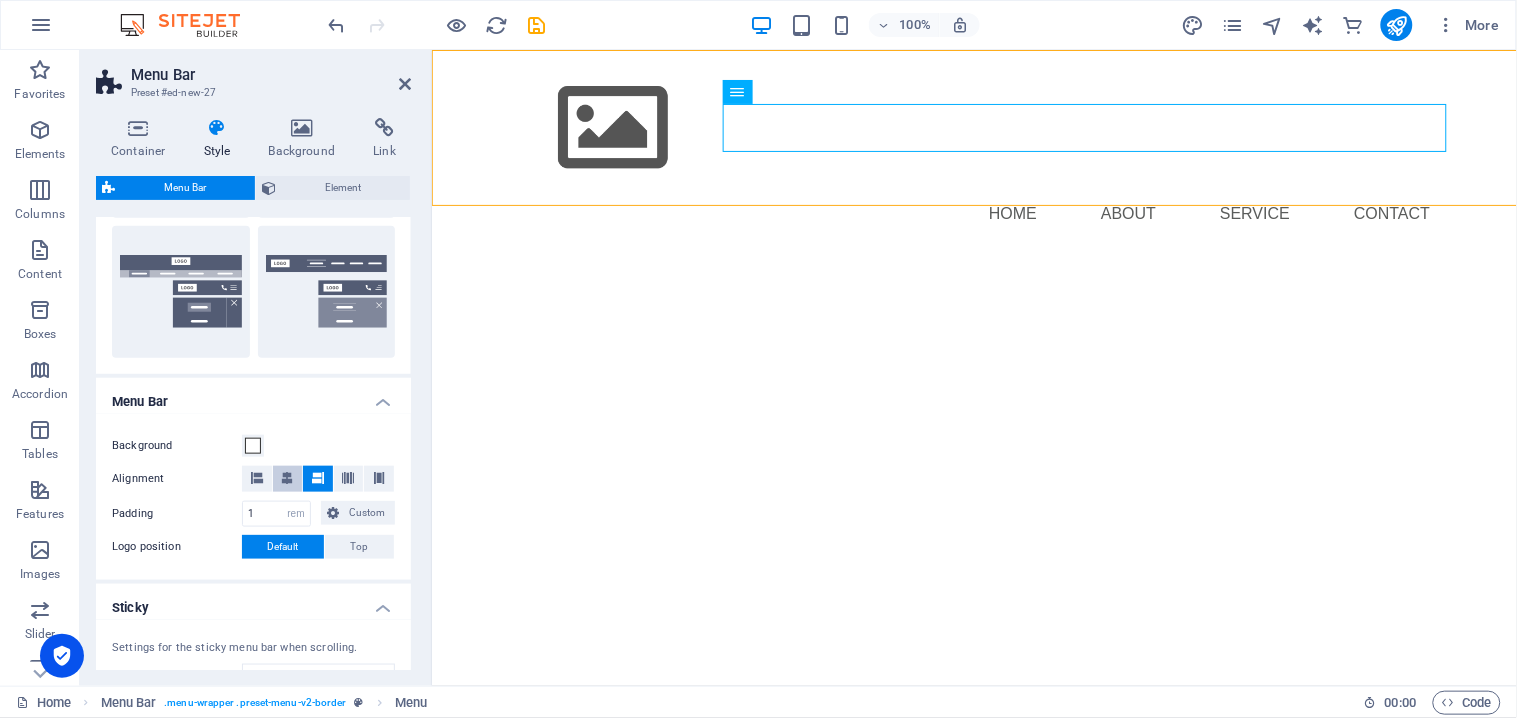 scroll, scrollTop: 598, scrollLeft: 0, axis: vertical 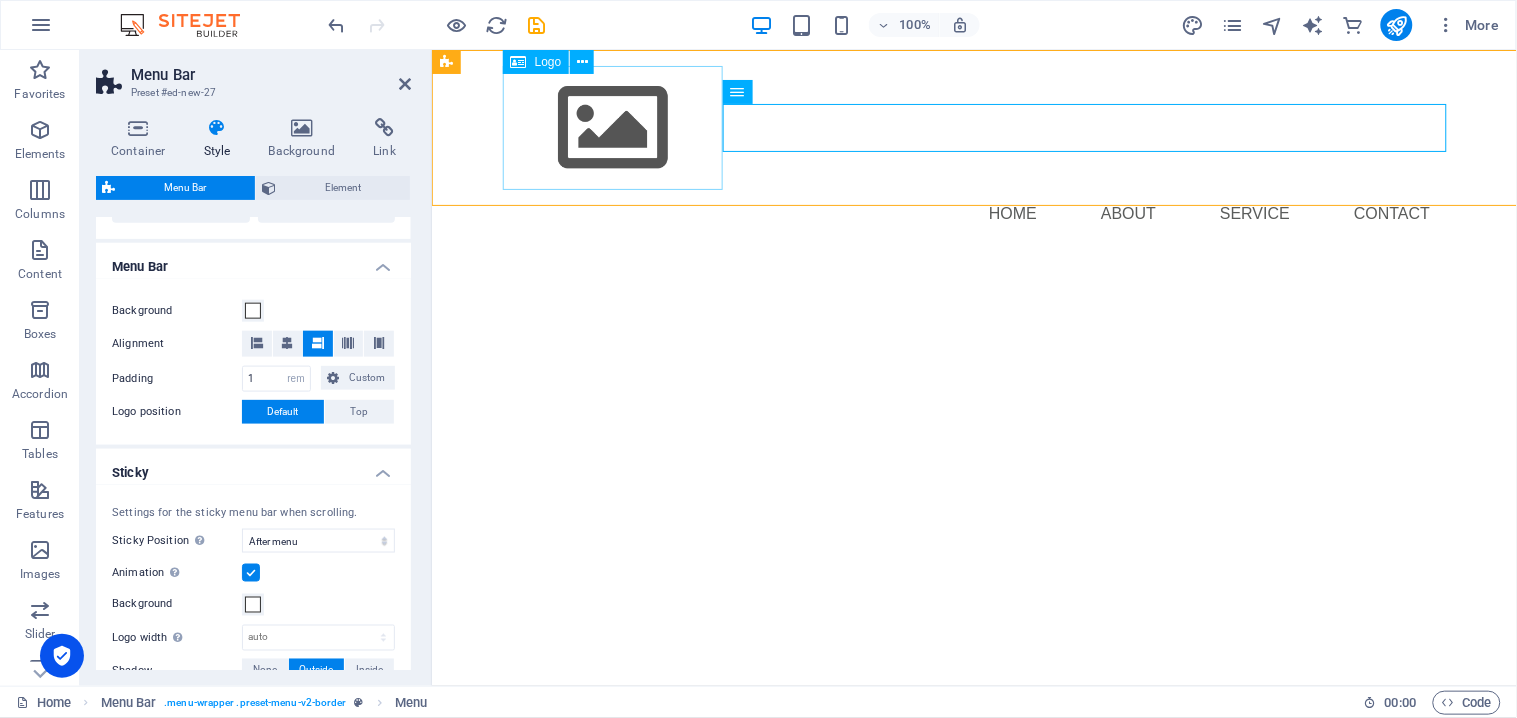 click at bounding box center [974, 127] 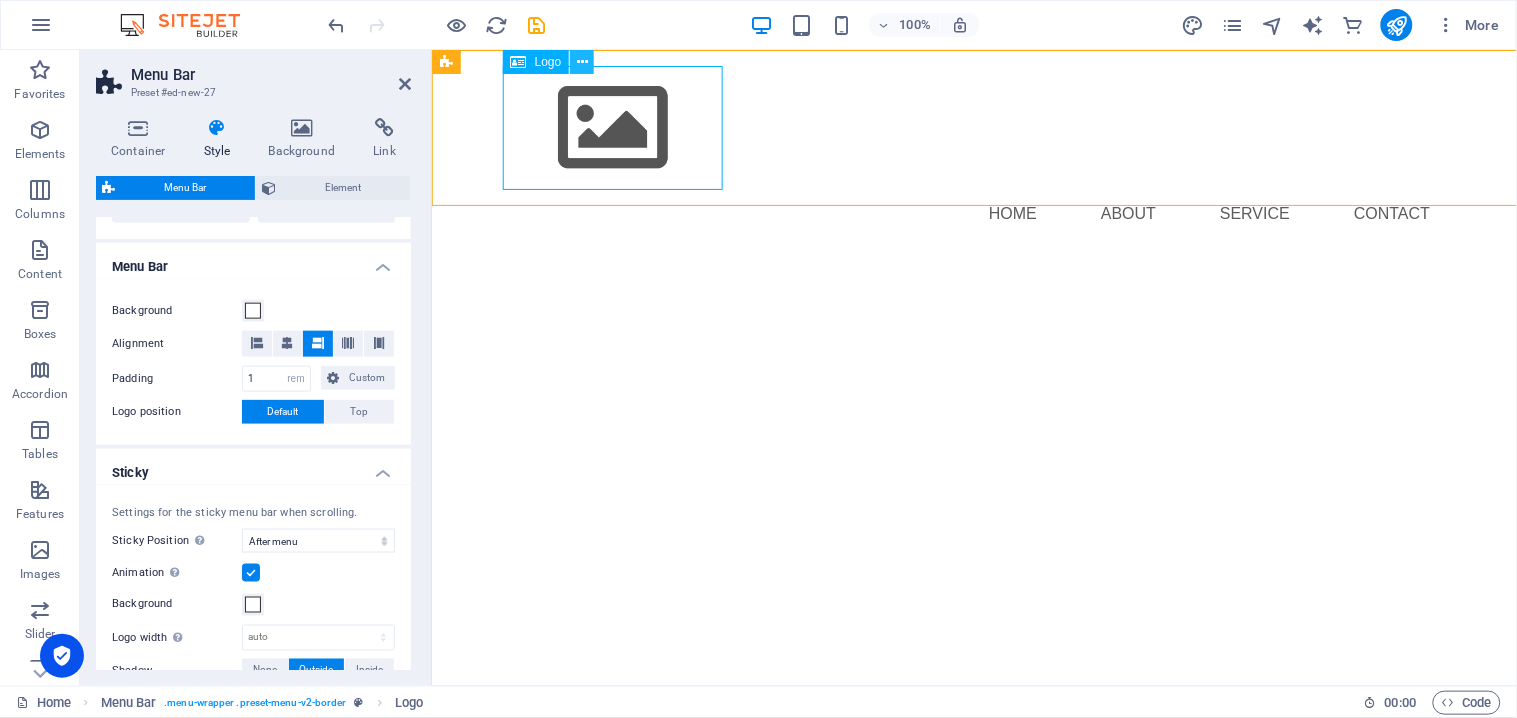 click at bounding box center (582, 62) 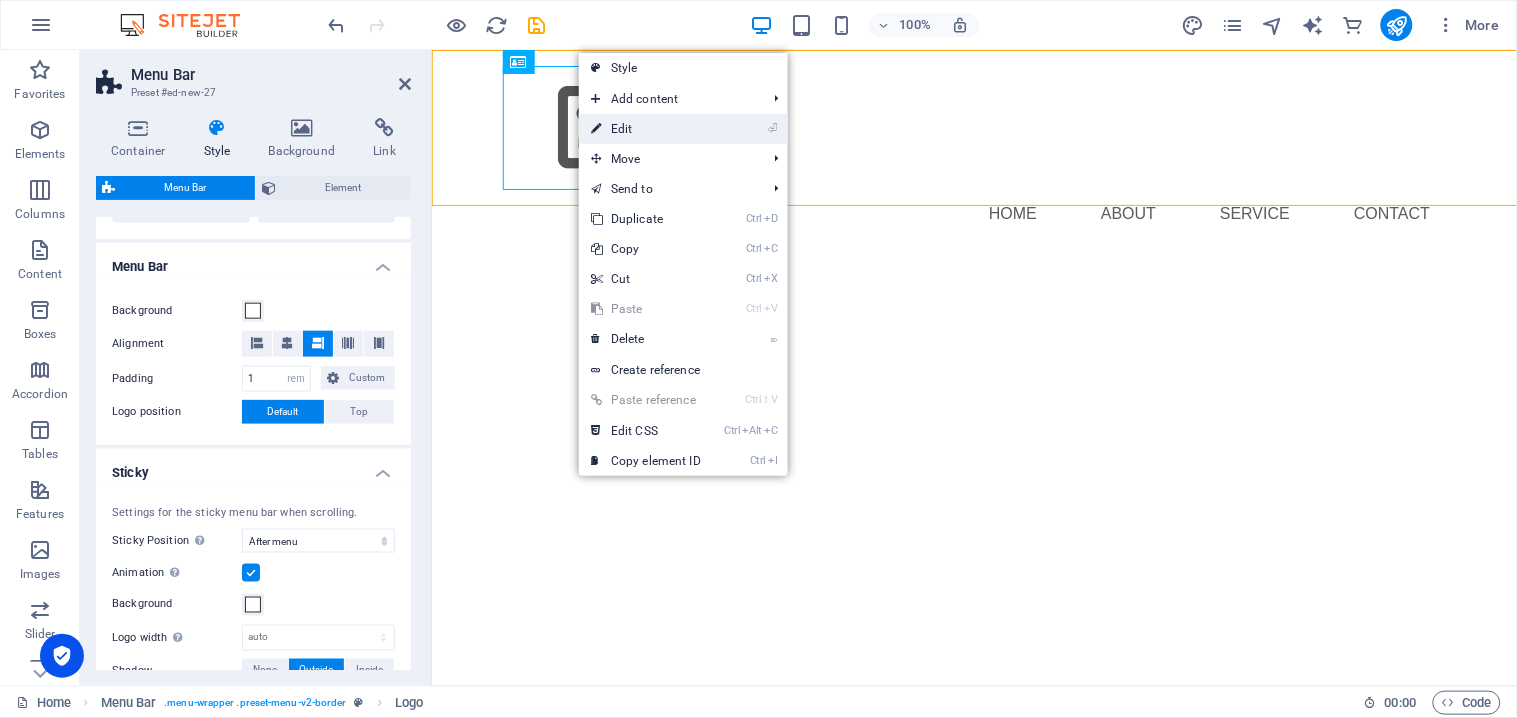 click on "⏎  Edit" at bounding box center (646, 129) 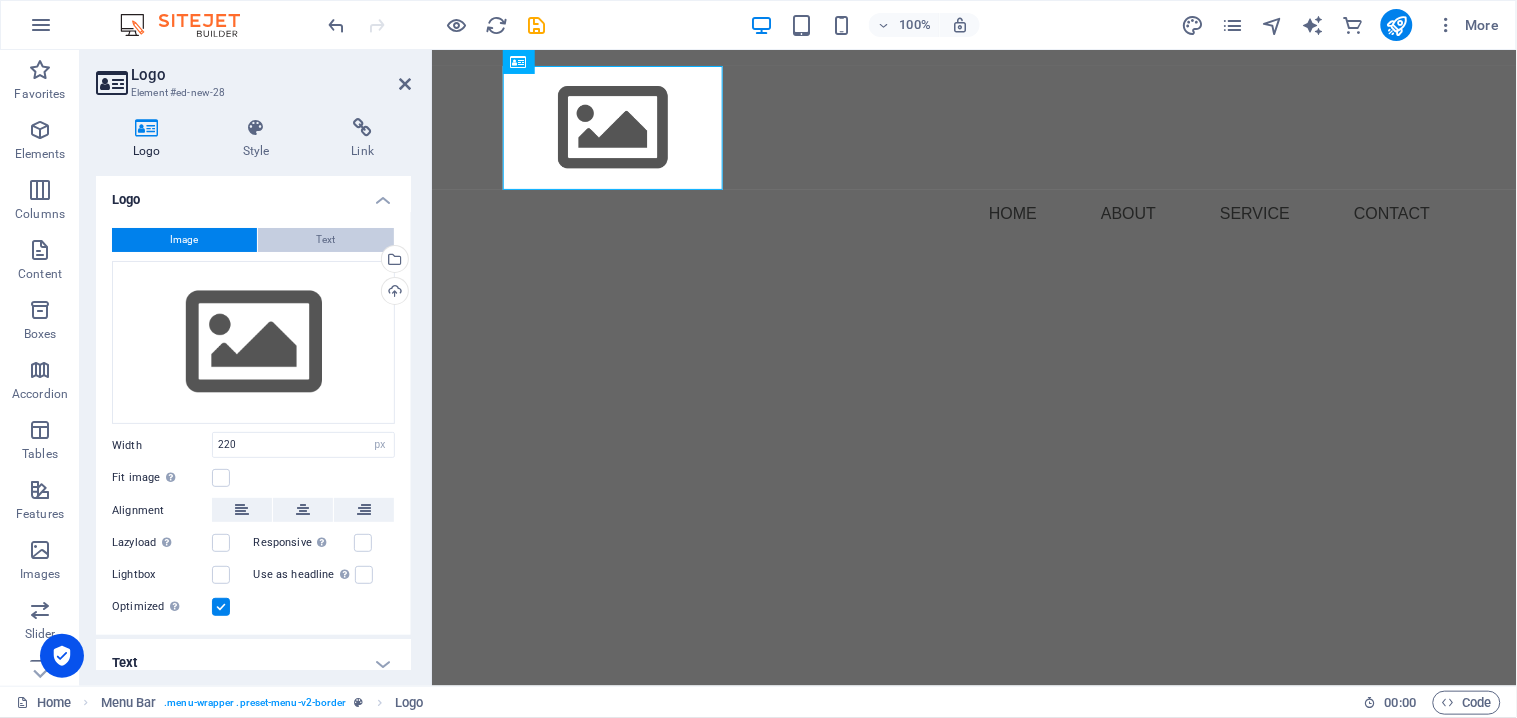 click on "Text" at bounding box center [326, 240] 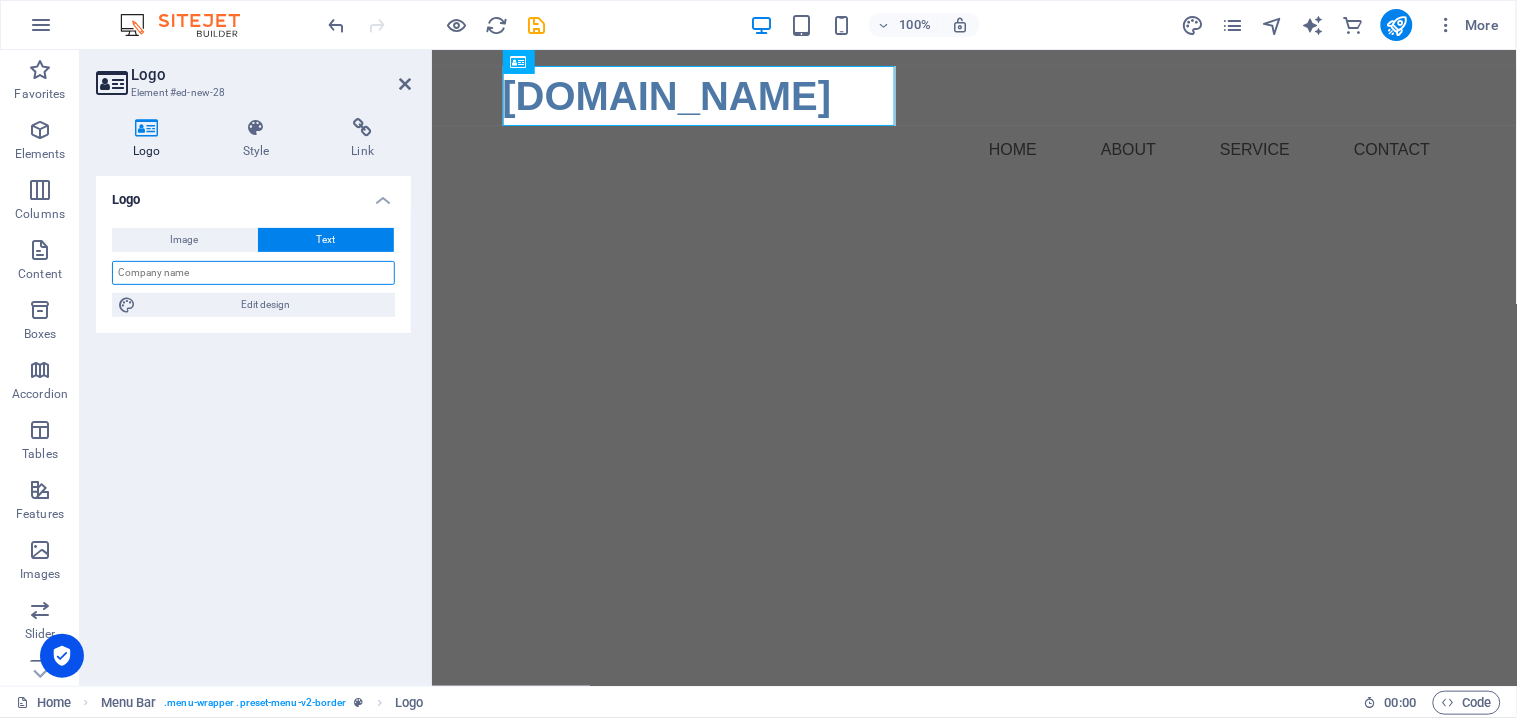 click at bounding box center (253, 273) 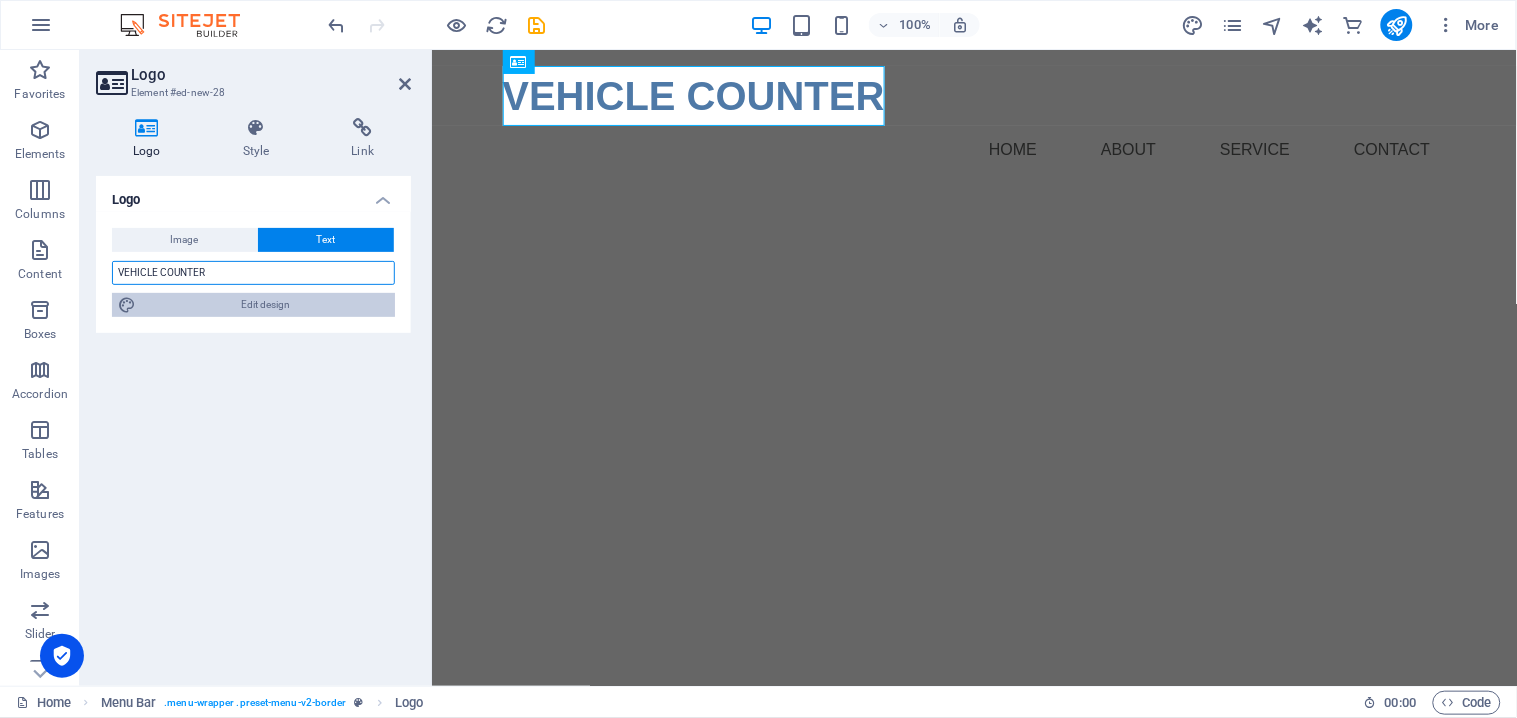 type on "VEHICLE COUNTER" 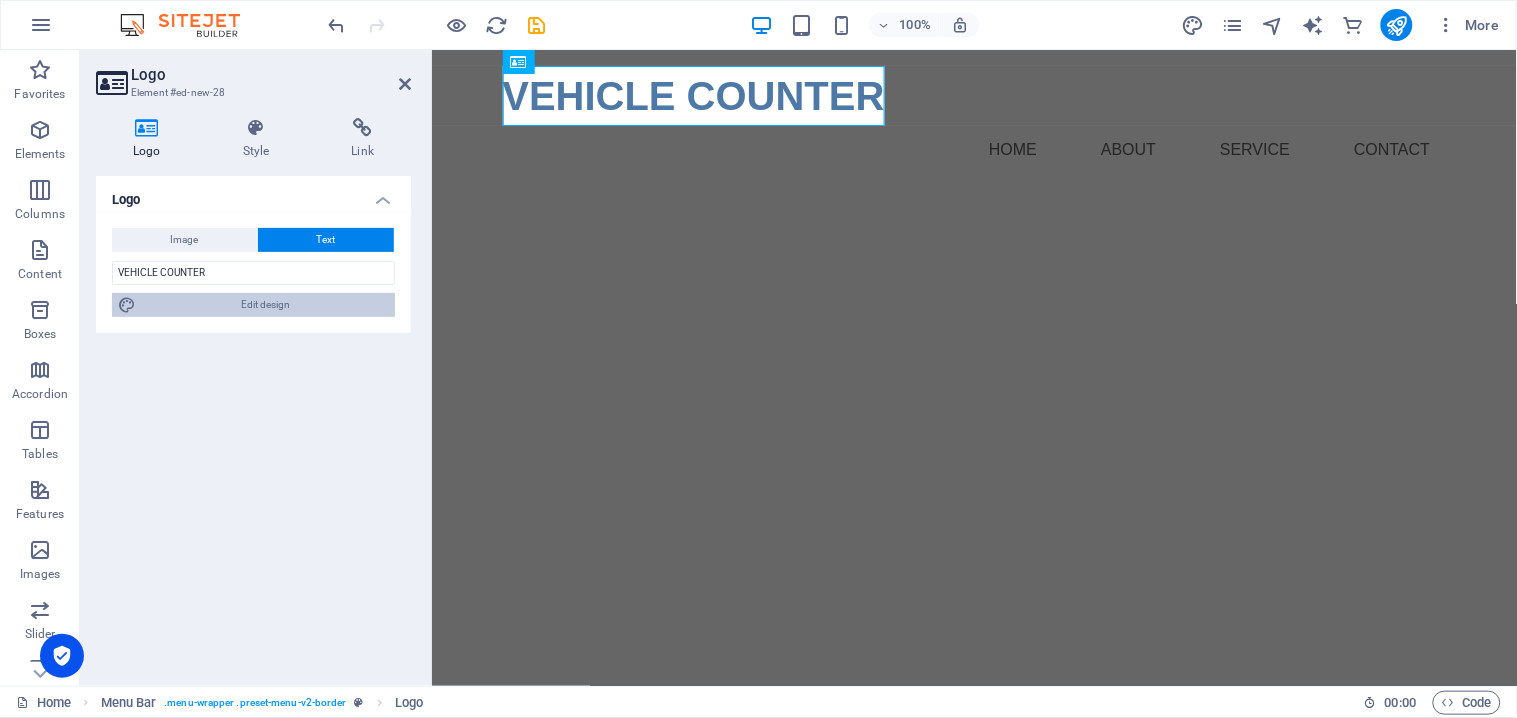 click on "Edit design" at bounding box center [265, 305] 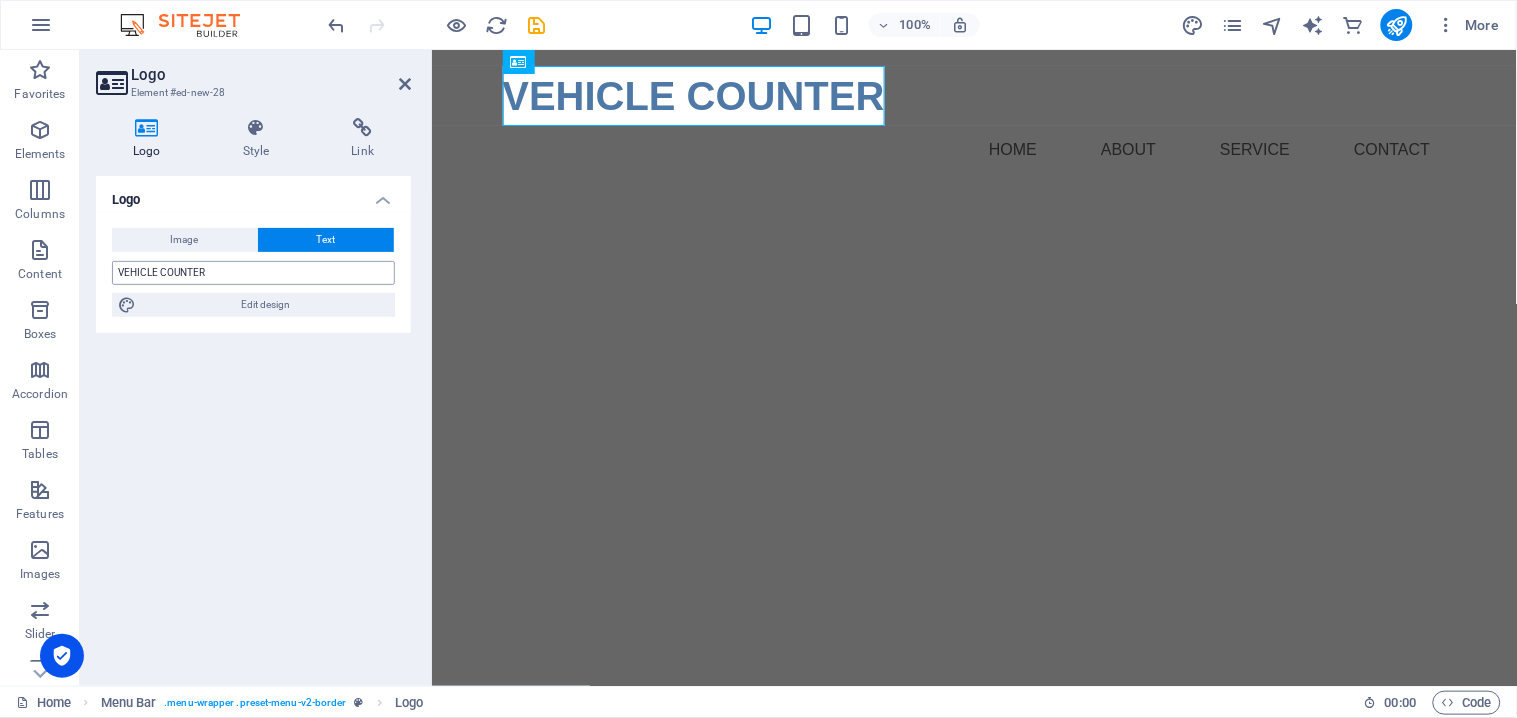 select on "px" 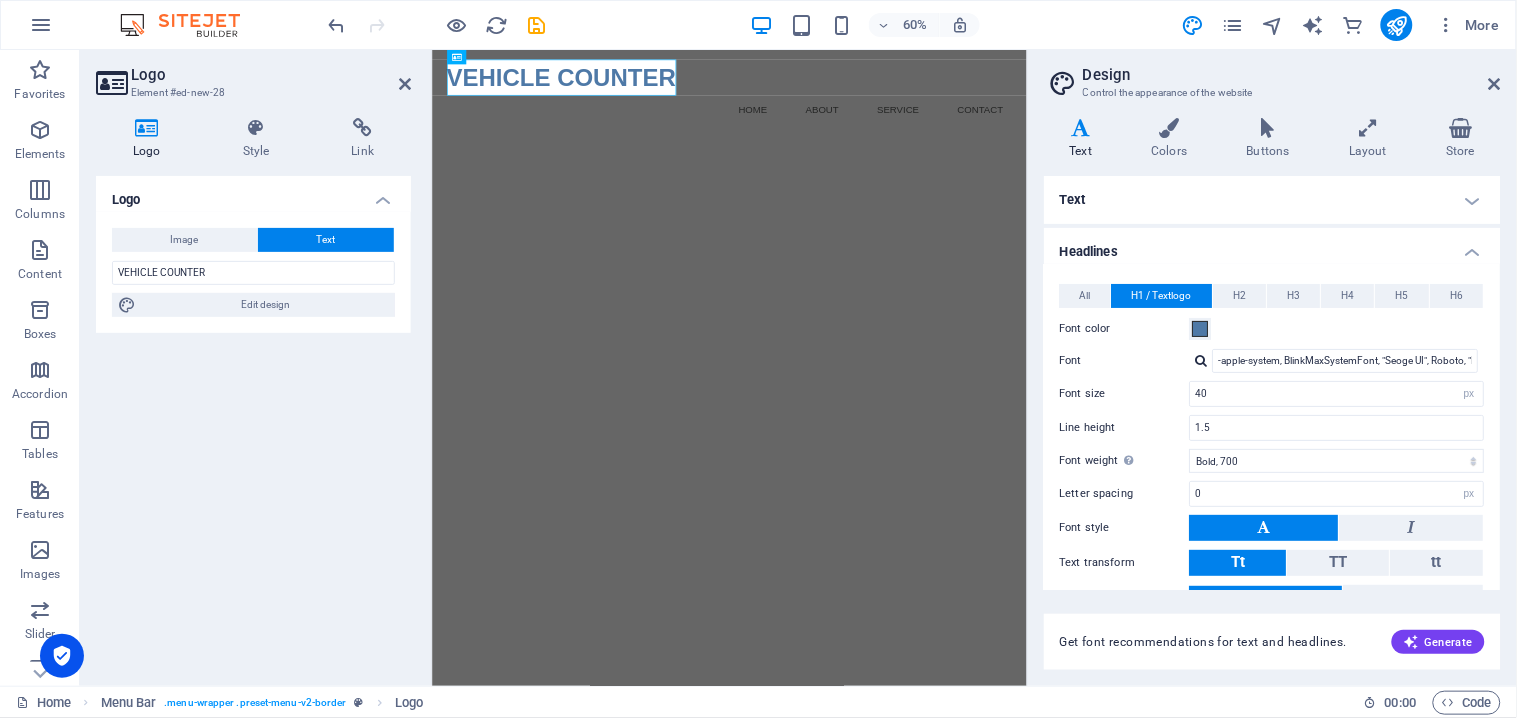 click on "Text" at bounding box center [1272, 200] 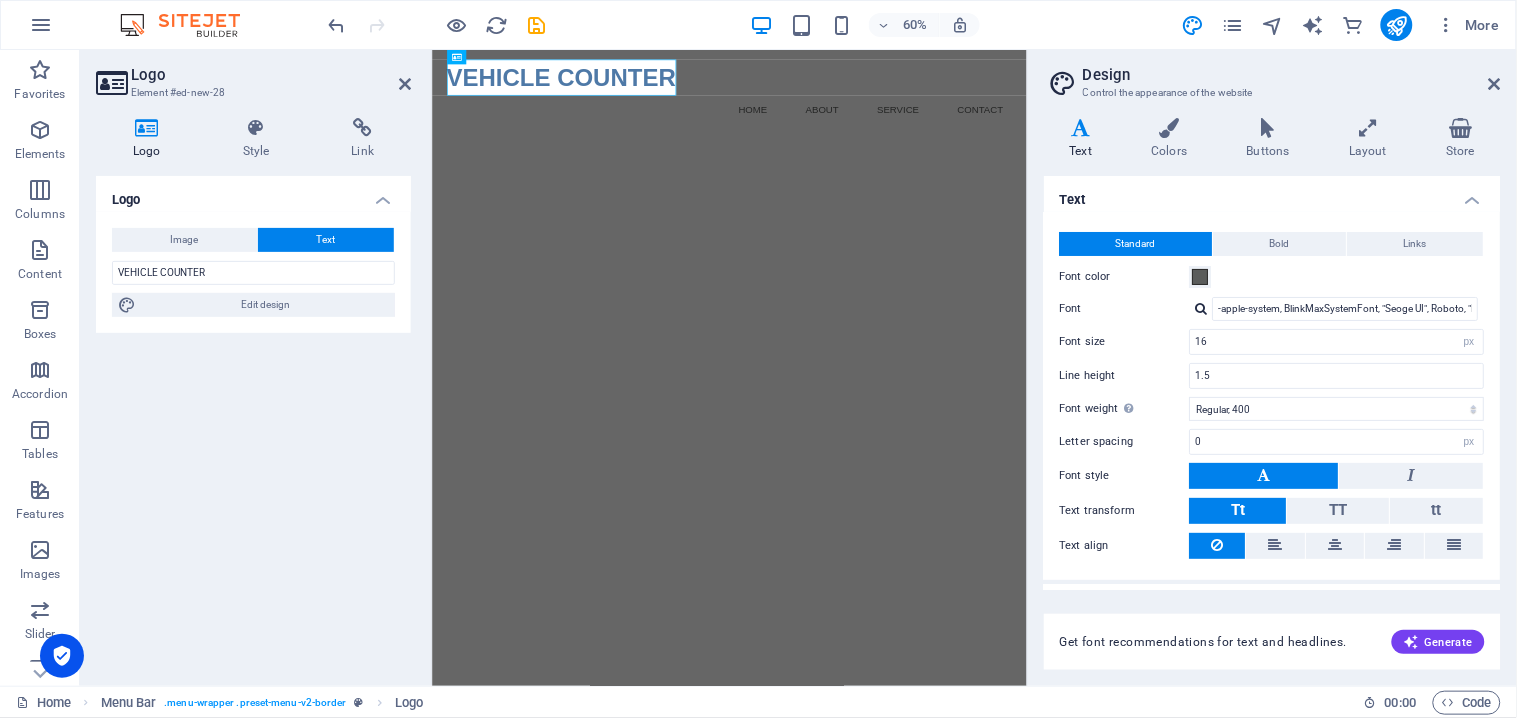 click on "Text" at bounding box center (1272, 194) 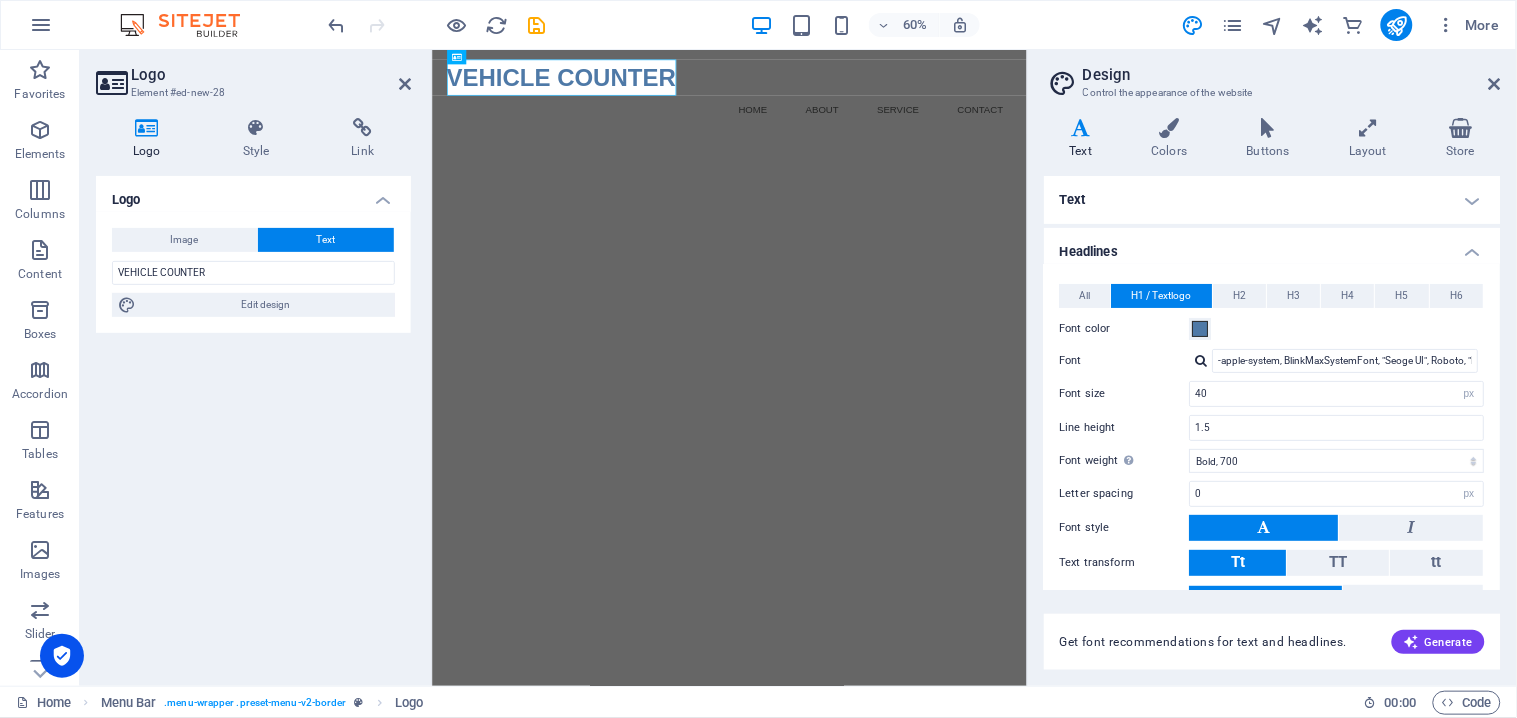 click on "Text" at bounding box center [1272, 200] 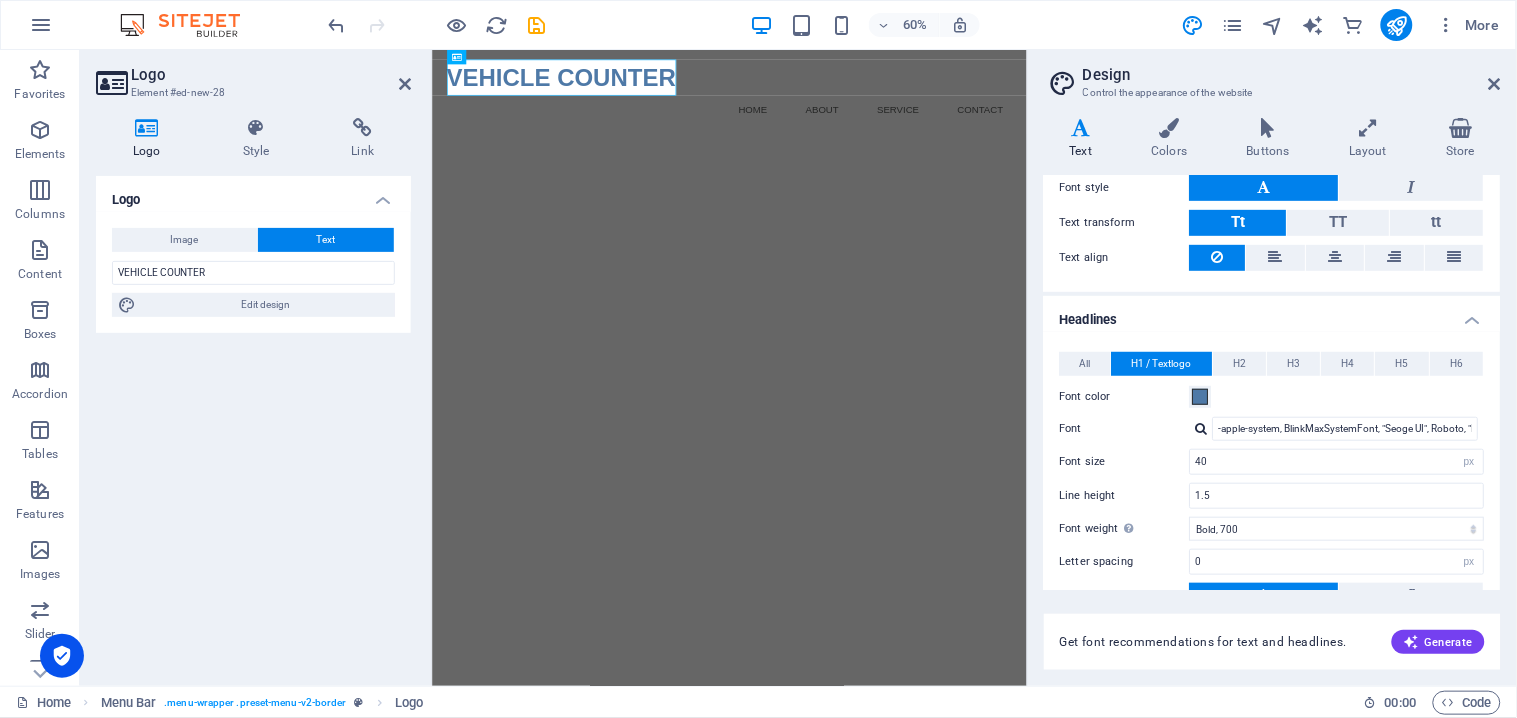 scroll, scrollTop: 126, scrollLeft: 0, axis: vertical 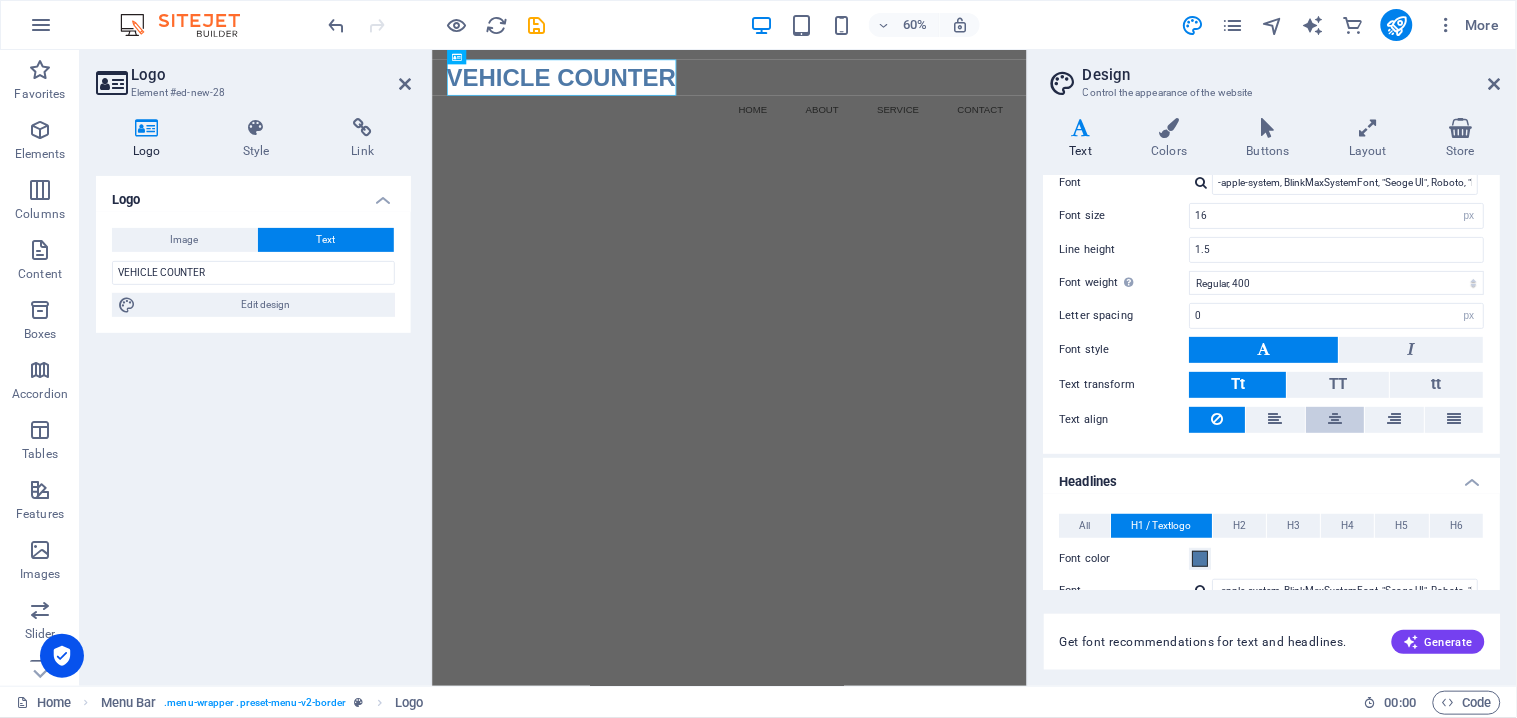 click at bounding box center [1336, 420] 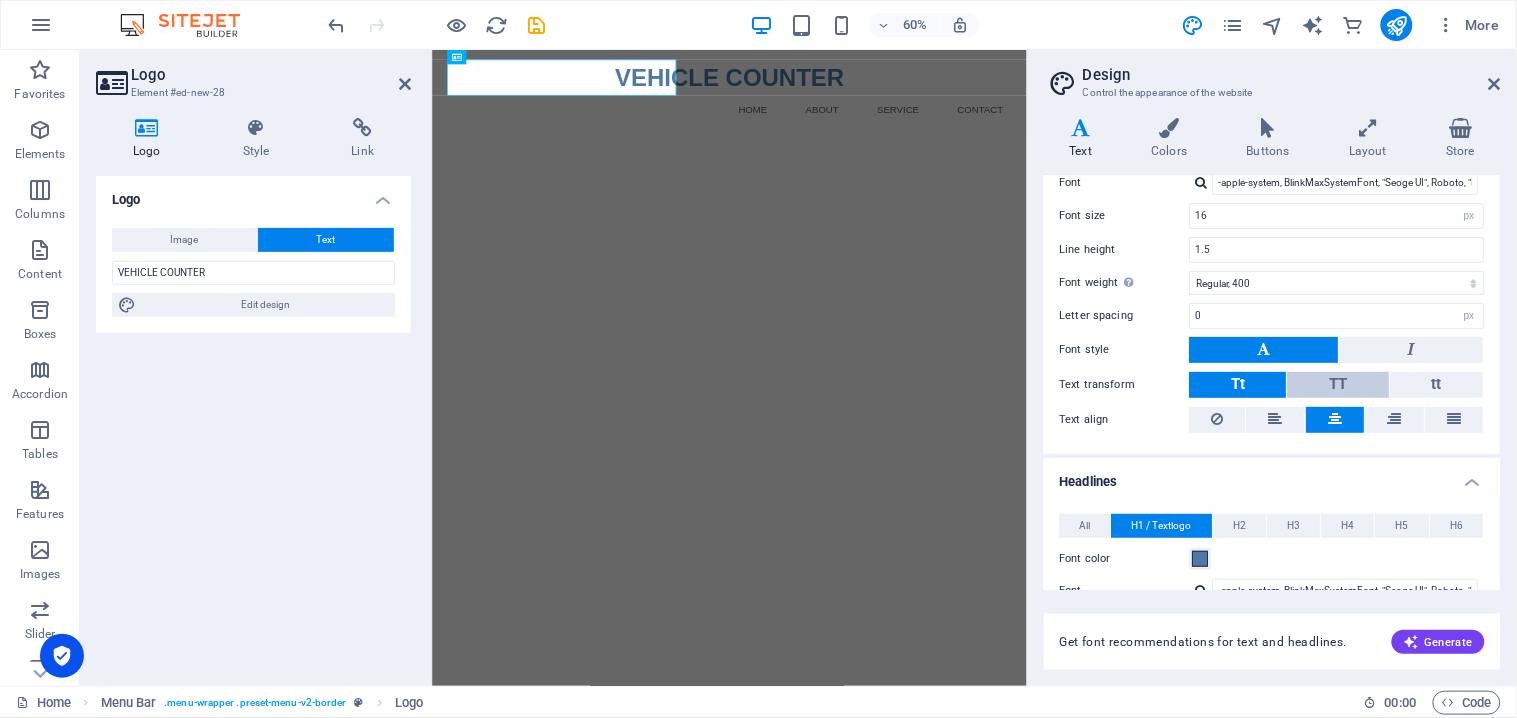 click on "TT" at bounding box center (1339, 385) 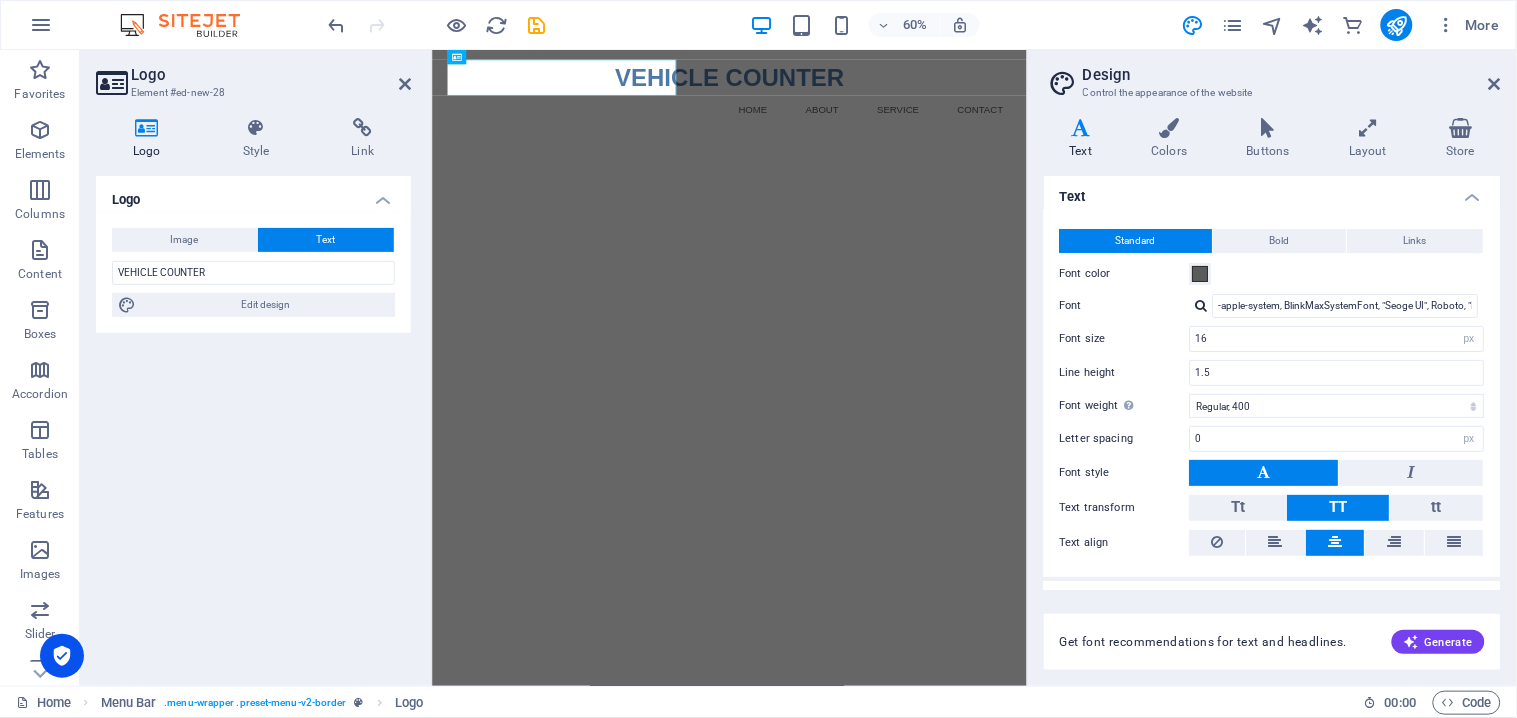 scroll, scrollTop: 0, scrollLeft: 0, axis: both 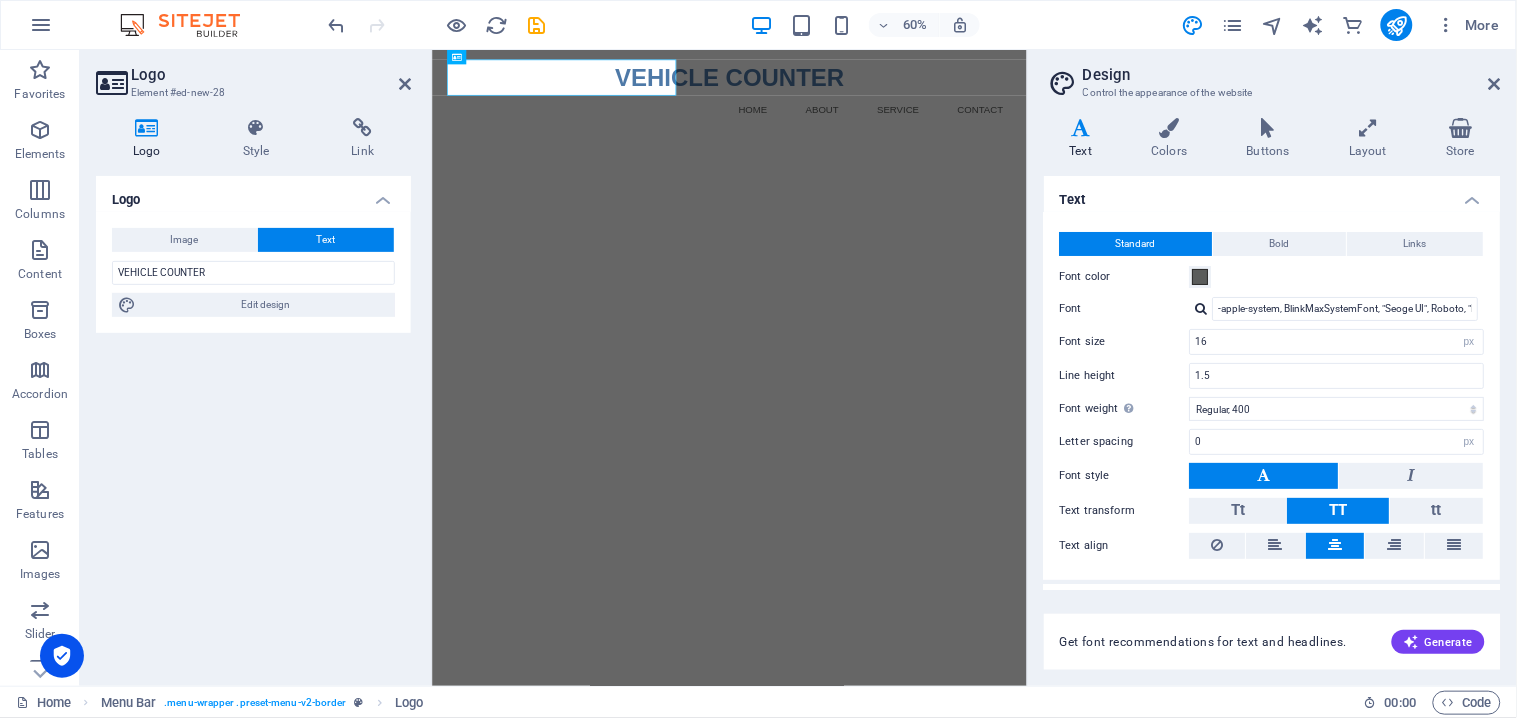 click on "Text  Colors  Buttons  Layout  Store Text Standard Bold Links Font color Font -apple-system, BlinkMaxSystemFont, "Seoge UI", Roboto, "Helvetica Neue", Arial, sans-serif Font size 16 rem px Line height 1.5 Font weight To display the font weight correctly, it may need to be enabled.  Manage Fonts Thin, 100 Extra-light, 200 Light, 300 Regular, 400 Medium, 500 Semi-bold, 600 Bold, 700 Extra-bold, 800 Black, 900 Letter spacing 0 rem px Font style Text transform Tt TT tt Text align Font weight To display the font weight correctly, it may need to be enabled.  Manage Fonts Thin, 100 Extra-light, 200 Light, 300 Regular, 400 Medium, 500 Semi-bold, 600 Bold, 700 Extra-bold, 800 Black, 900 Default Hover / Active Font color Font color Decoration None Decoration None Transition duration 0.3 s Transition function Ease Ease In Ease Out Ease In/Ease Out Linear Headlines All H1 / Textlogo H2 H3 H4 H5 H6 Font color Font -apple-system, BlinkMaxSystemFont, "Seoge UI", Roboto, "Helvetica Neue", Arial, sans-serif Line height 1.5 0" at bounding box center [1272, 394] 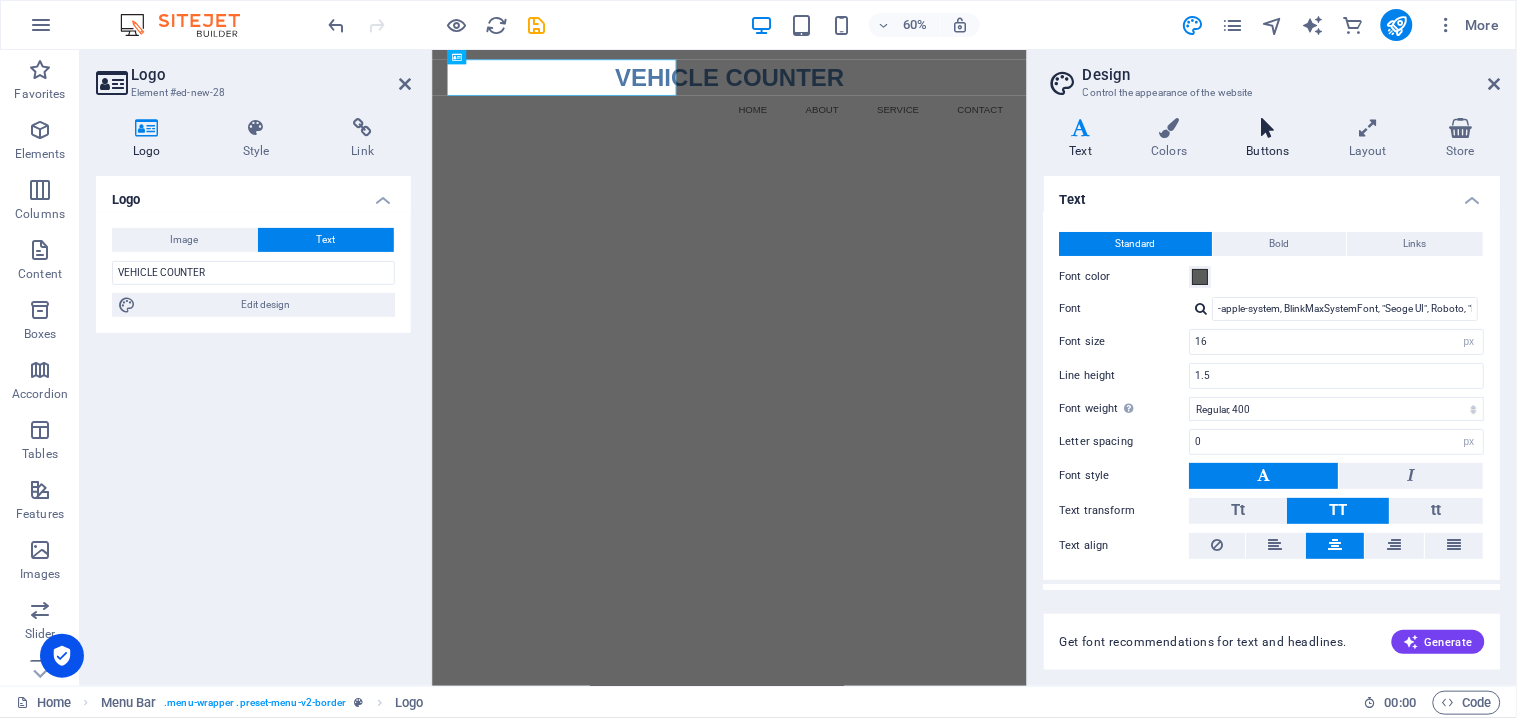 click on "Buttons" at bounding box center [1272, 139] 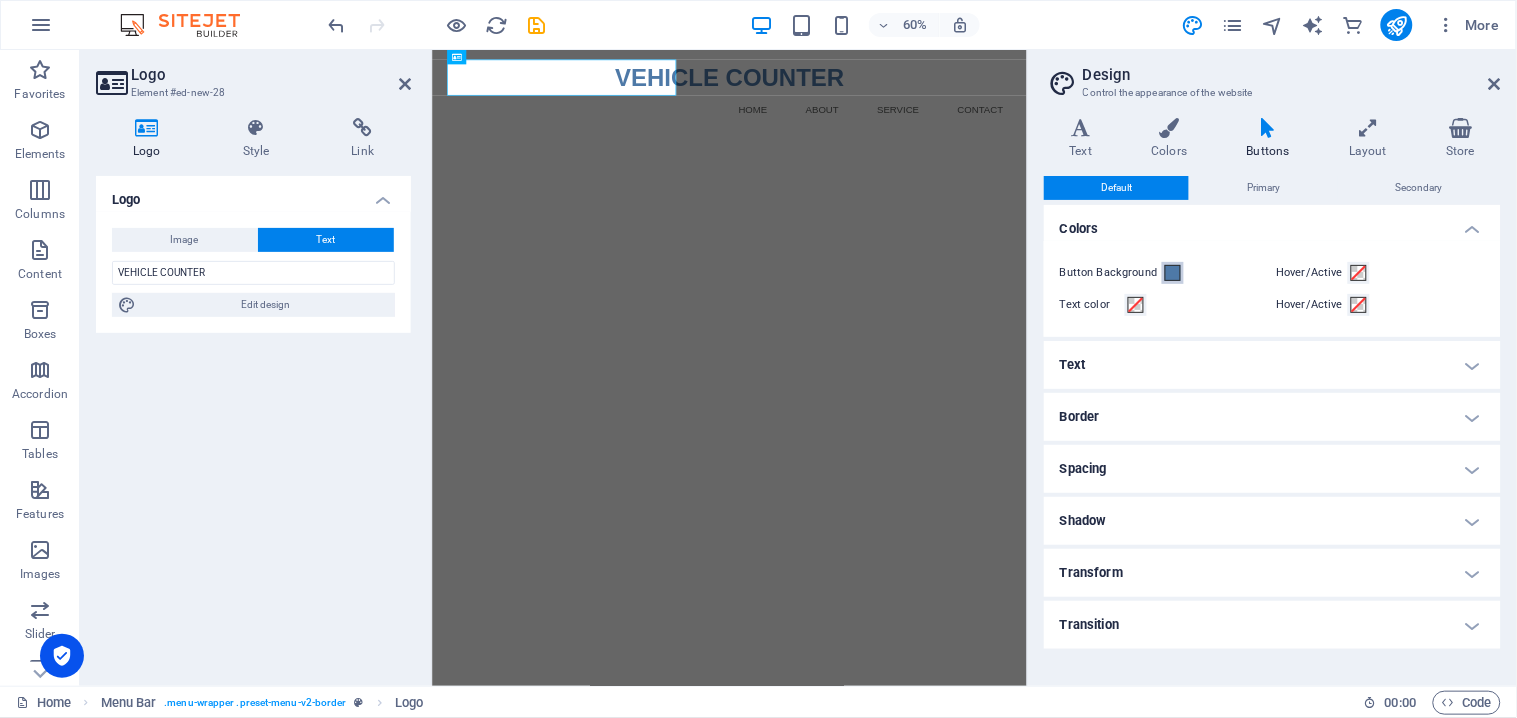 click at bounding box center [1173, 273] 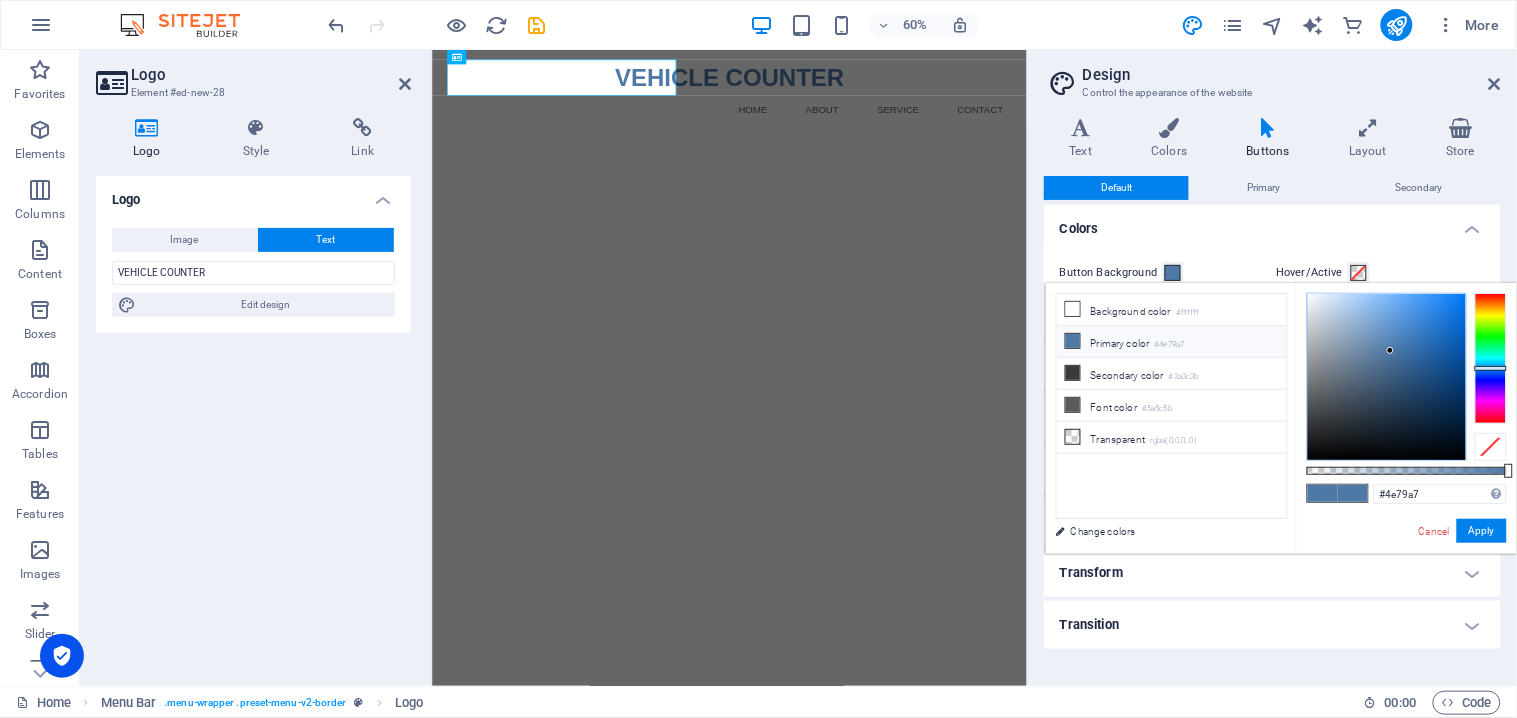 click on "Button Background Hover/Active Text color Hover/Active" at bounding box center (1272, 289) 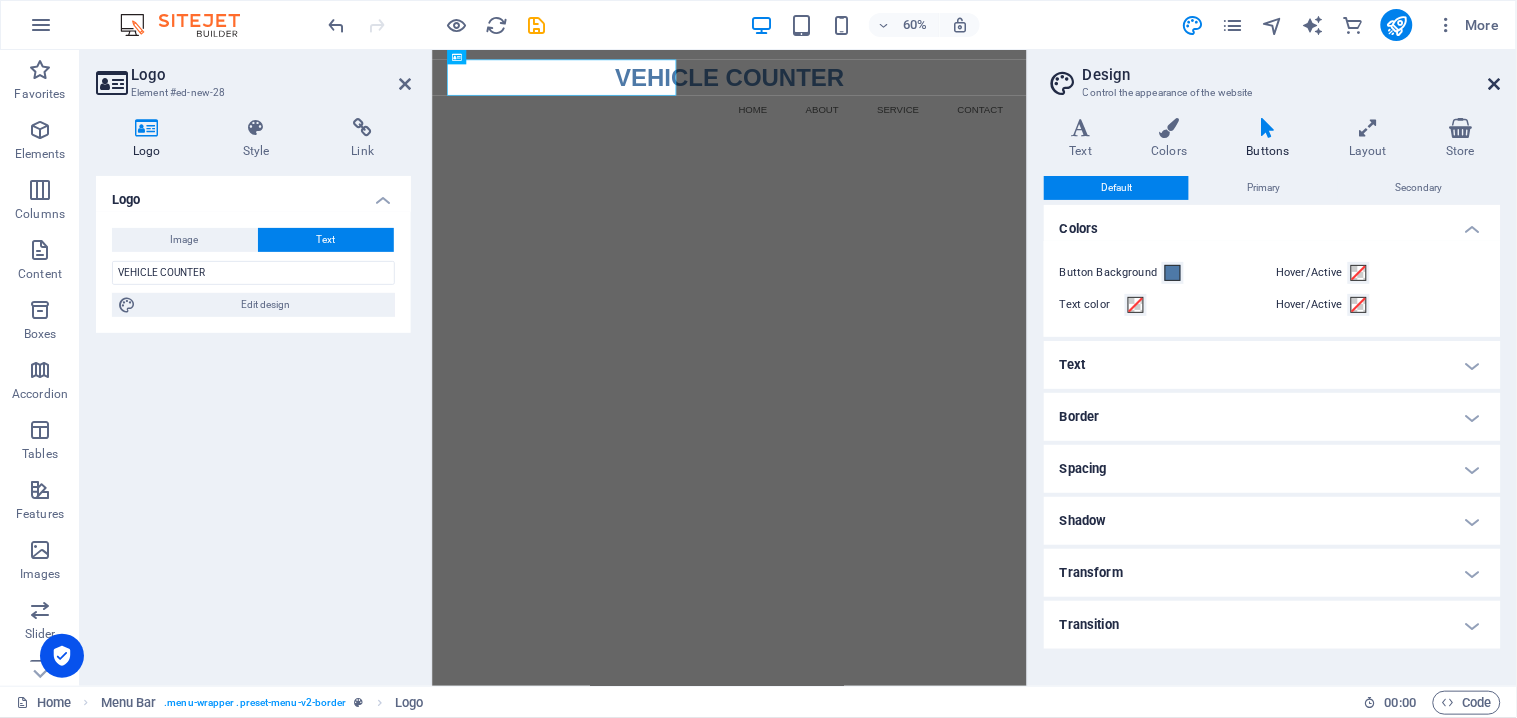 click at bounding box center [1495, 84] 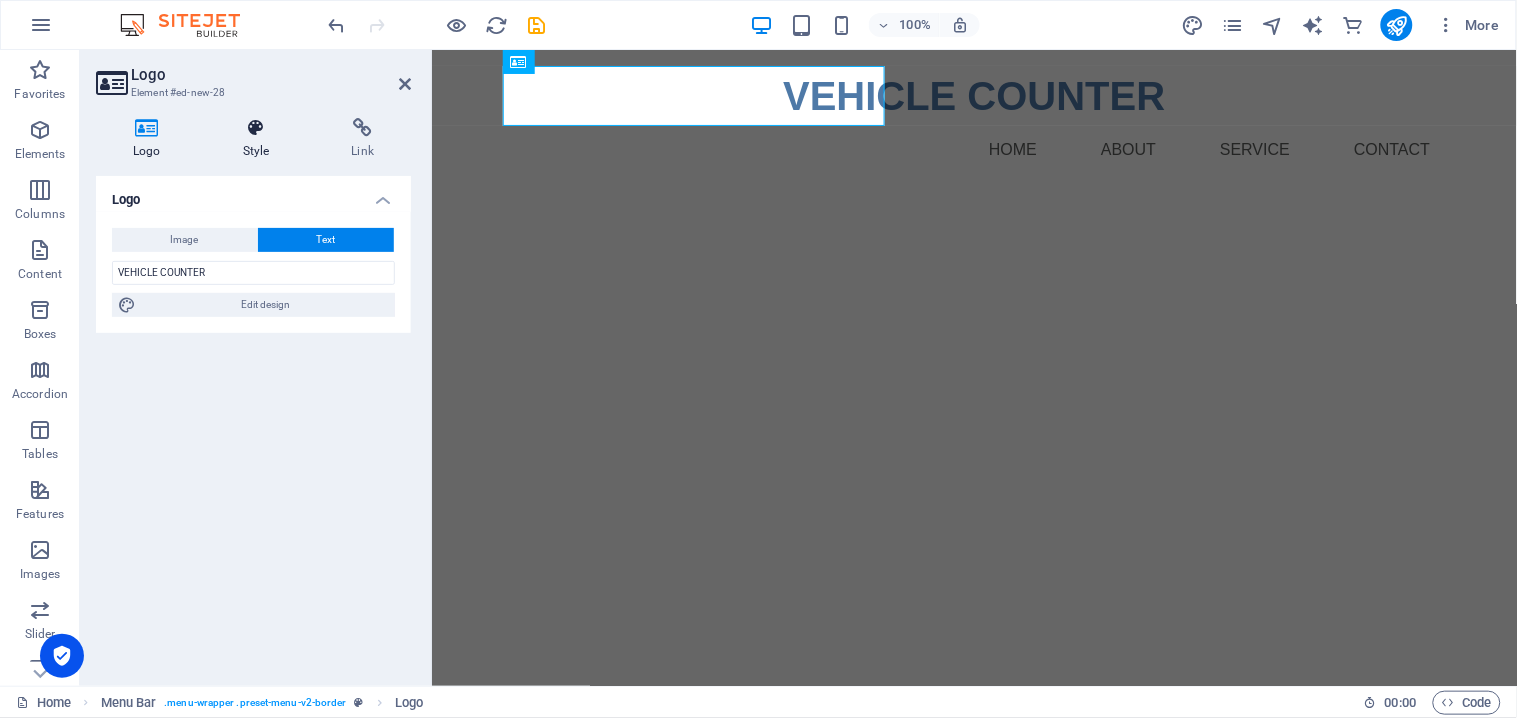 click at bounding box center [256, 128] 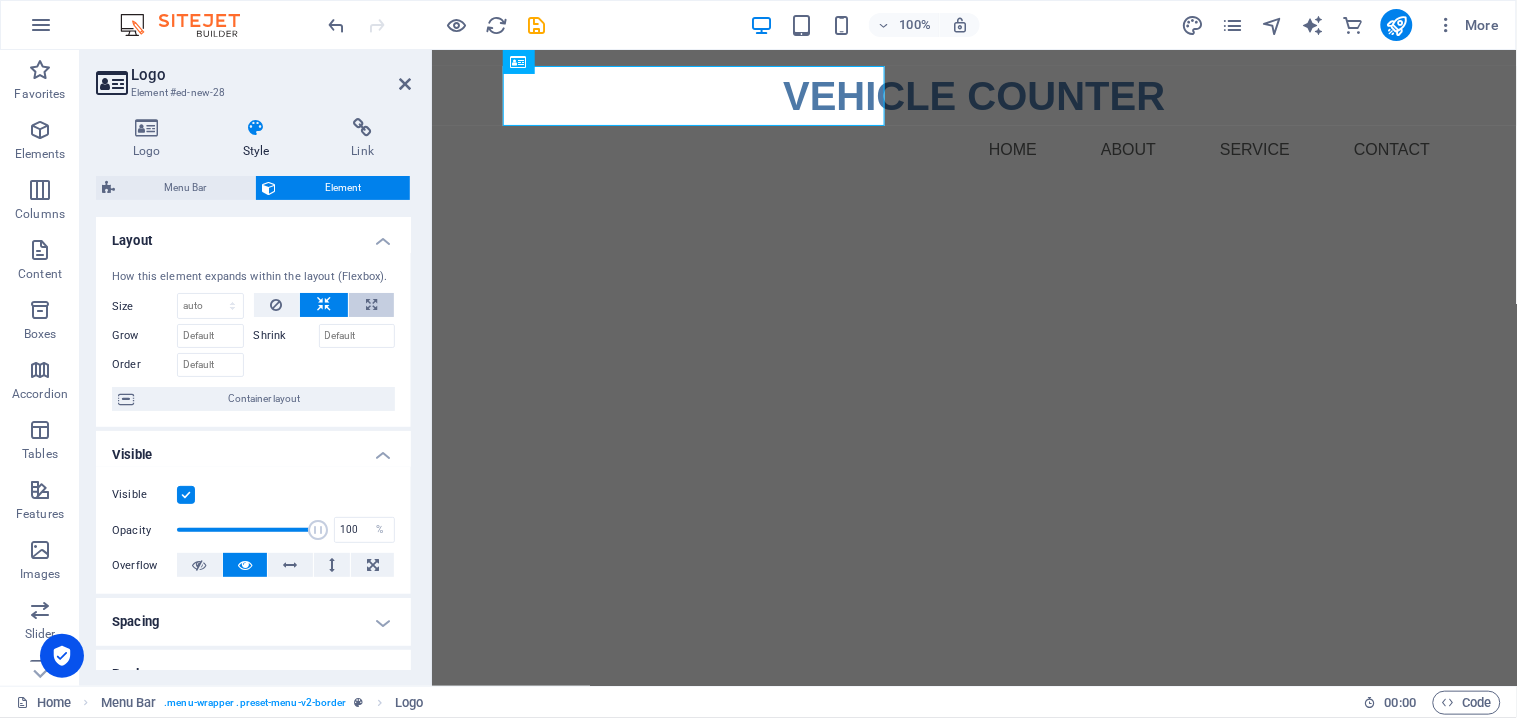 click at bounding box center (371, 305) 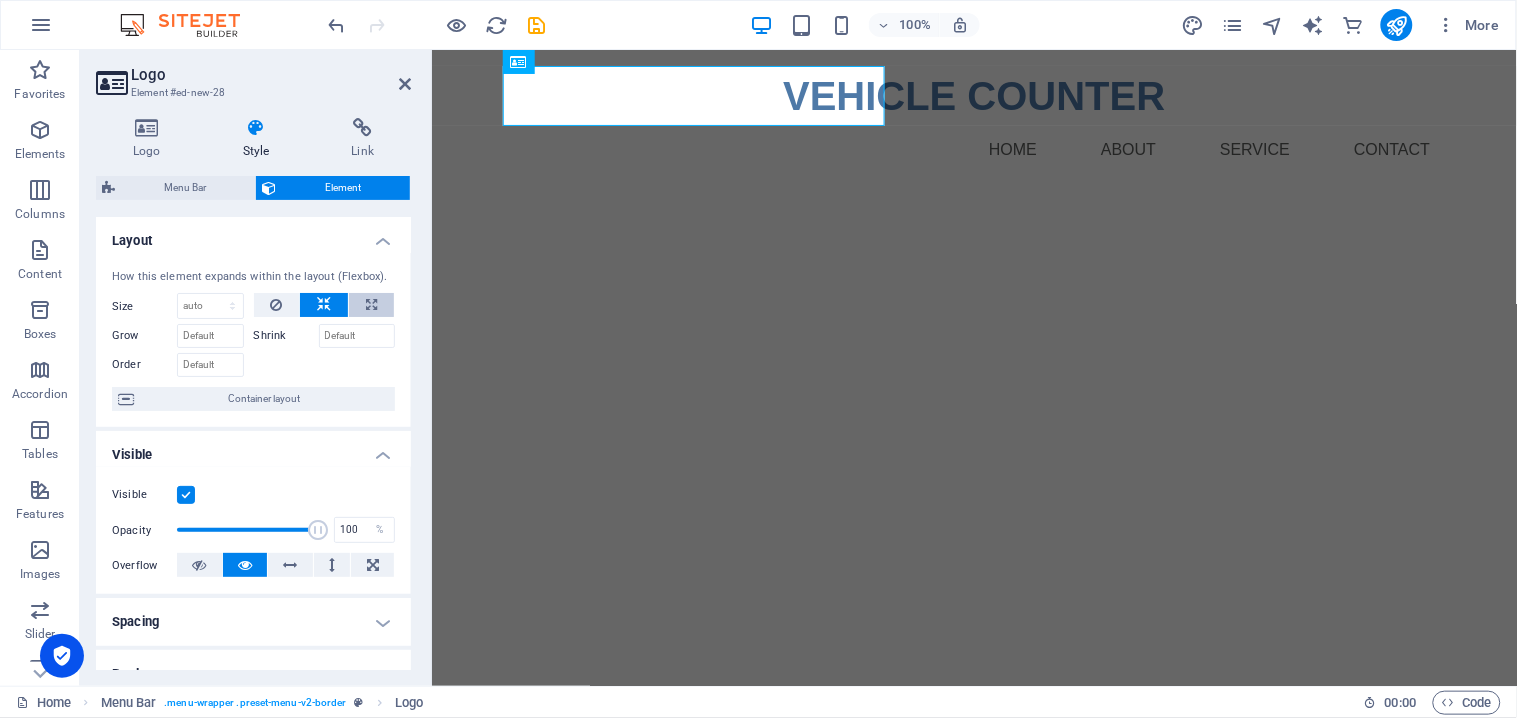 select on "%" 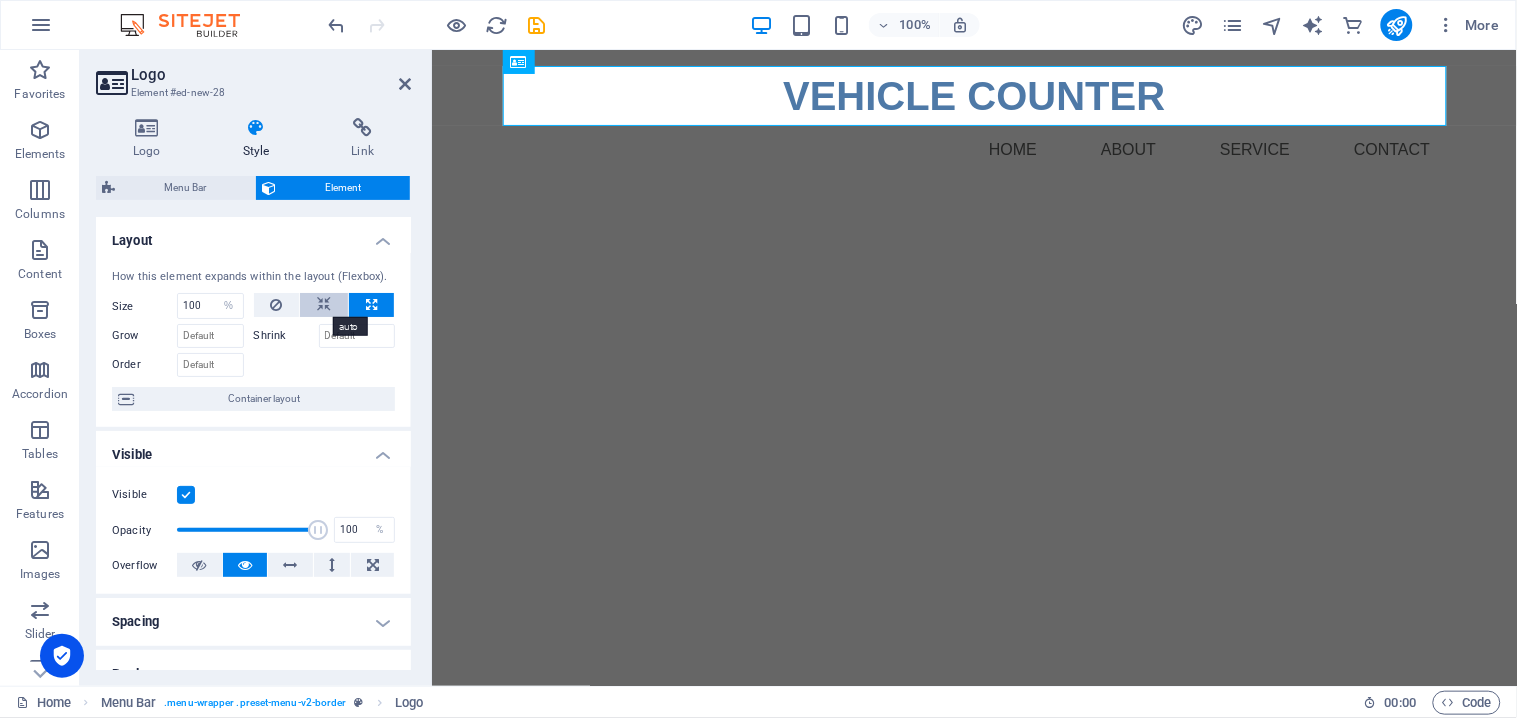 click at bounding box center [324, 305] 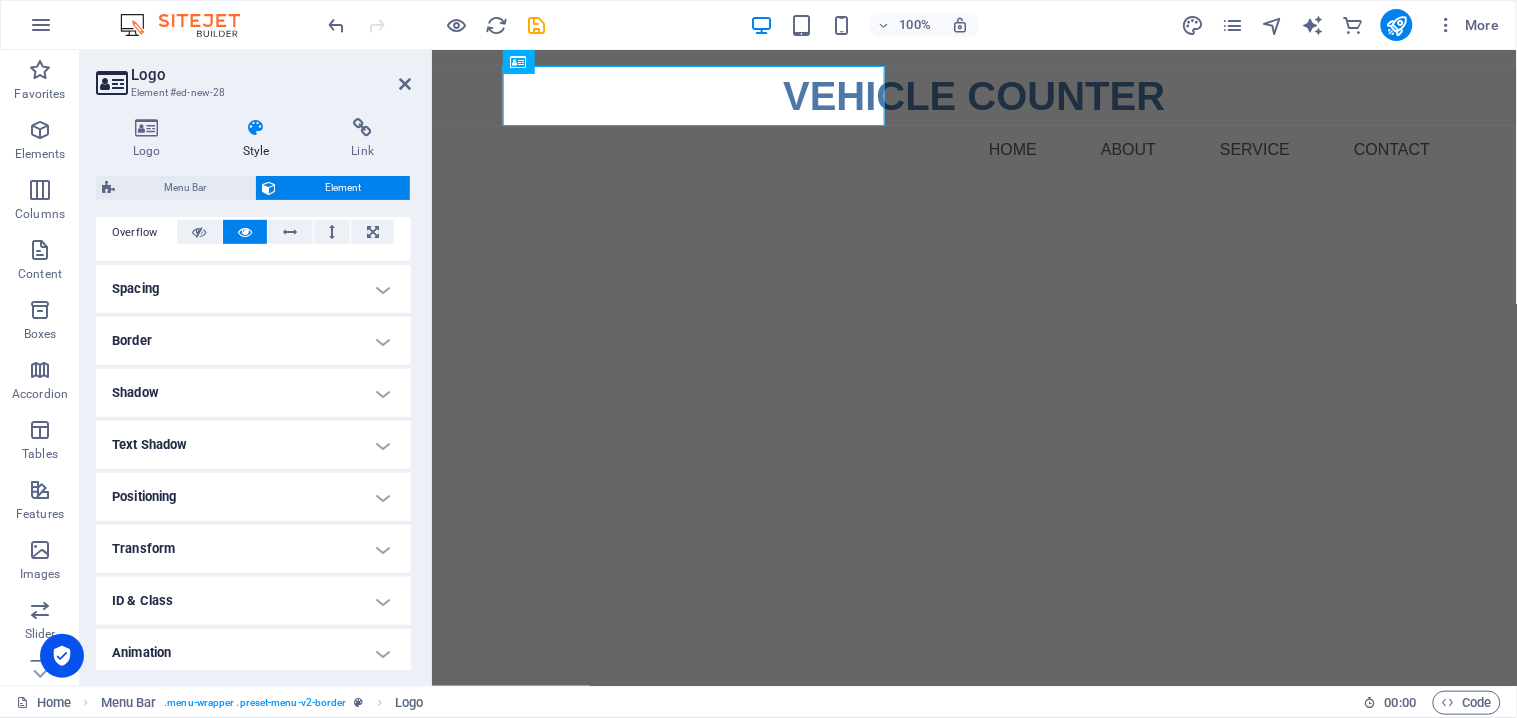 scroll, scrollTop: 391, scrollLeft: 0, axis: vertical 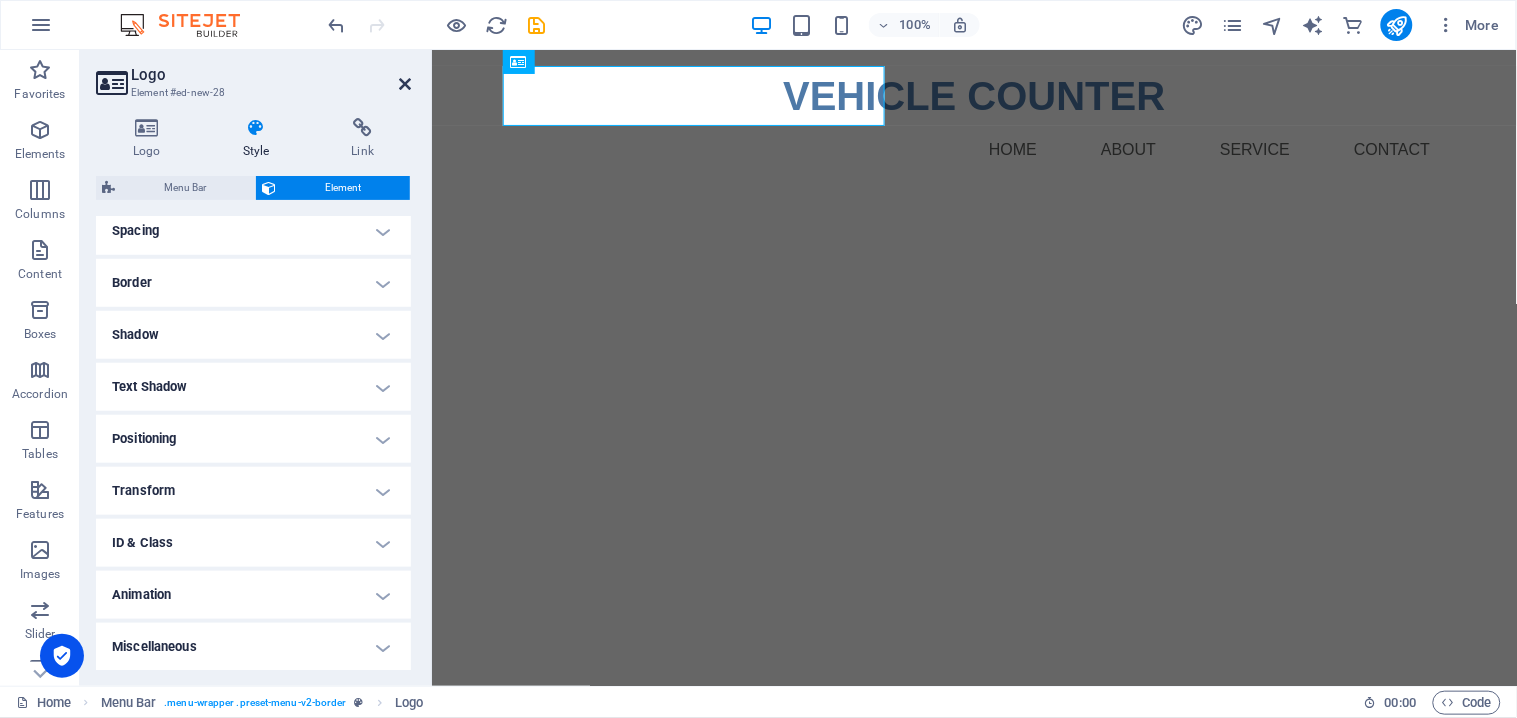 click at bounding box center [405, 84] 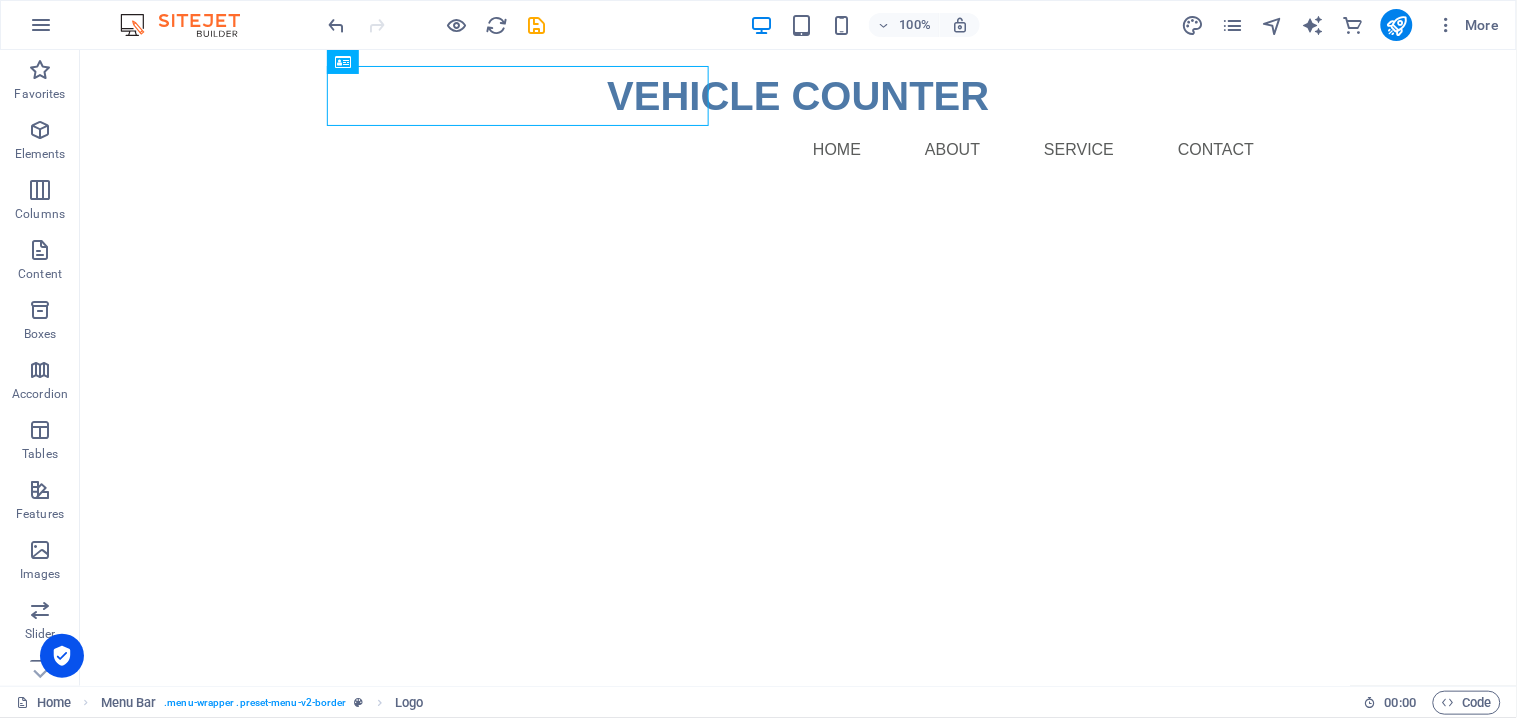 click on "Skip to main content
VEHICLE COUNTER Menu Home About Service Contact" at bounding box center [797, 119] 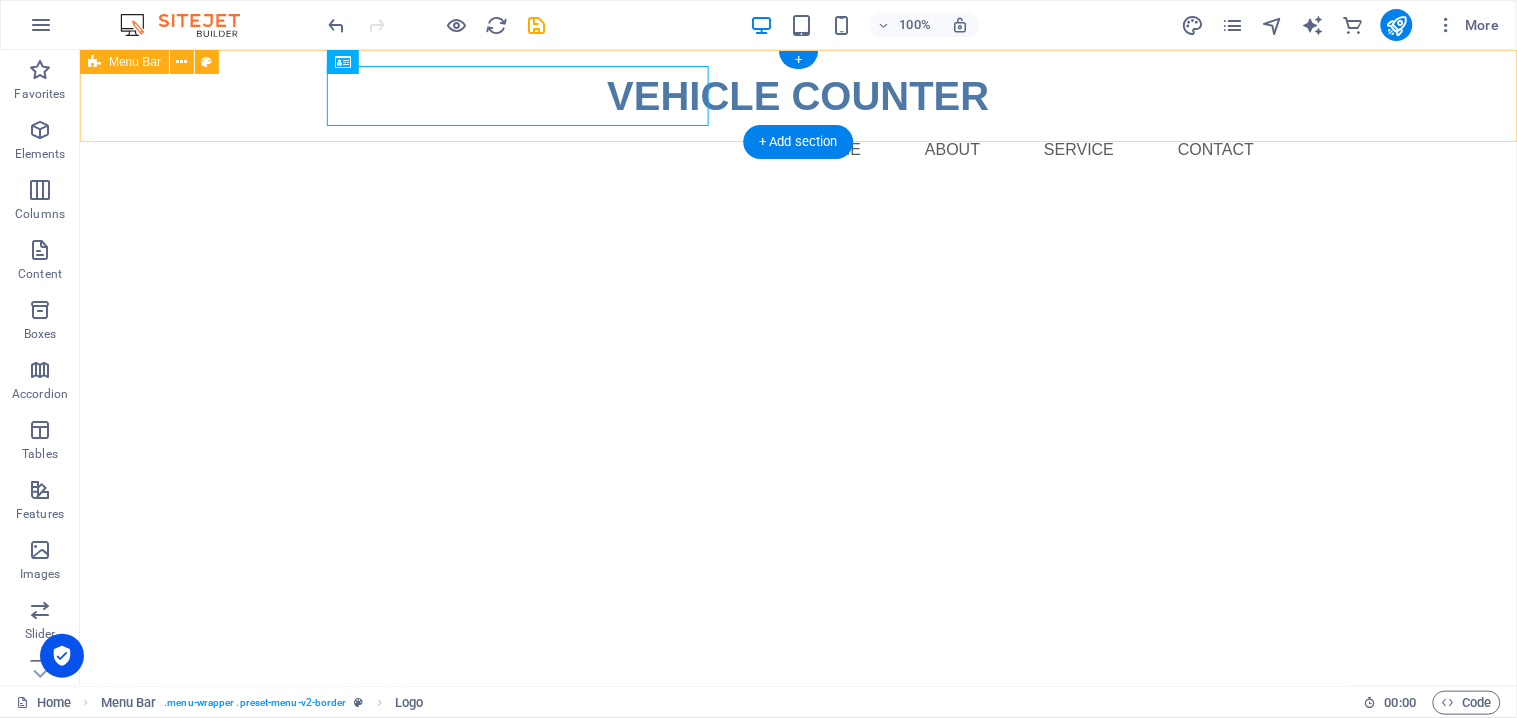 click on "VEHICLE COUNTER Menu Home About Service Contact" at bounding box center [797, 119] 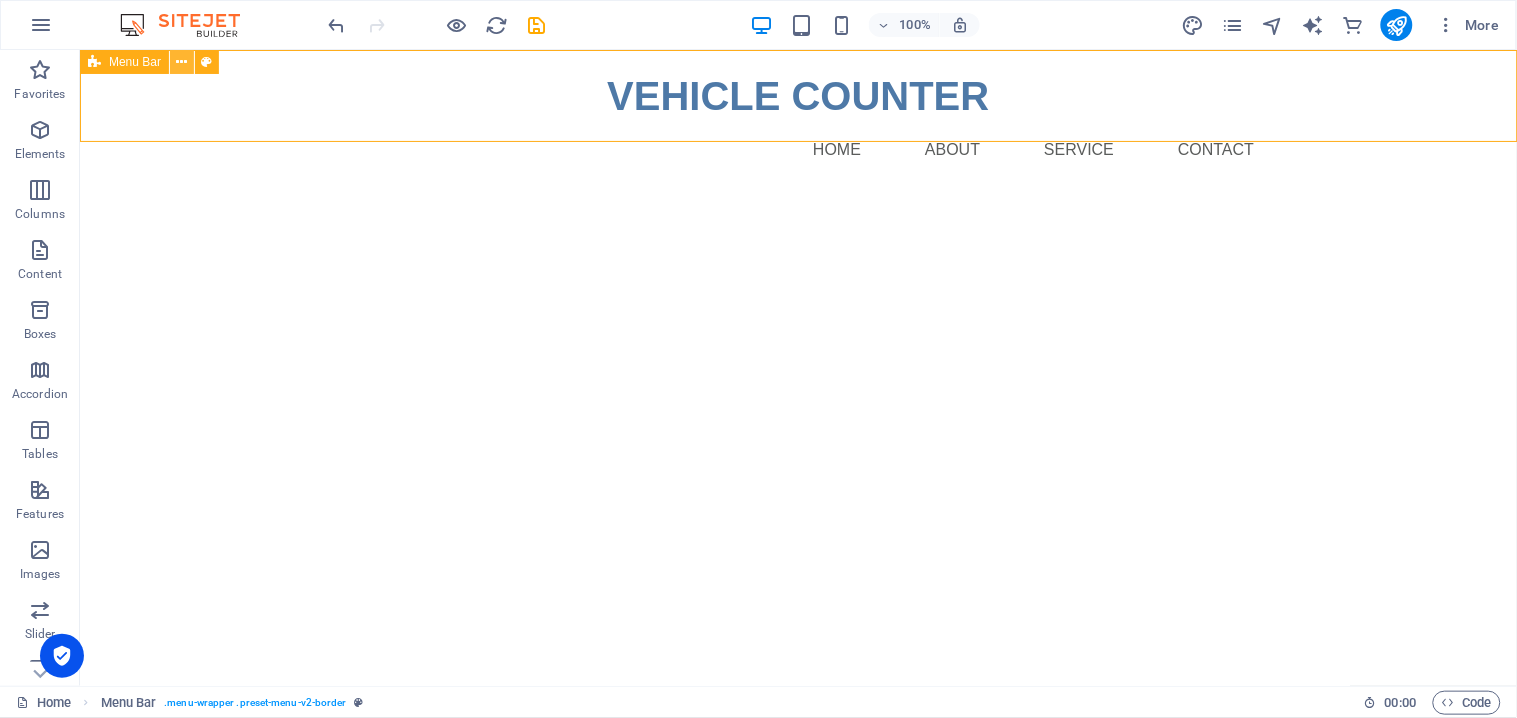 click at bounding box center [182, 62] 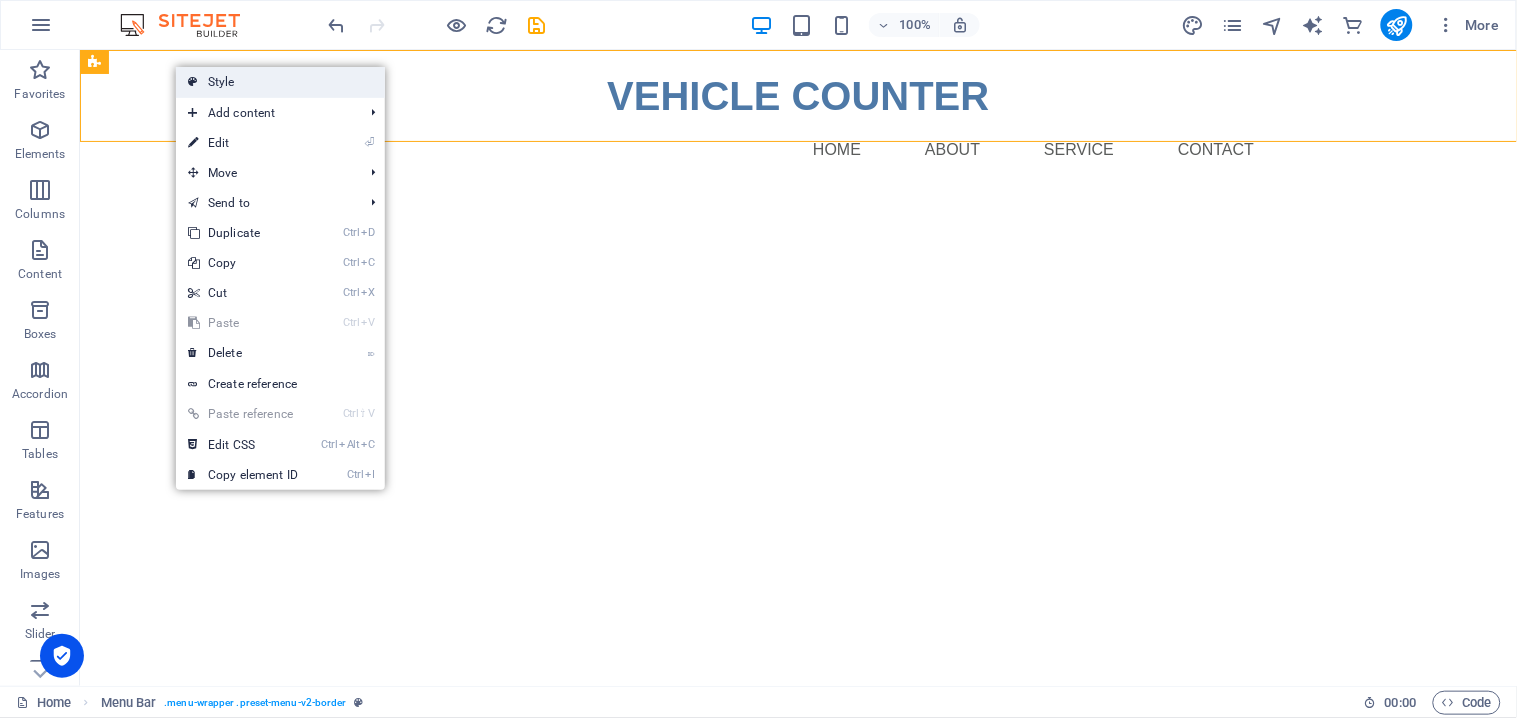 click on "Style" at bounding box center (280, 82) 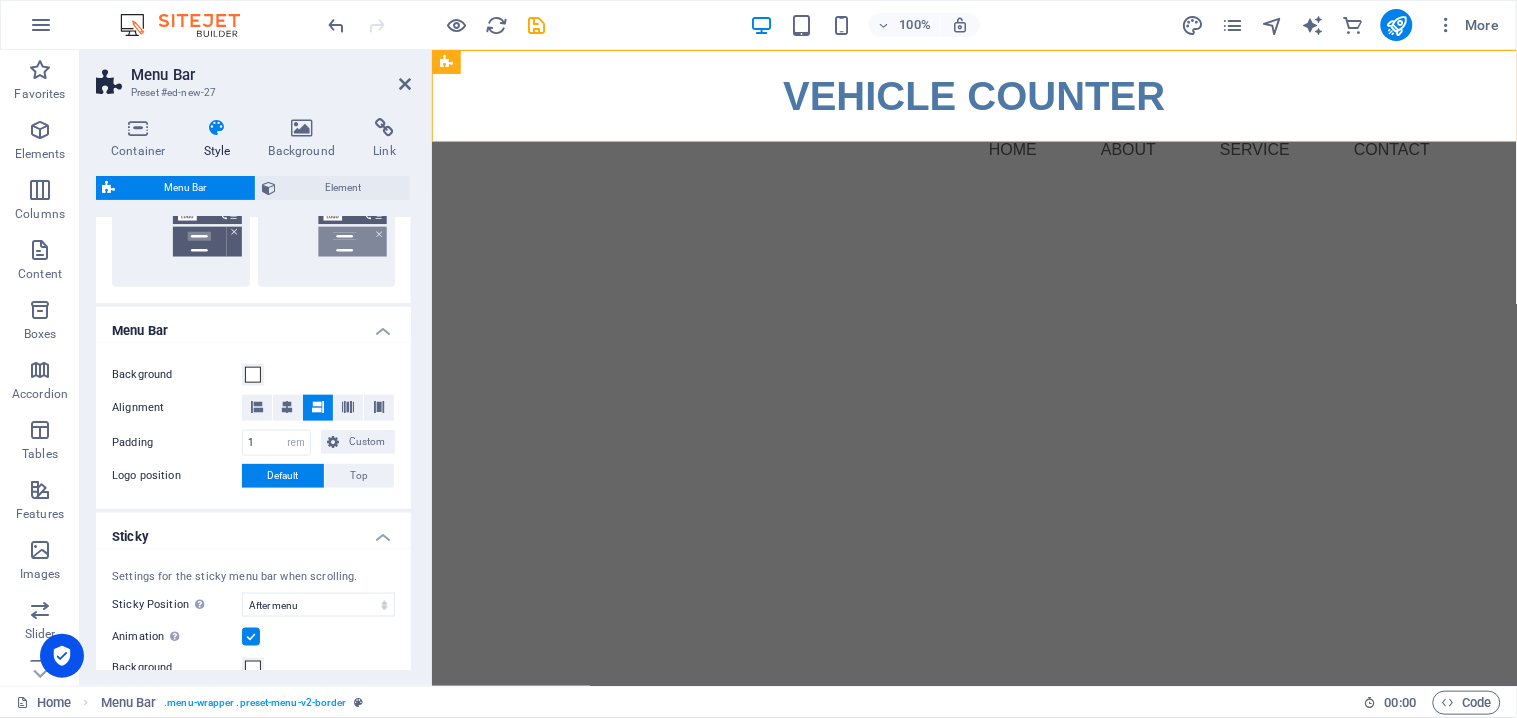 scroll, scrollTop: 555, scrollLeft: 0, axis: vertical 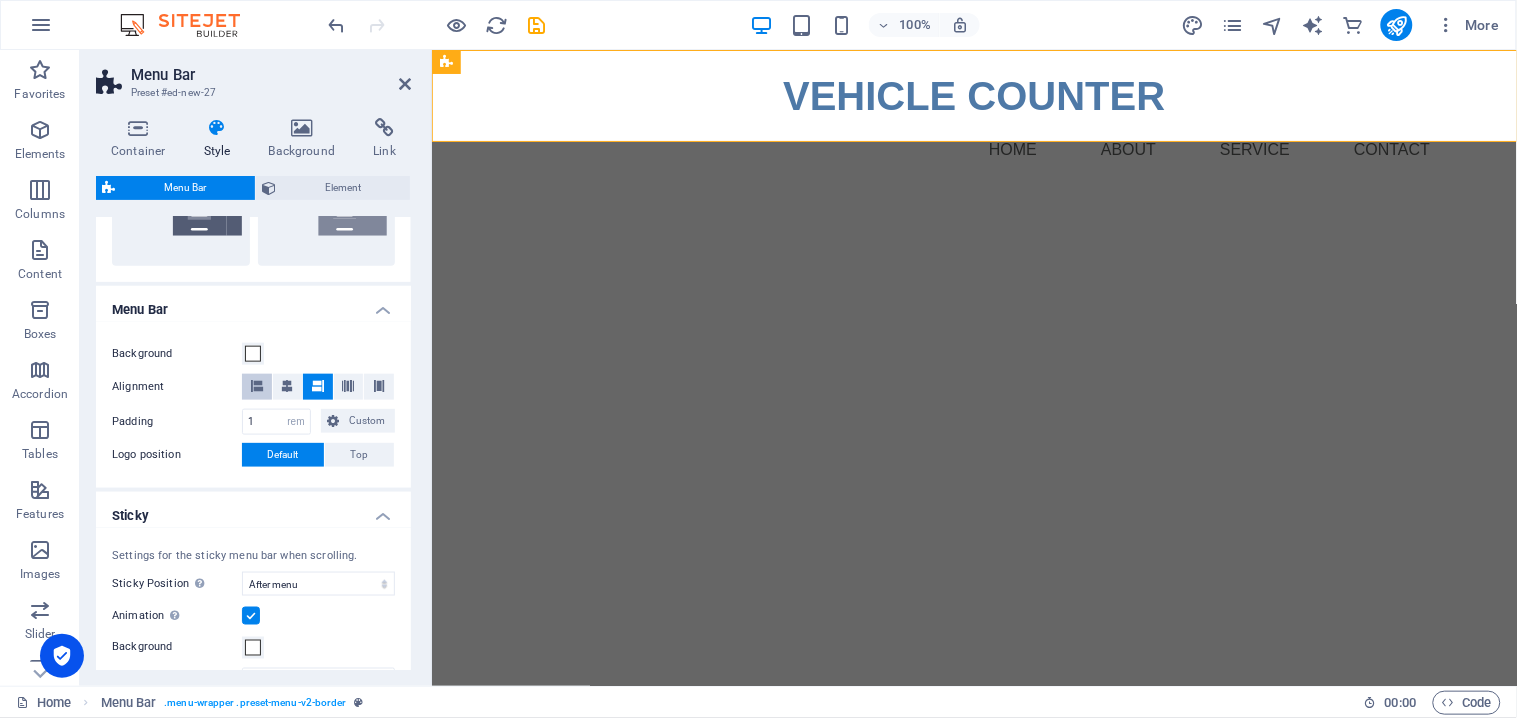 click at bounding box center [257, 387] 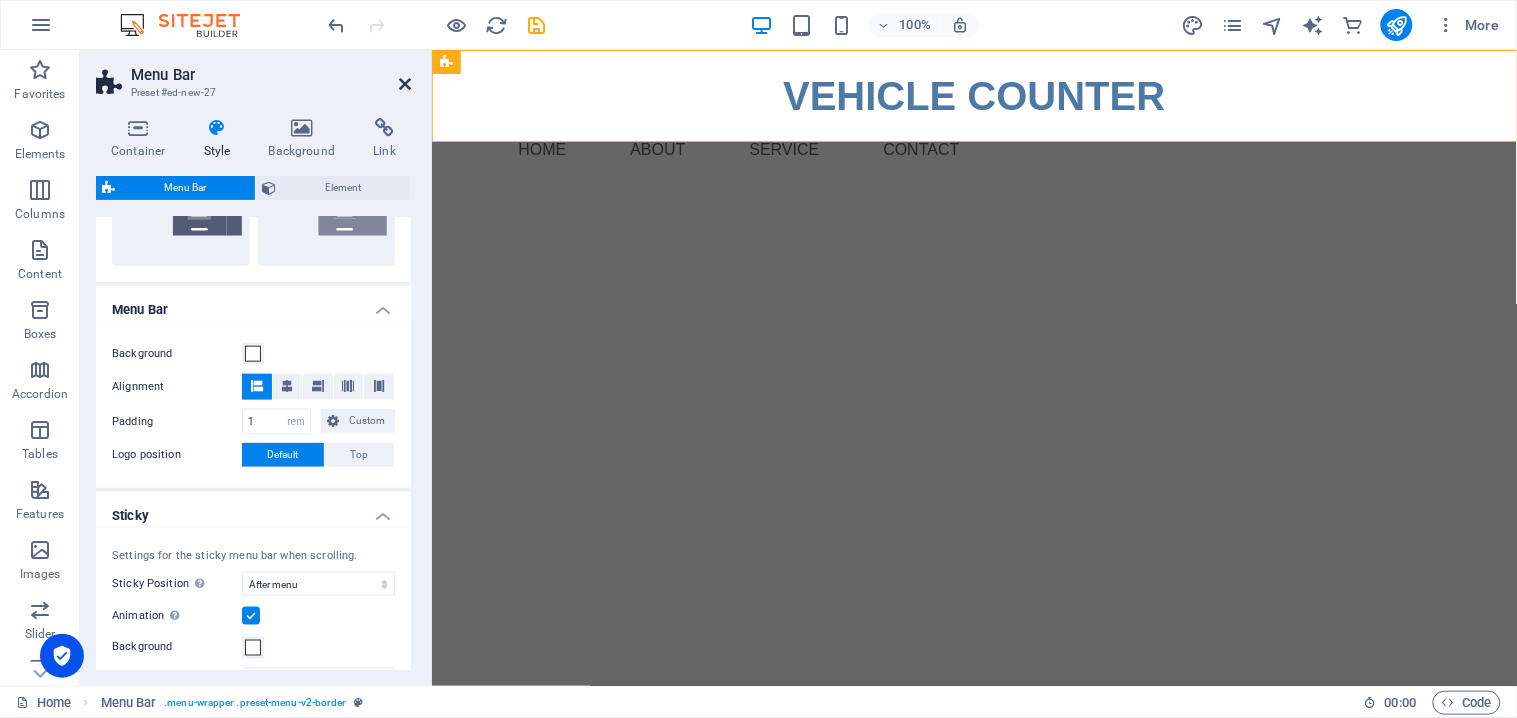 click at bounding box center (405, 84) 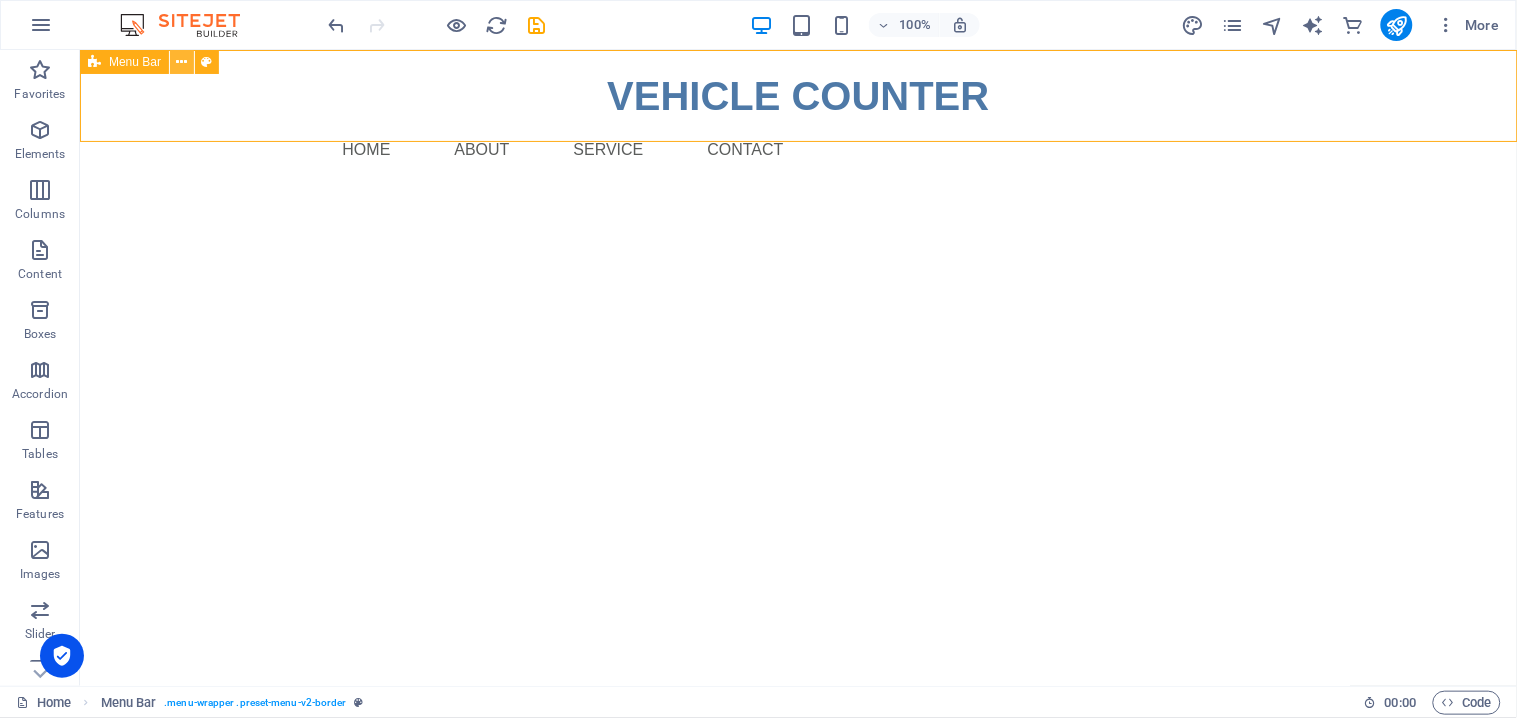 click at bounding box center (182, 62) 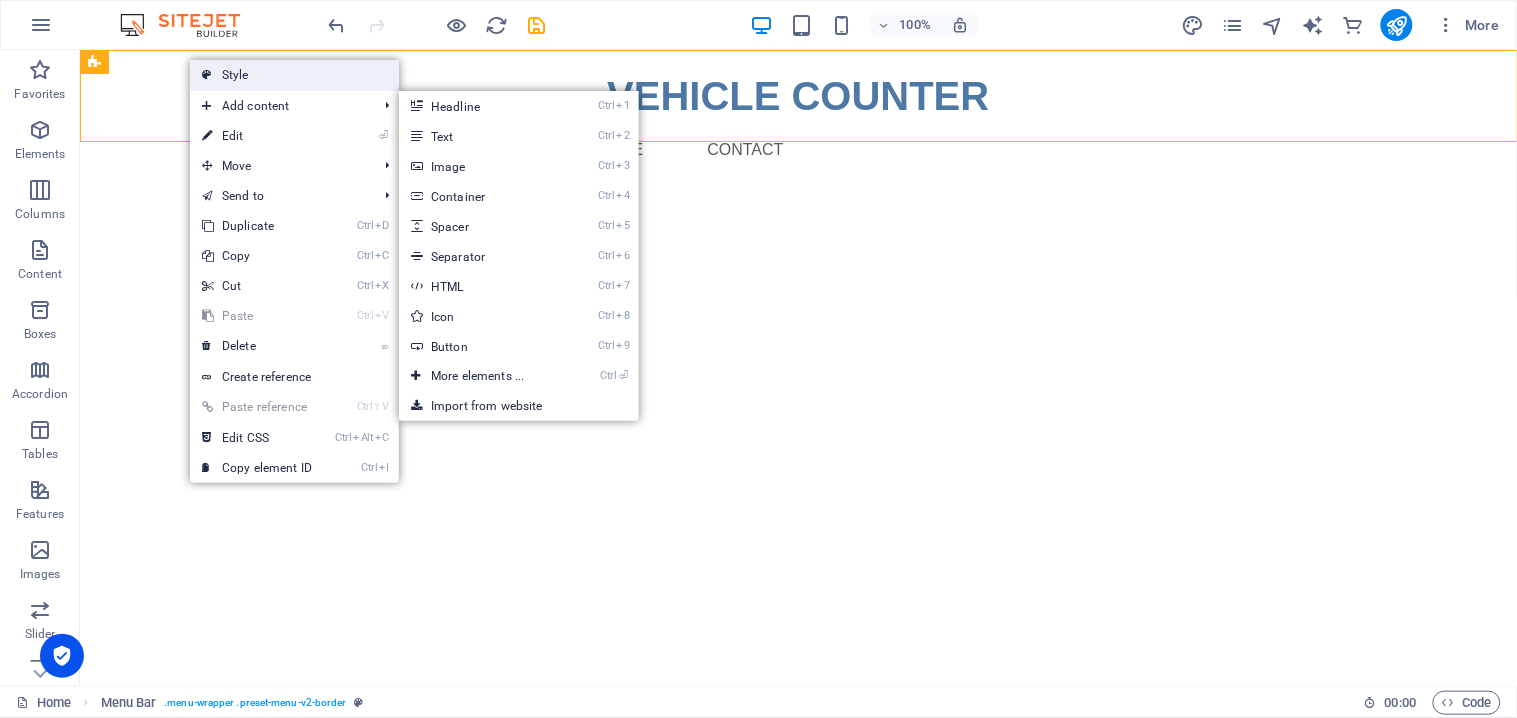 click on "Style" at bounding box center (294, 75) 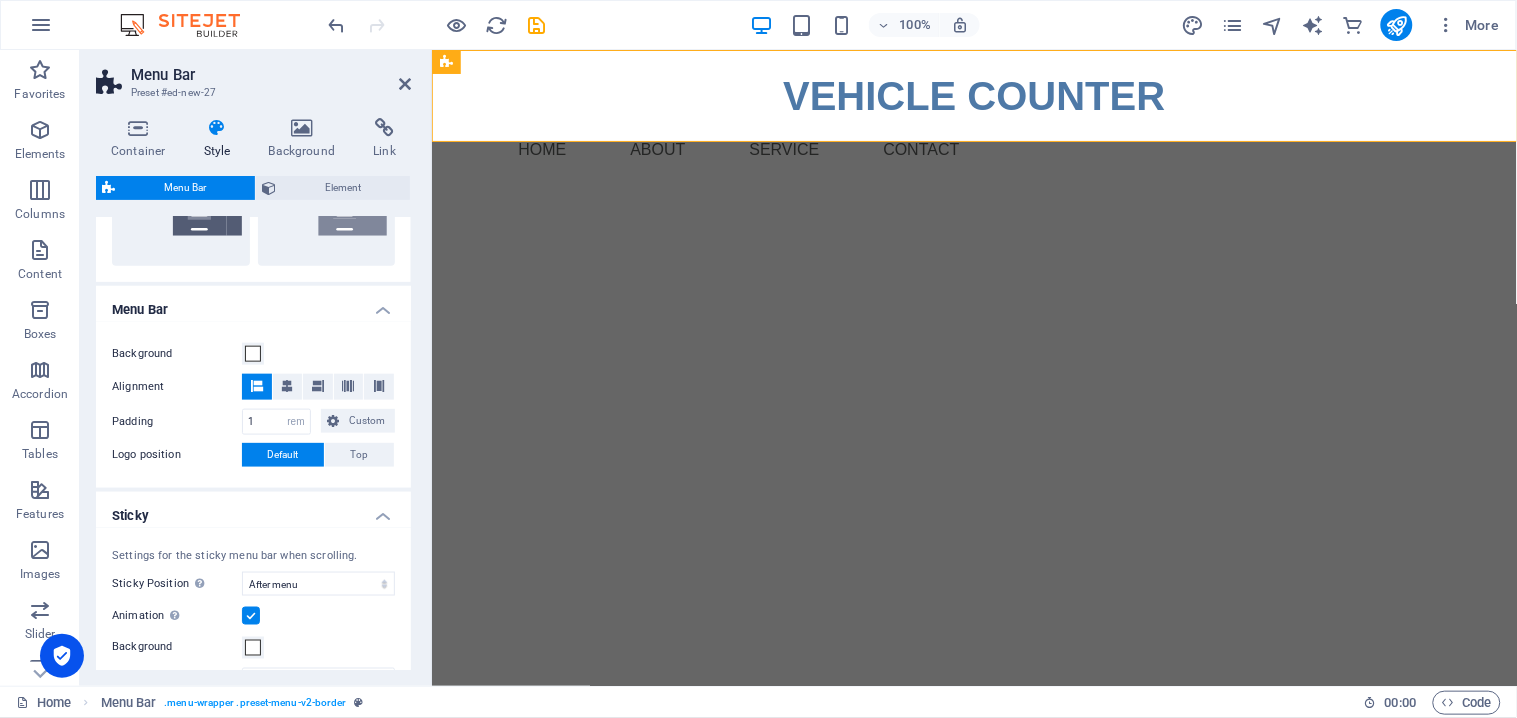 scroll, scrollTop: 666, scrollLeft: 0, axis: vertical 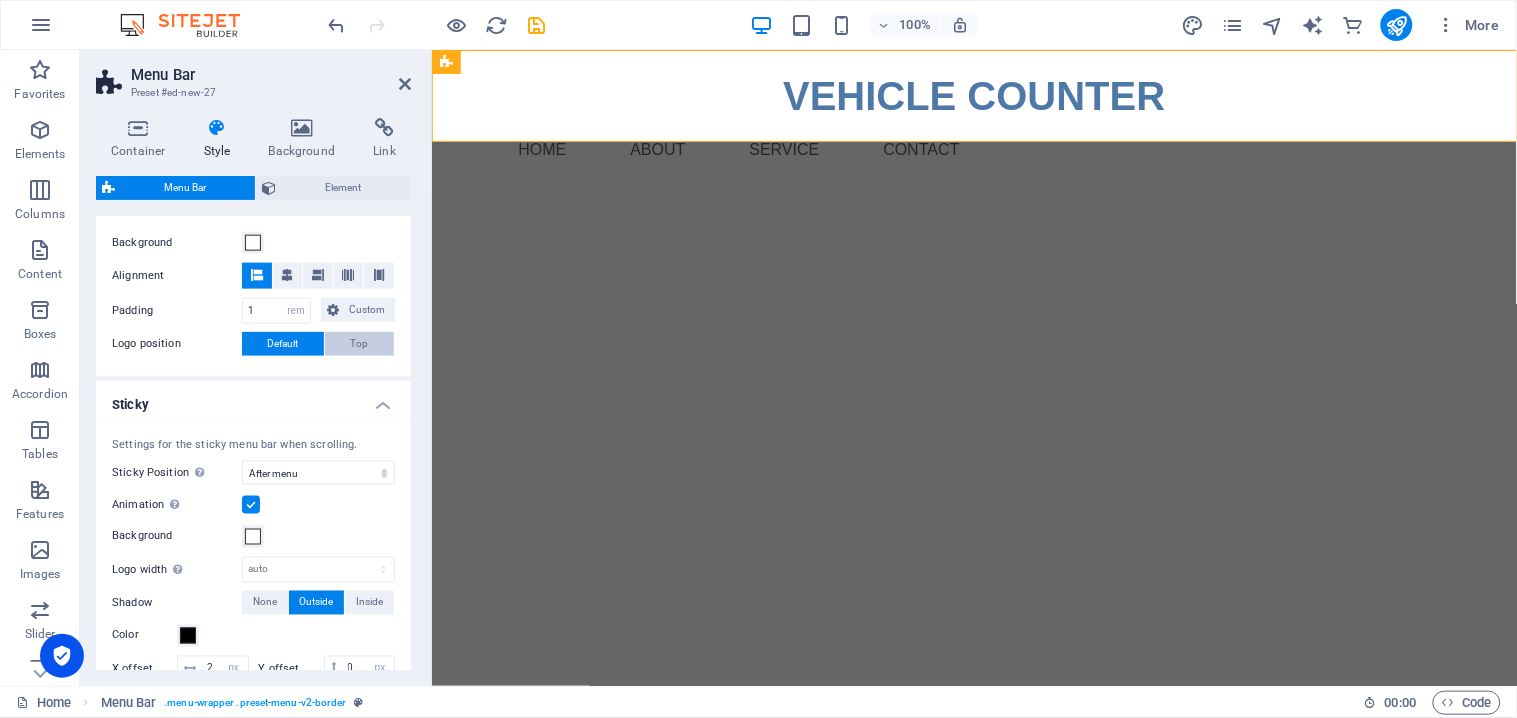 click on "Top" at bounding box center [360, 344] 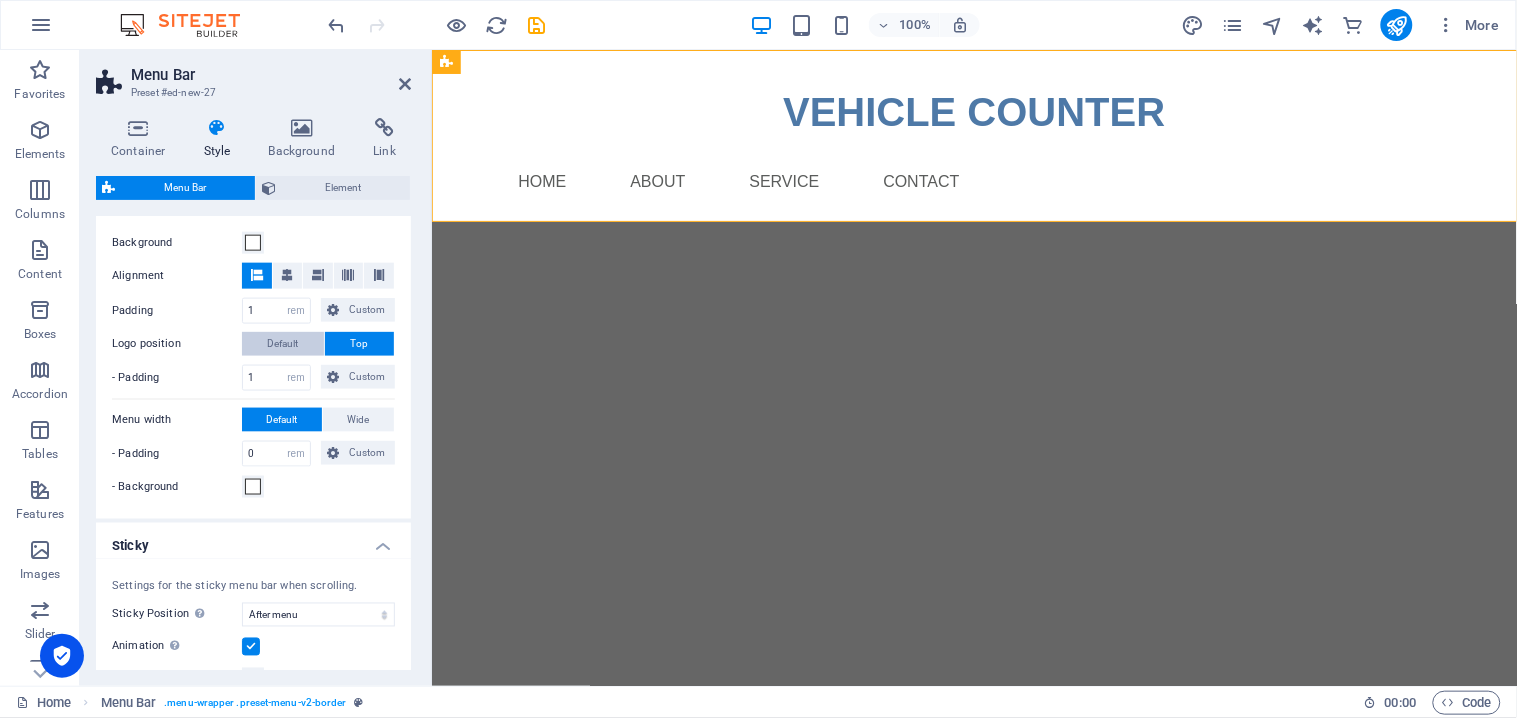 click on "Default" at bounding box center [283, 344] 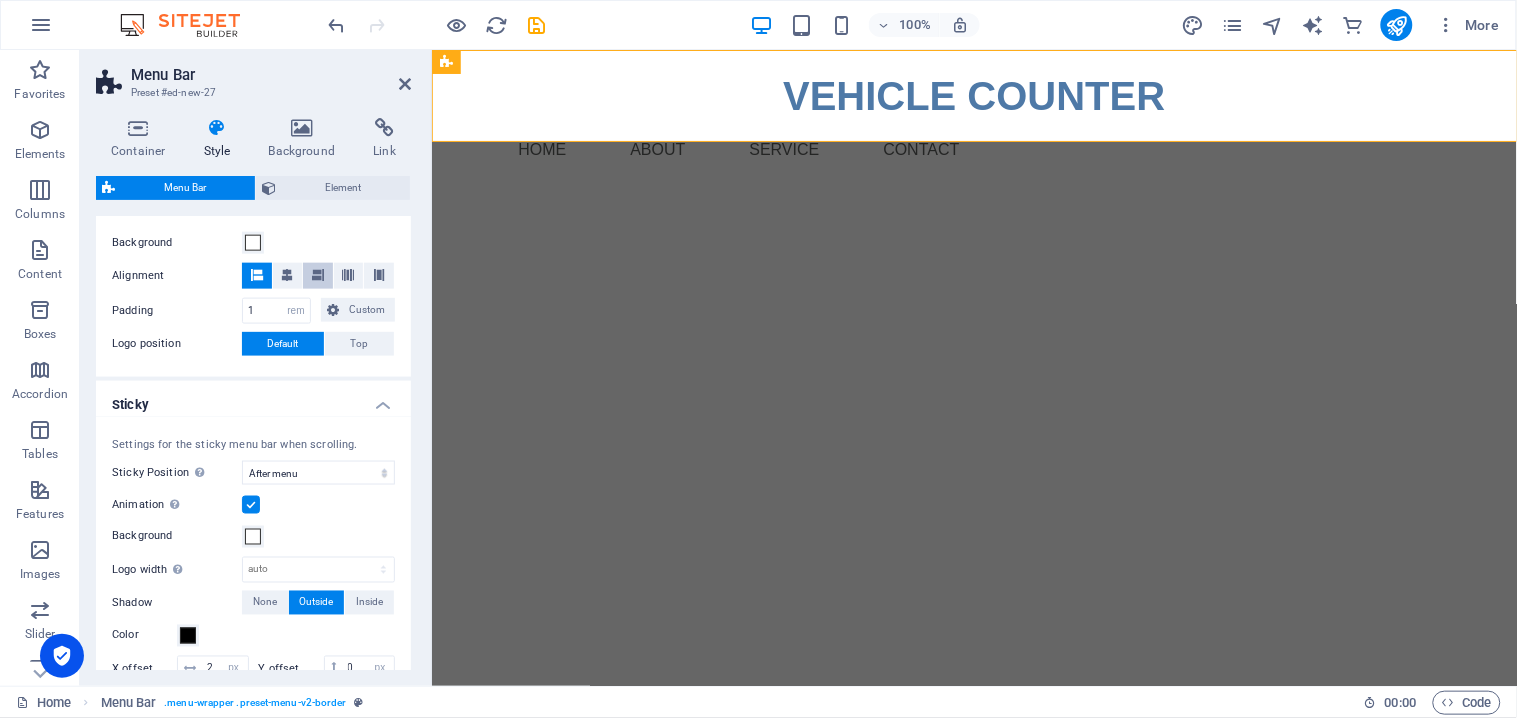 click at bounding box center (318, 275) 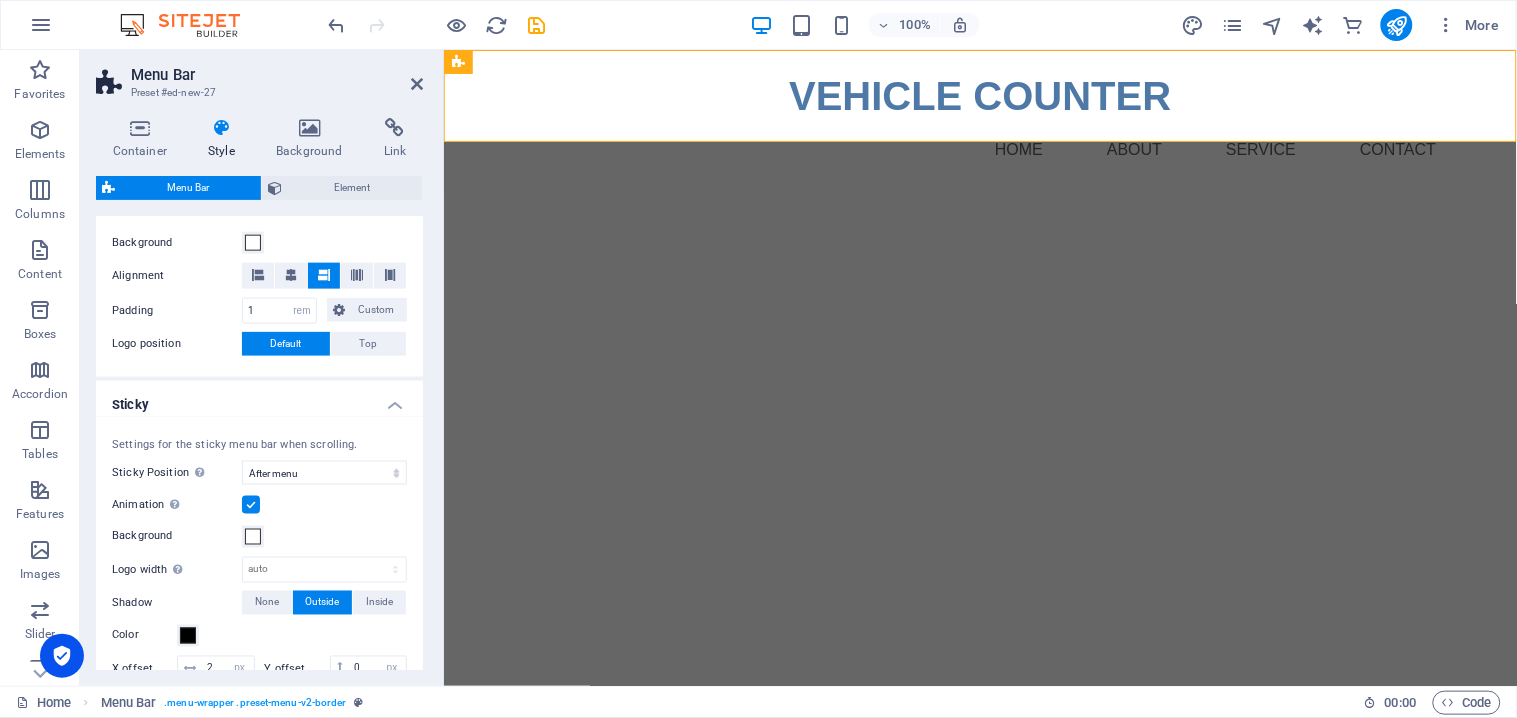 drag, startPoint x: 430, startPoint y: 391, endPoint x: 290, endPoint y: 404, distance: 140.60228 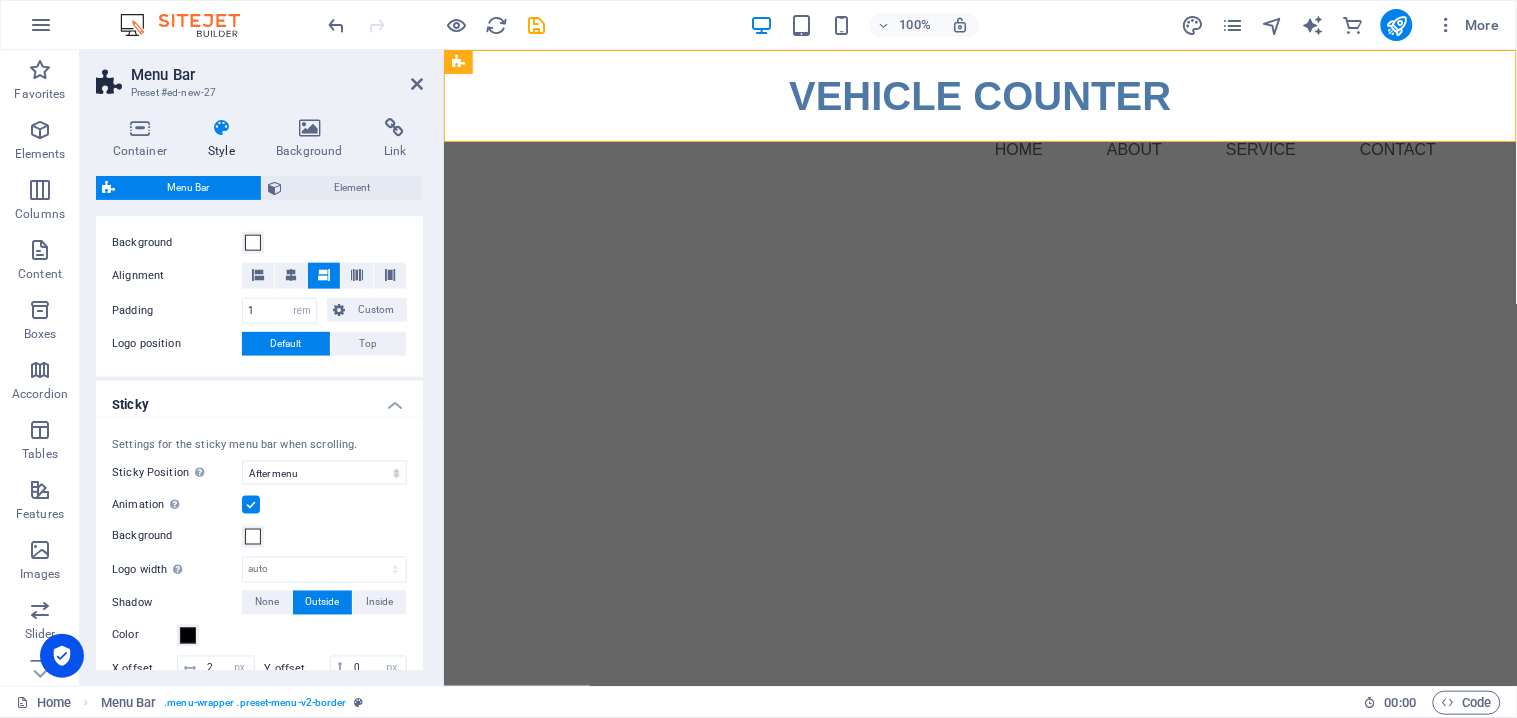 click on "Menu Bar Preset #ed-new-27
Container Style Background Link Size Height Default px rem % vh vw Min. height None px rem % vh vw Width Default px rem % em vh vw Min. width None px rem % vh vw Content width Default Custom width Width Default px rem % em vh vw Min. width None px rem % vh vw Default padding Custom spacing Default content width and padding can be changed under Design. Edit design Layout (Flexbox) Alignment Determines the flex direction. Default Main axis Determine how elements should behave along the main axis inside this container (justify content). Default Side axis Control the vertical direction of the element inside of the container (align items). Default Wrap Default On Off Fill Controls the distances and direction of elements on the y-axis across several lines (align content). Default Accessibility ARIA helps assistive technologies (like screen readers) to understand the role, state, and behavior of web elements Role The ARIA role defines the purpose of an element.  None Alert" at bounding box center [262, 368] 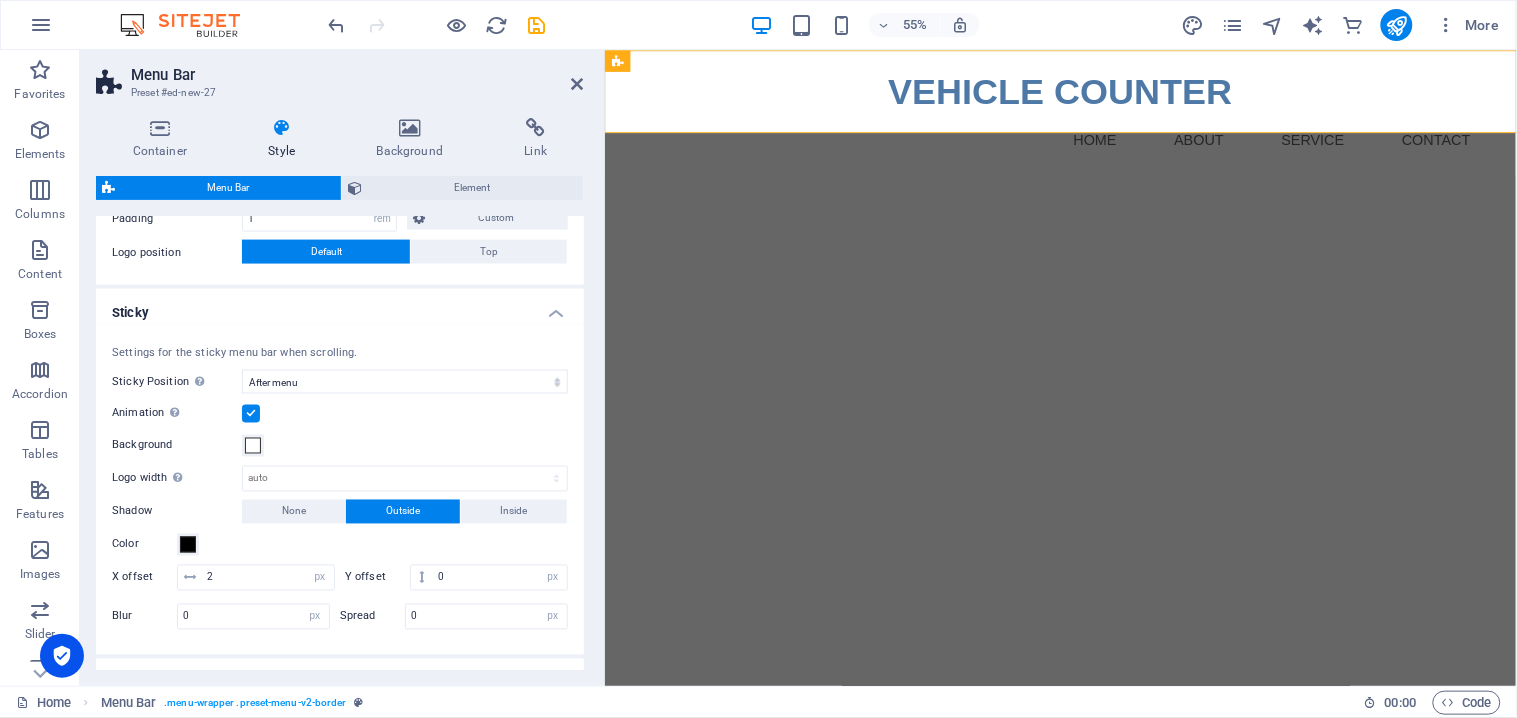 scroll, scrollTop: 666, scrollLeft: 0, axis: vertical 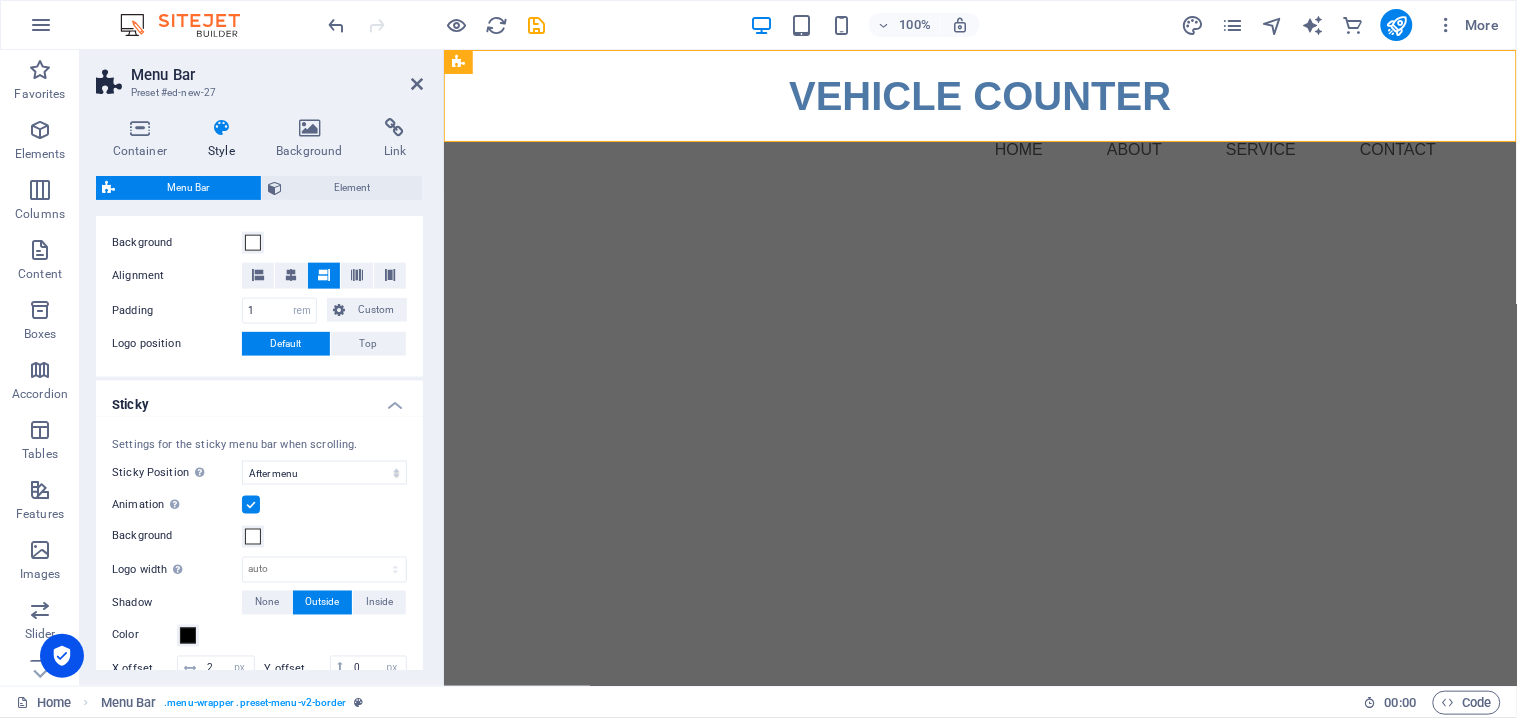 drag, startPoint x: 441, startPoint y: 431, endPoint x: 144, endPoint y: 402, distance: 298.41248 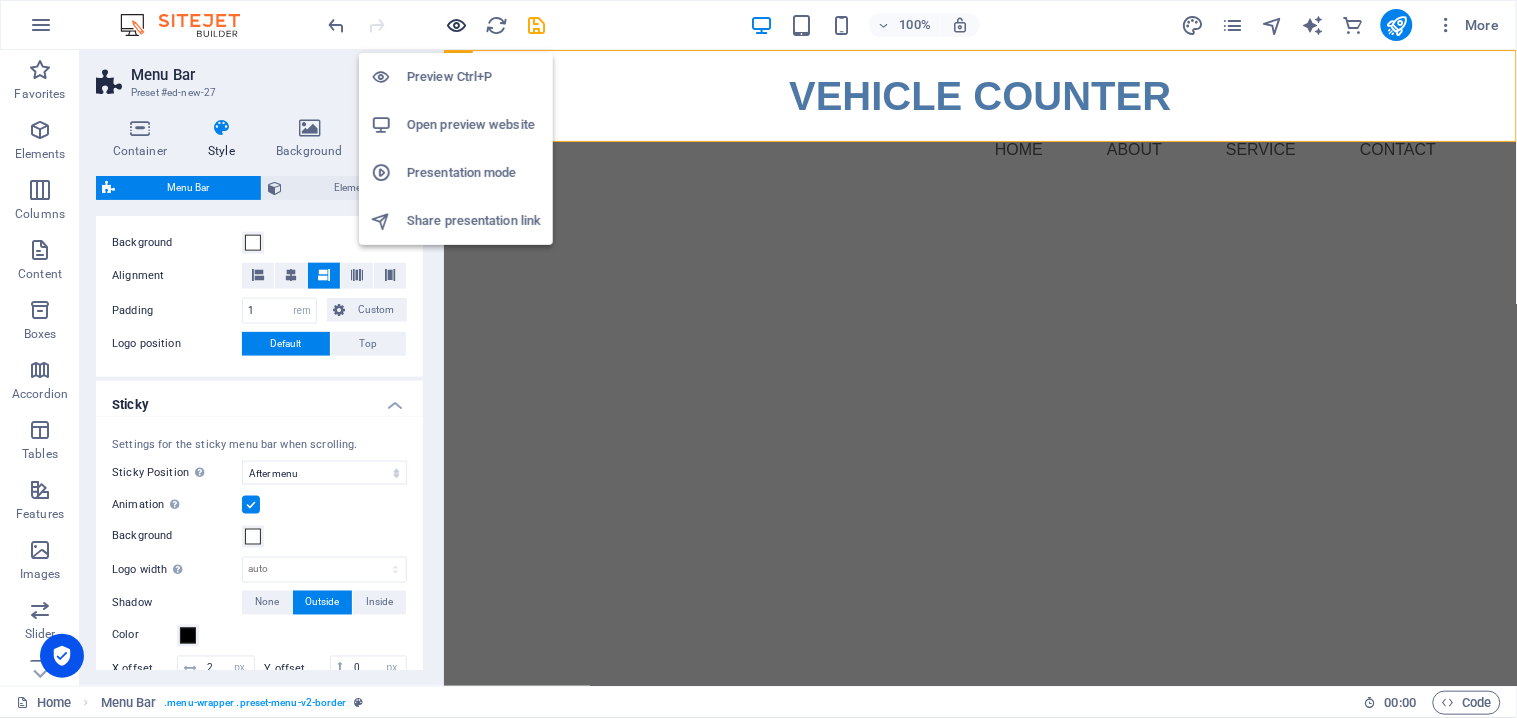 click at bounding box center (457, 25) 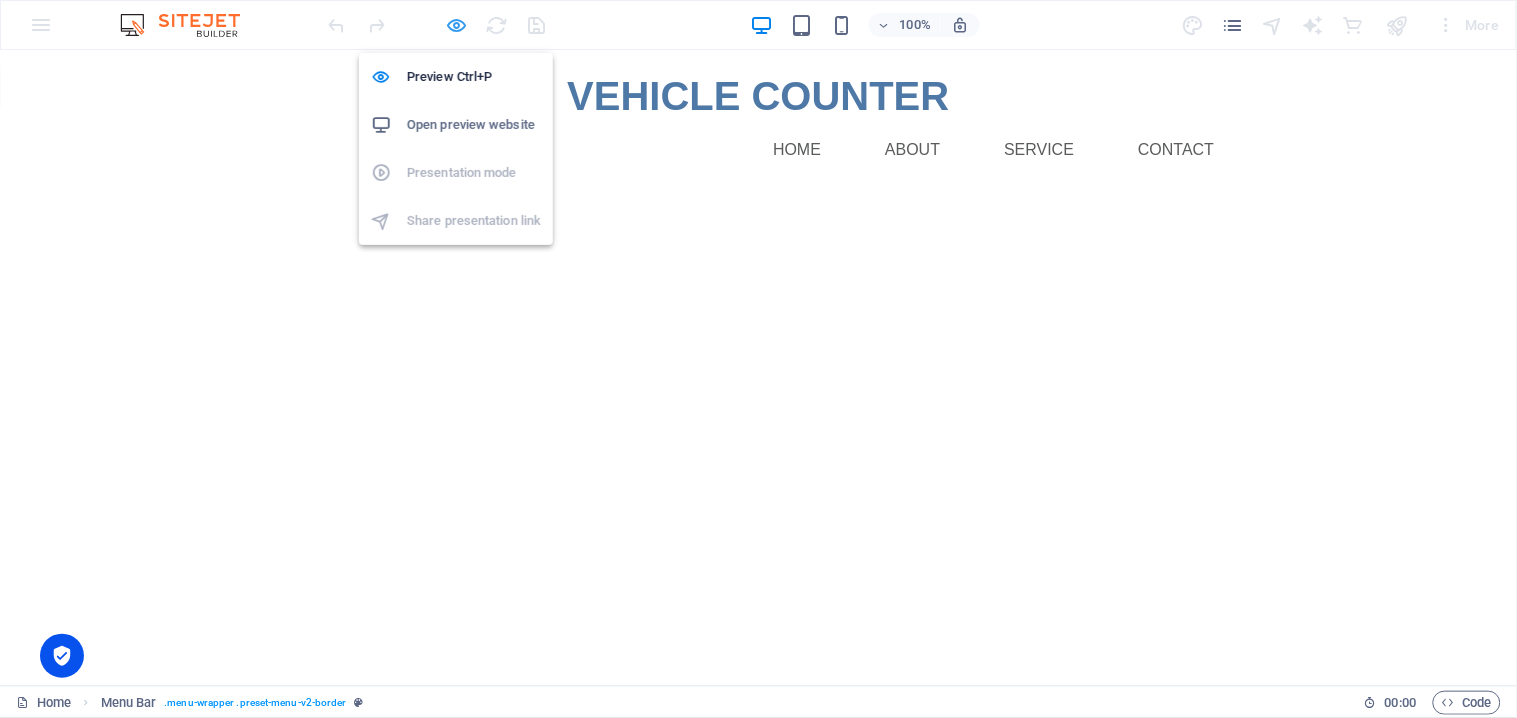 click at bounding box center (457, 25) 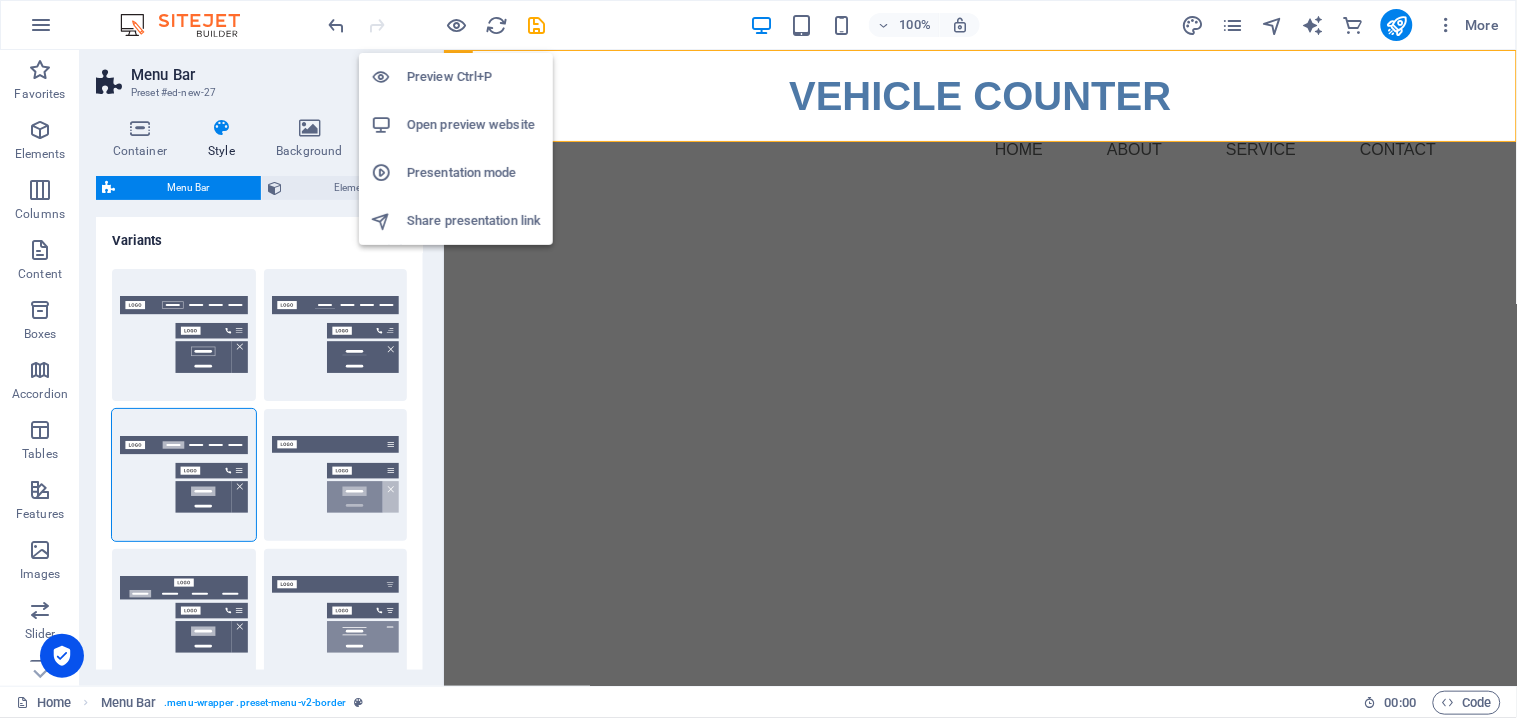 click on "Open preview website" at bounding box center (474, 125) 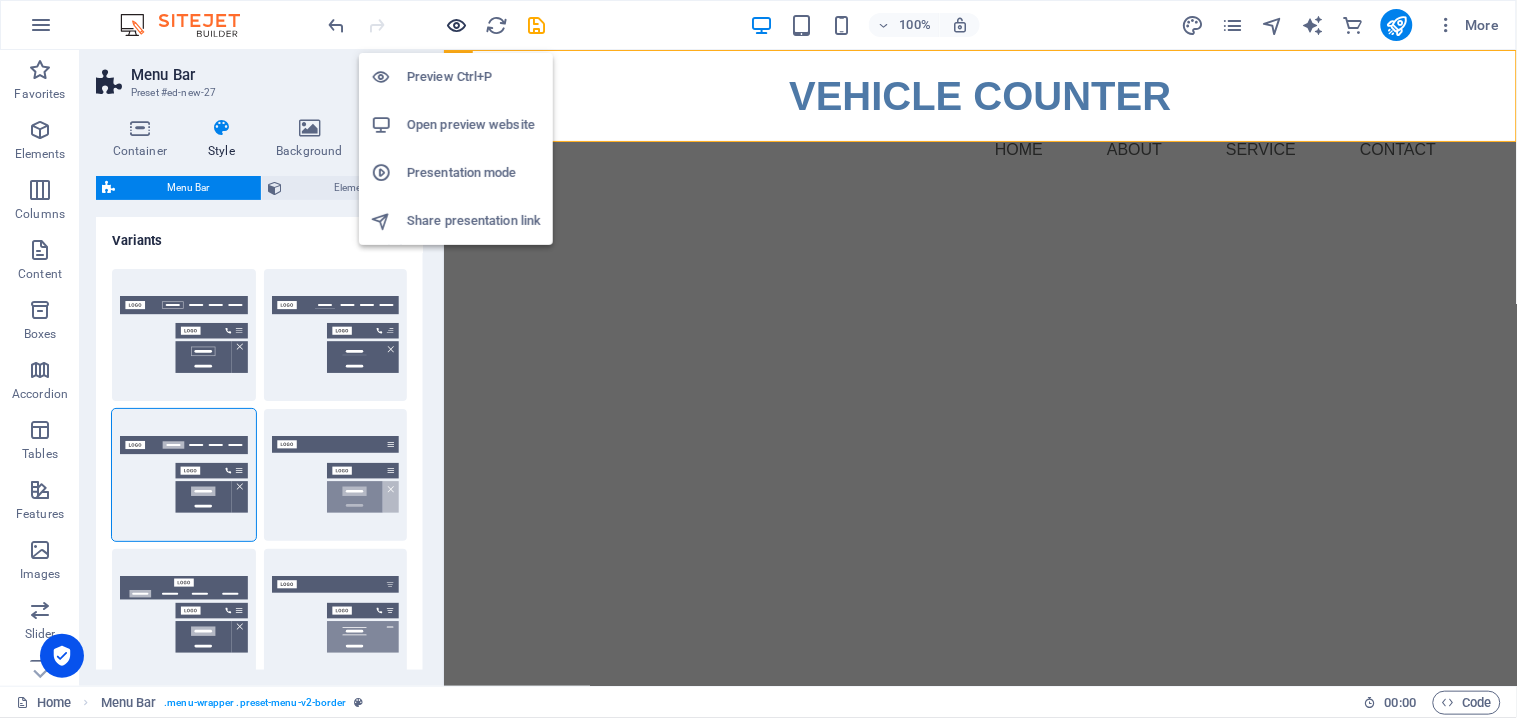 click at bounding box center (457, 25) 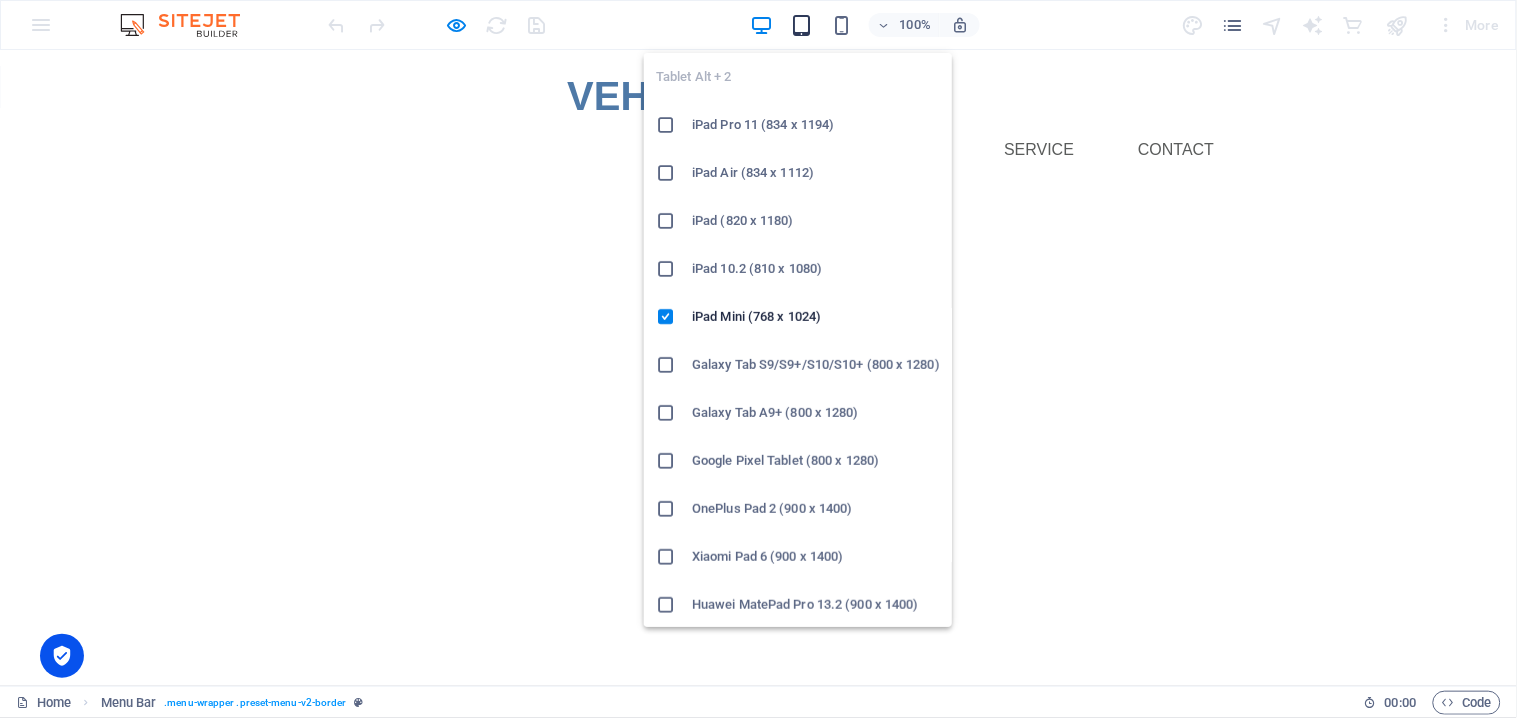 click at bounding box center (801, 25) 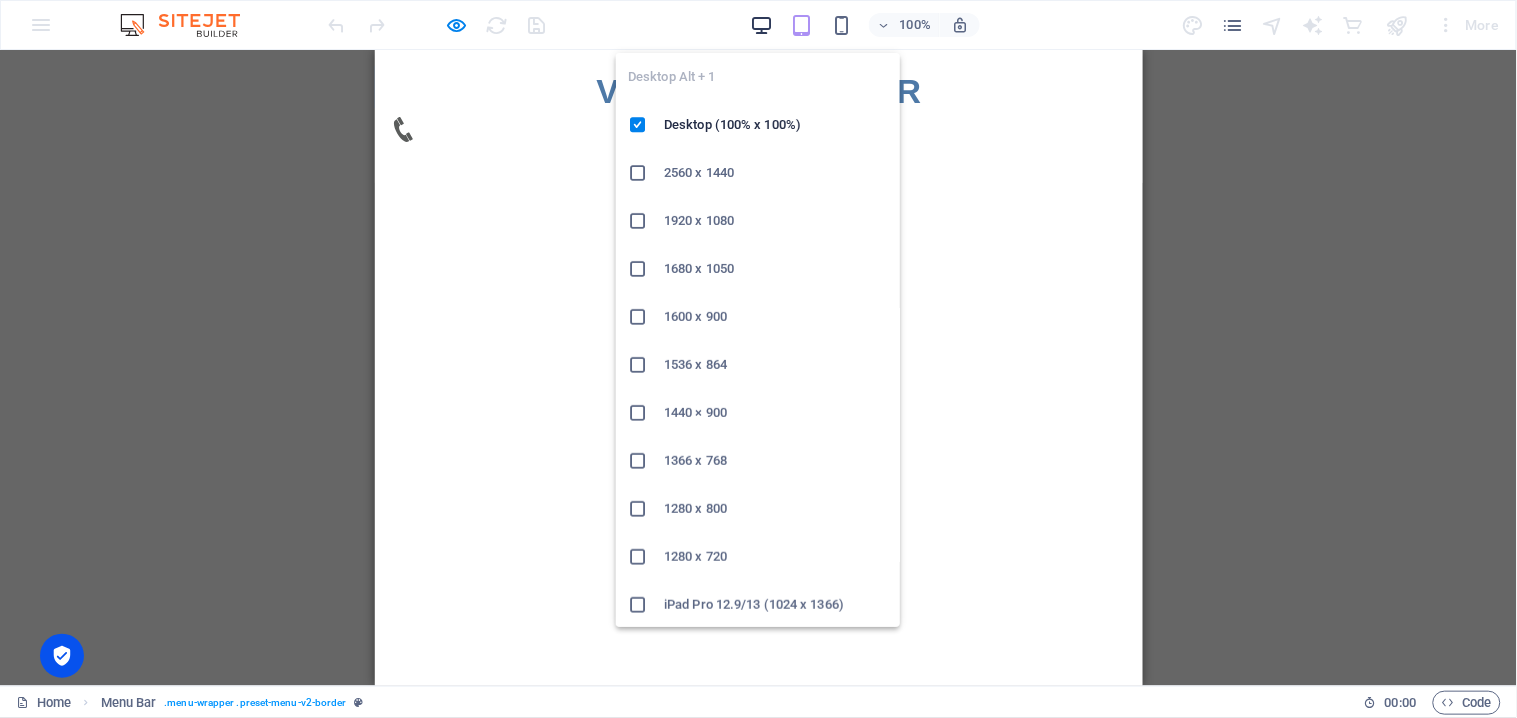 click at bounding box center (761, 25) 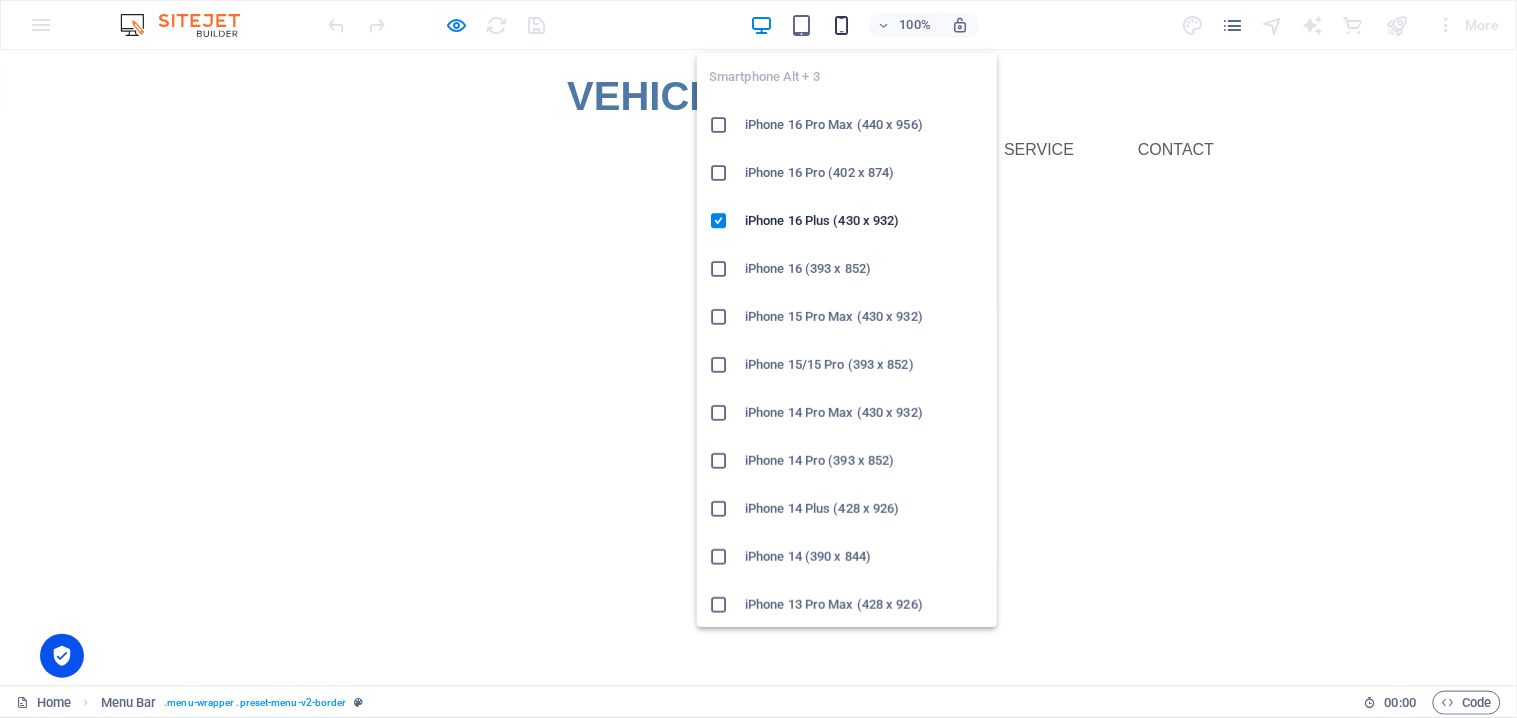 click at bounding box center [841, 25] 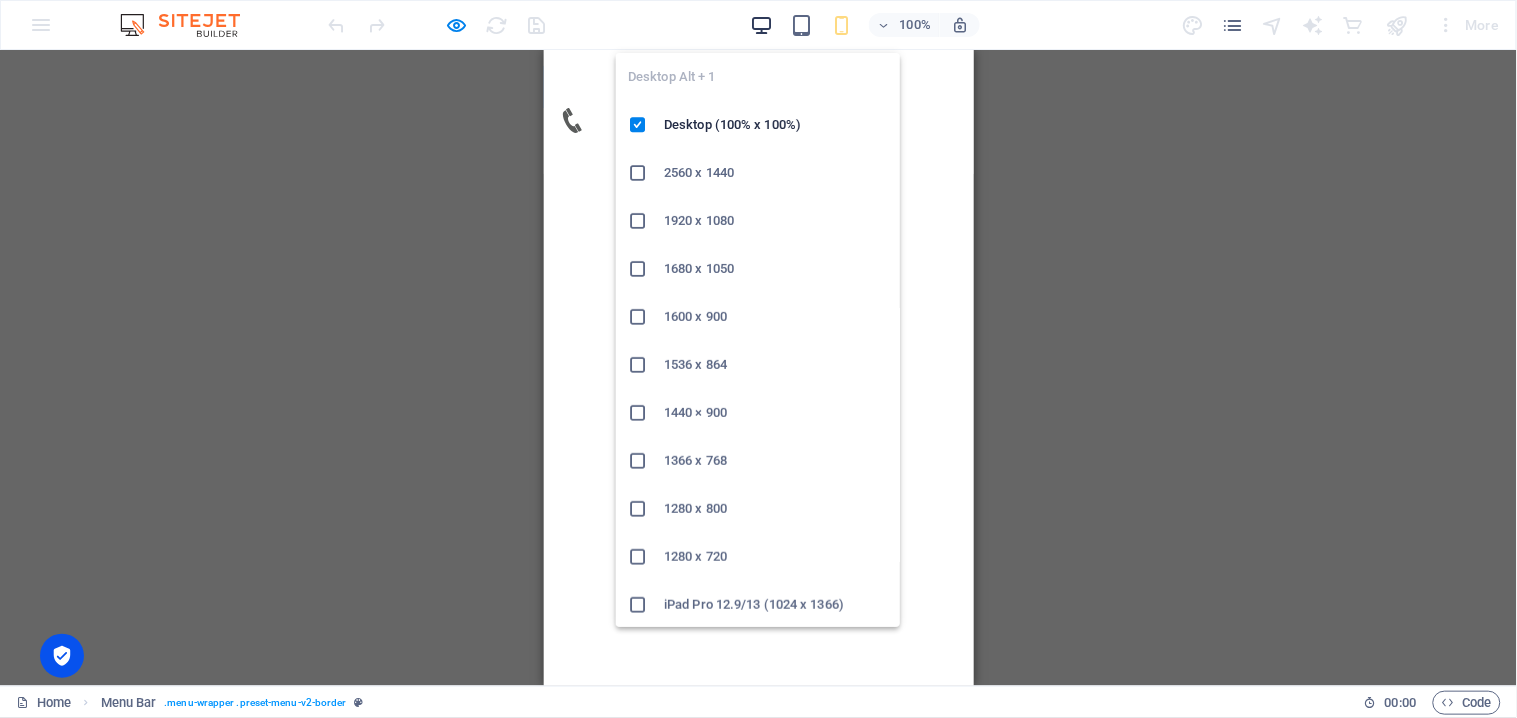 click at bounding box center [761, 25] 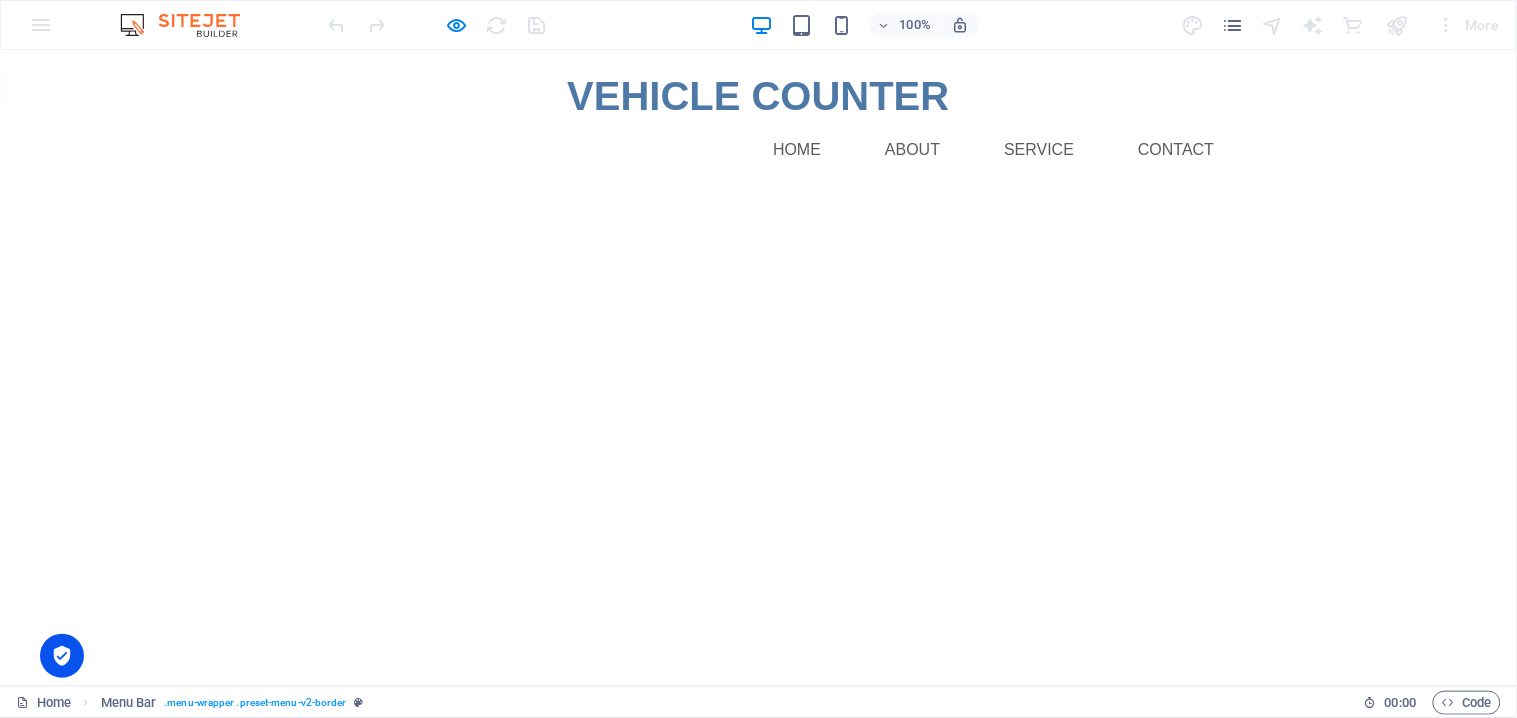 click on "Skip to main content
VEHICLE COUNTER Menu Home About Service Contact" at bounding box center (758, 119) 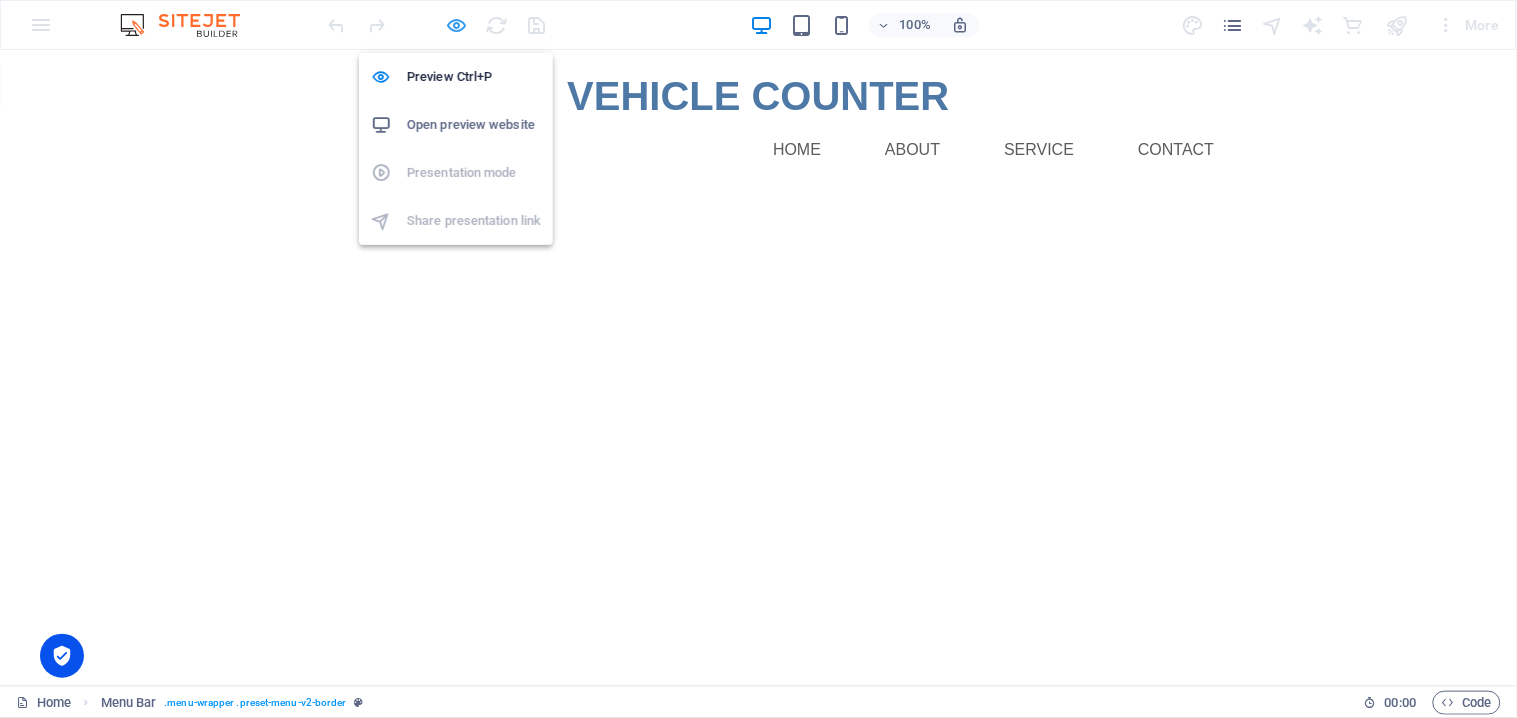click at bounding box center (457, 25) 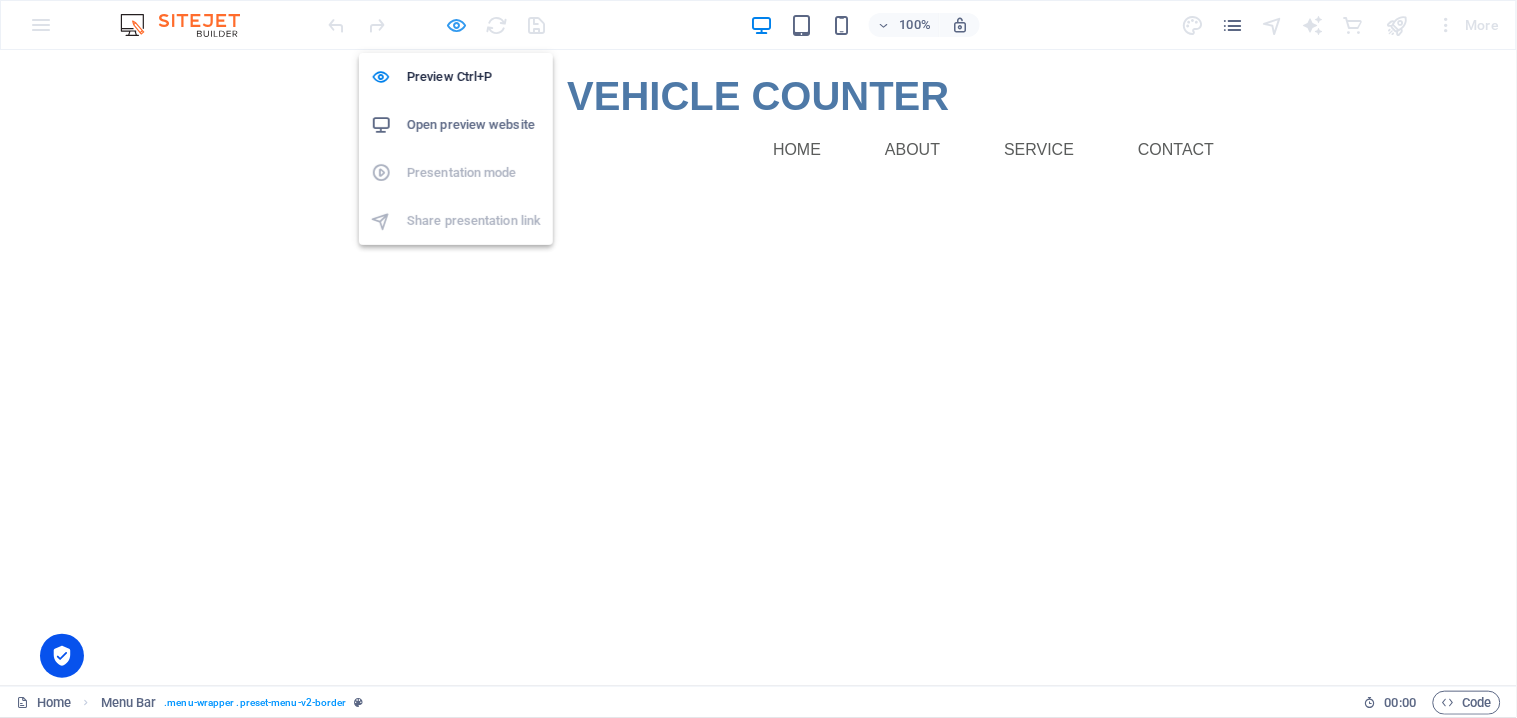 select on "rem" 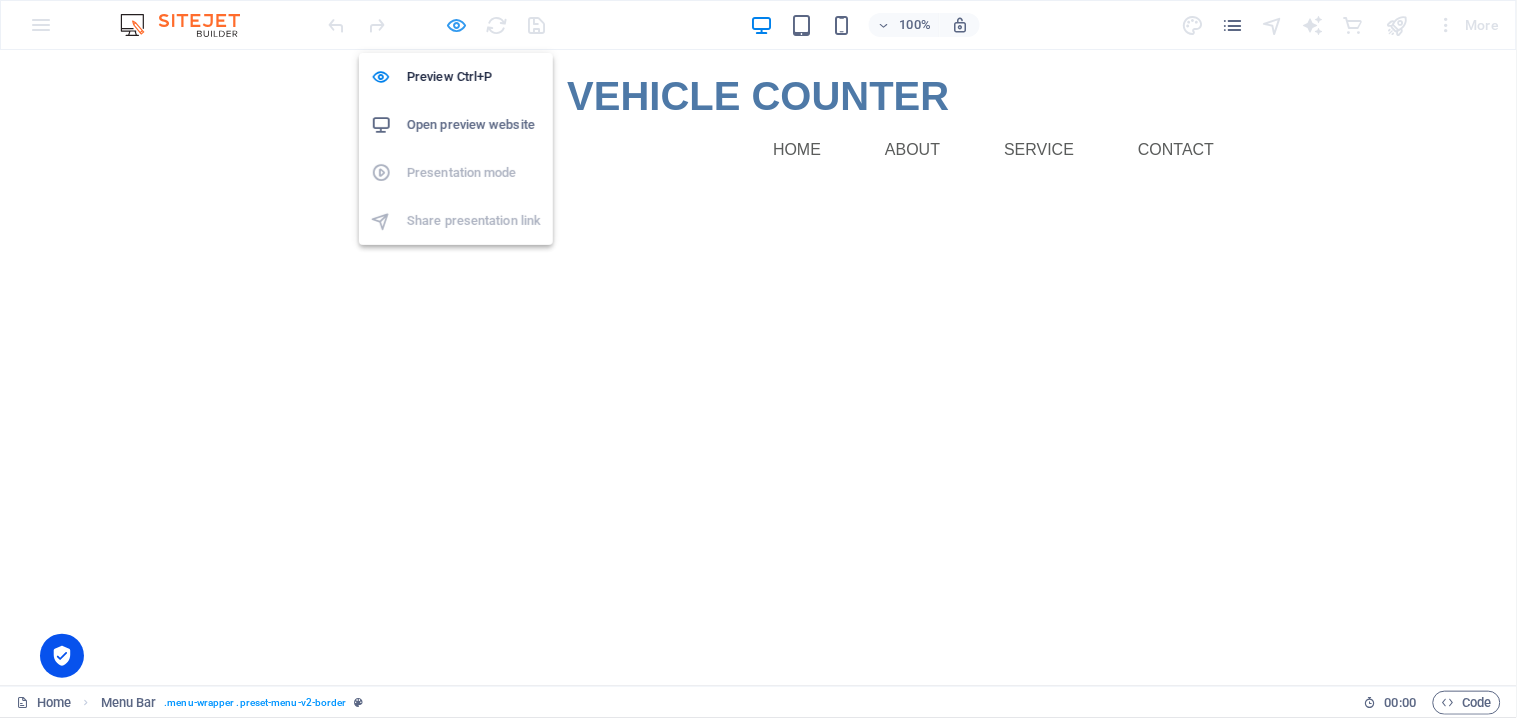 select on "px" 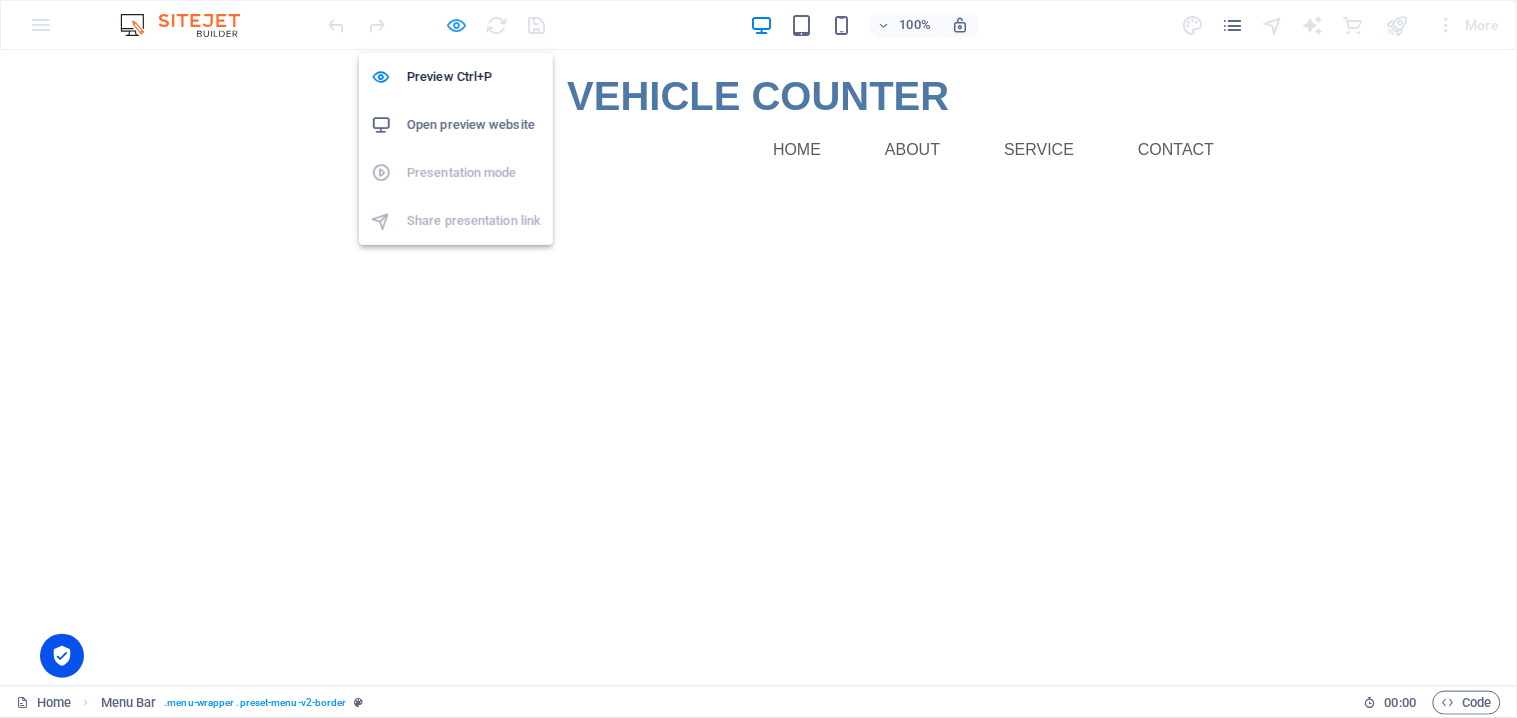 select on "px" 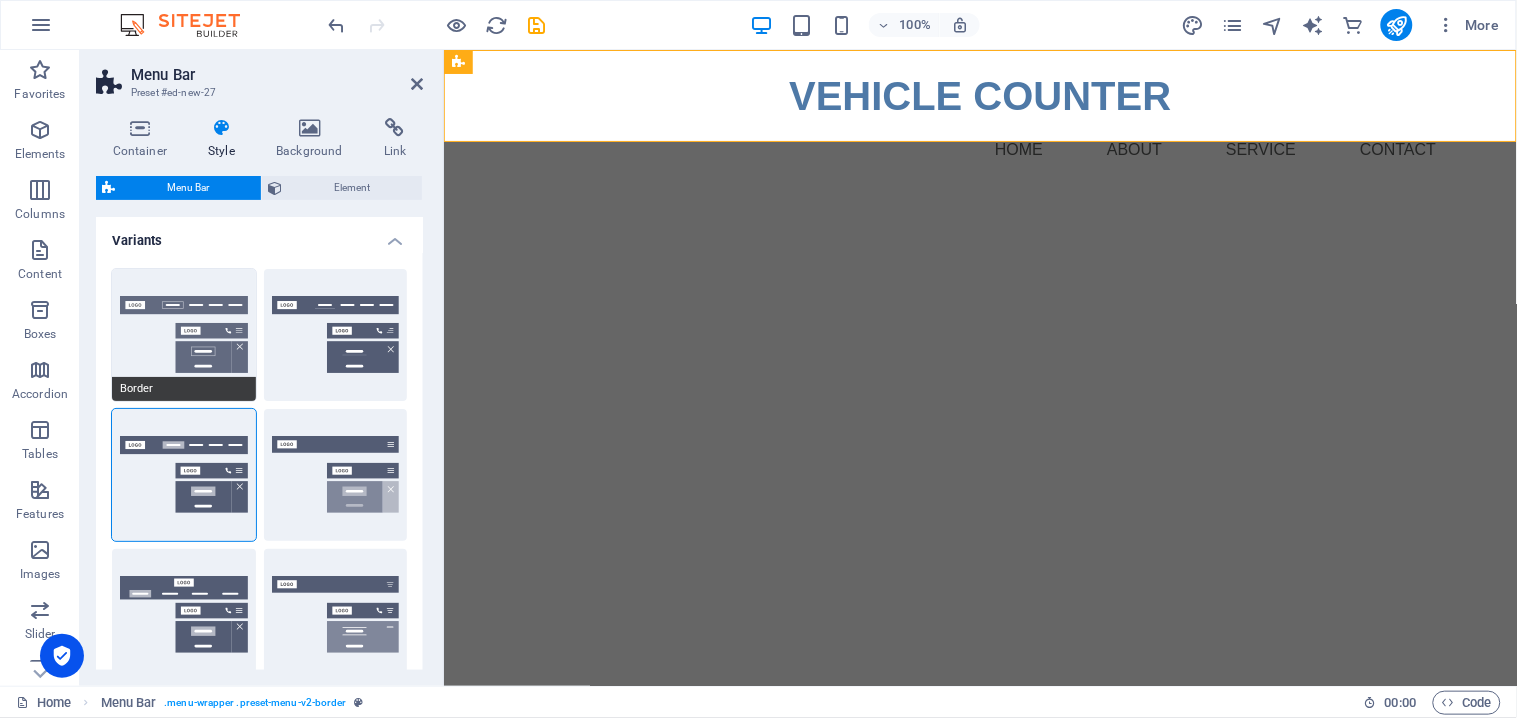 click on "Border" at bounding box center [184, 335] 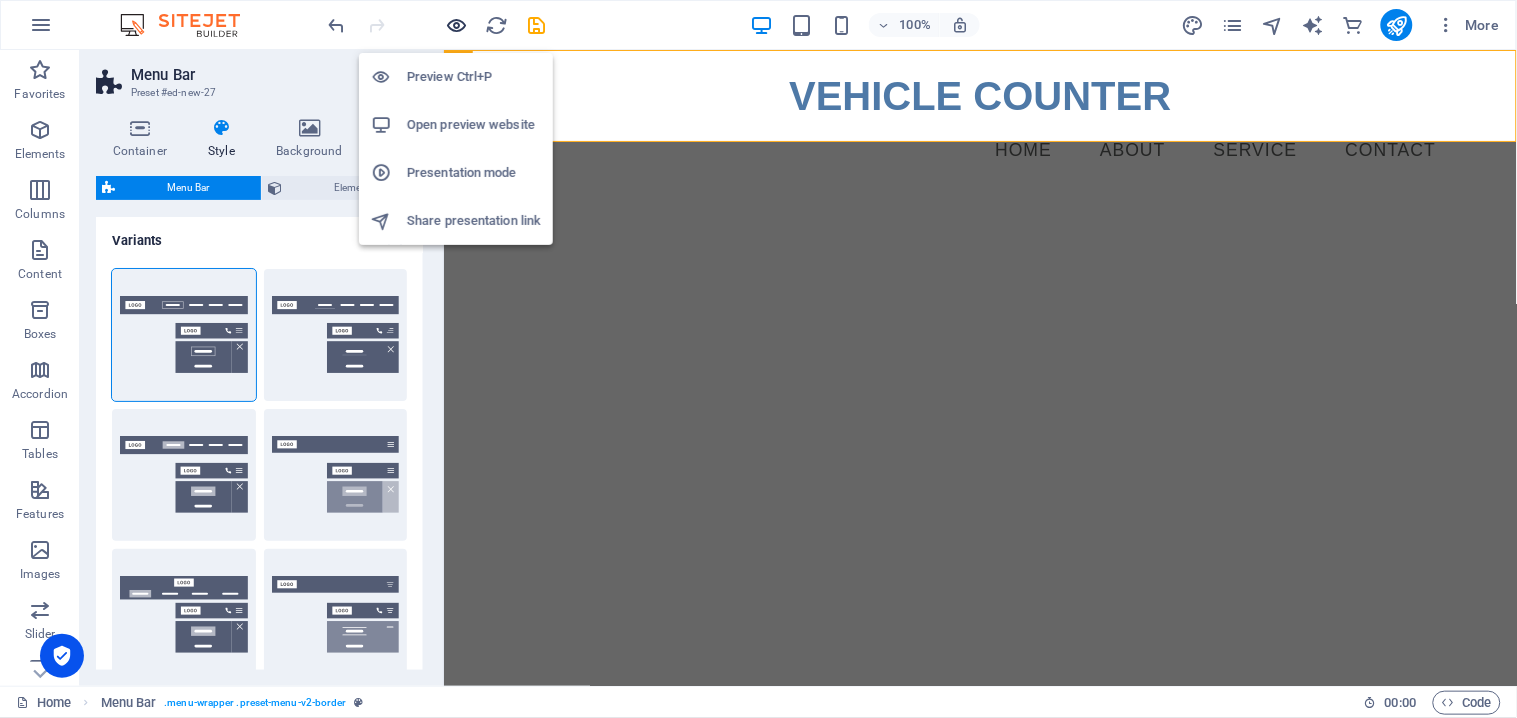 click at bounding box center [457, 25] 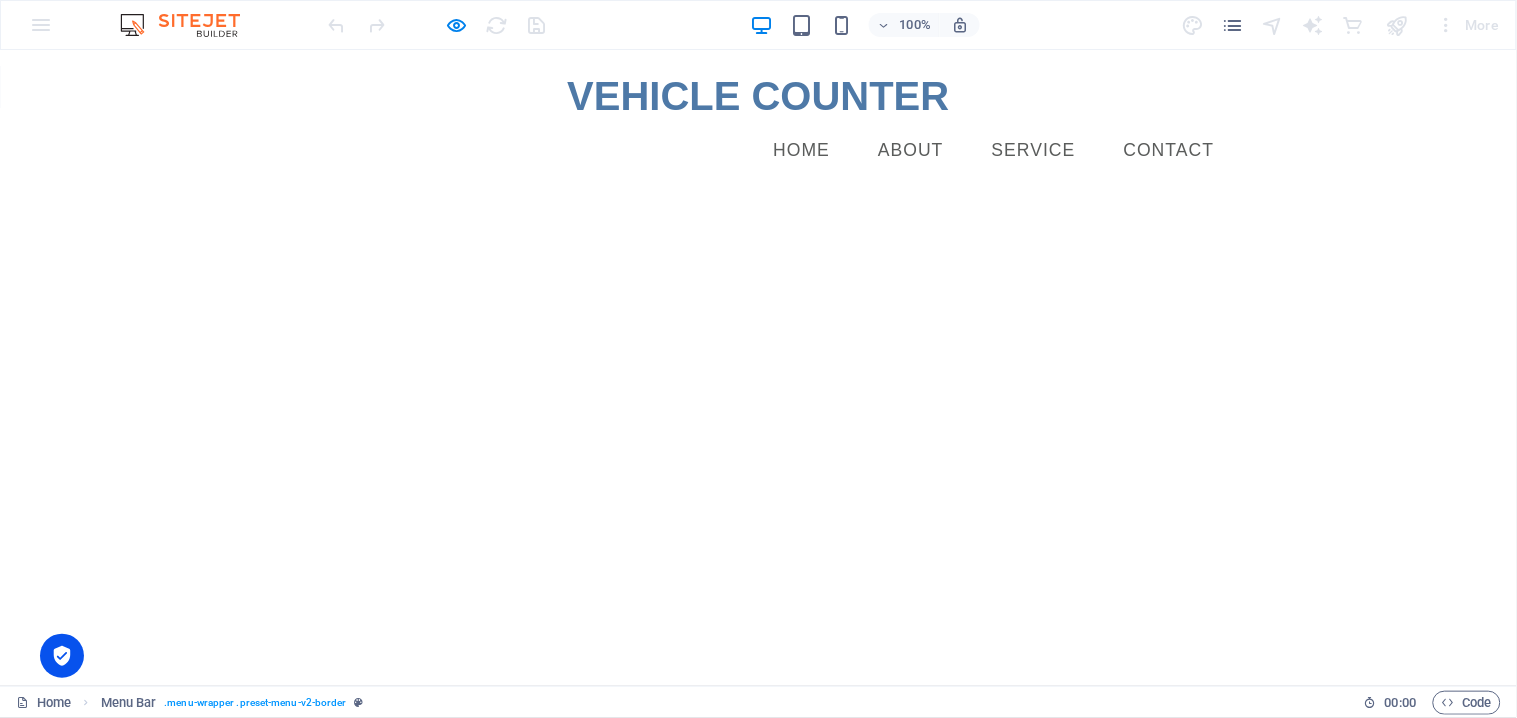 click on "Home" at bounding box center [801, 150] 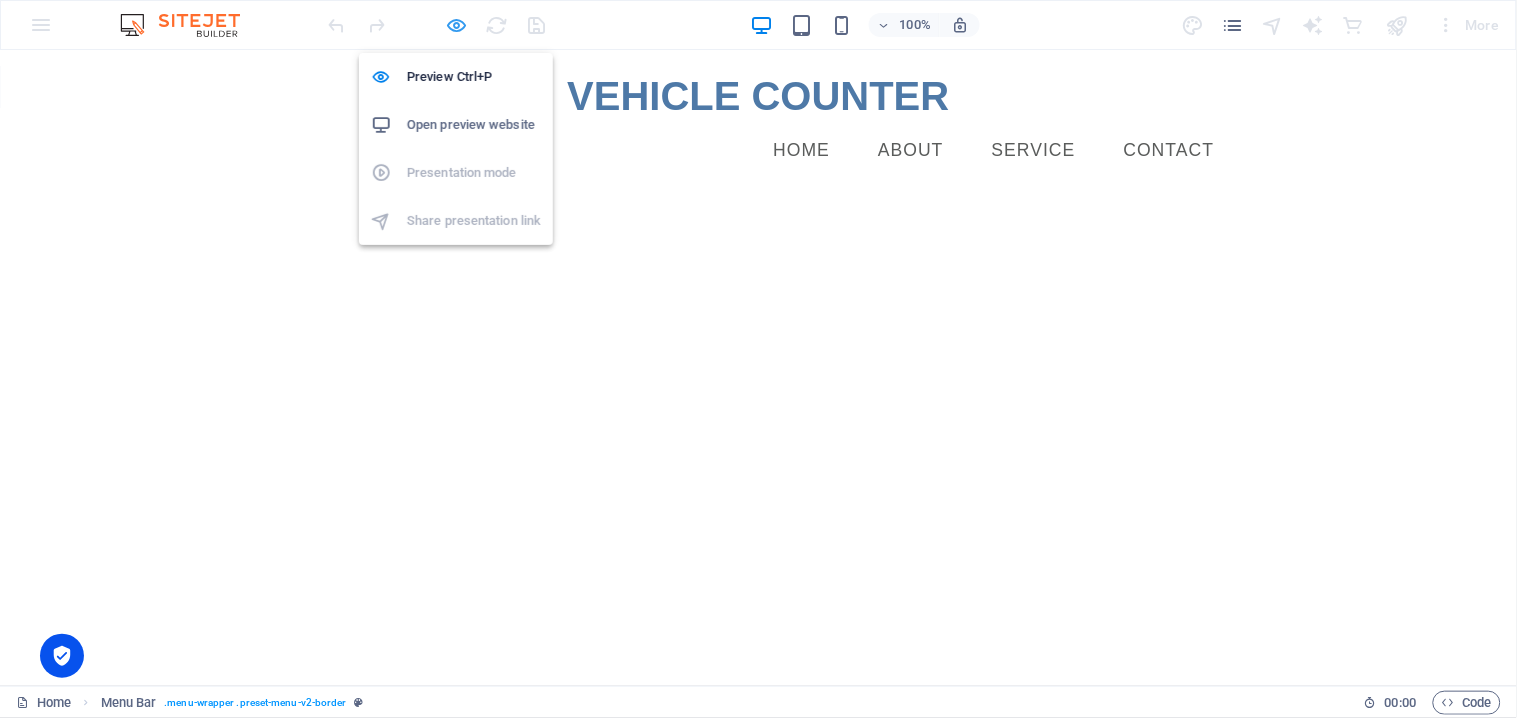 click at bounding box center [457, 25] 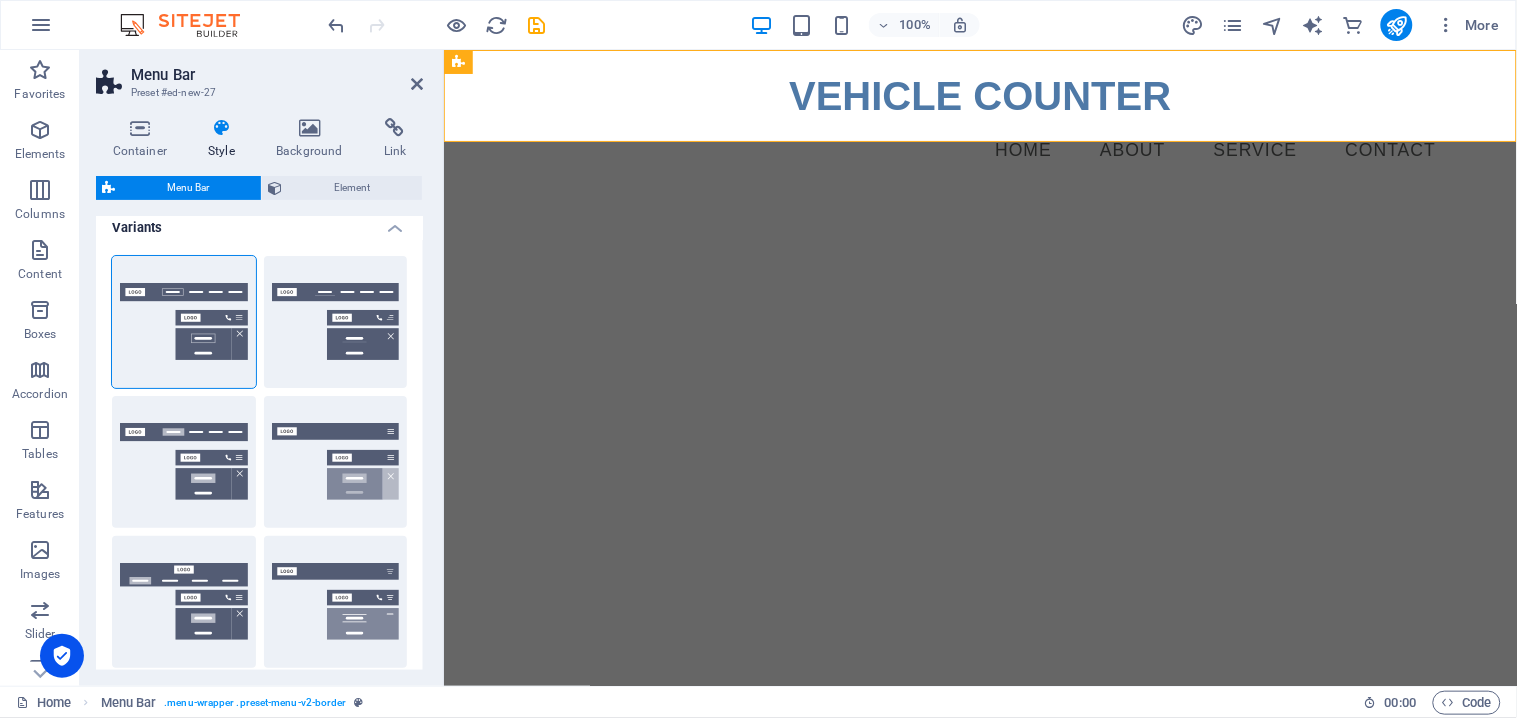 scroll, scrollTop: 0, scrollLeft: 0, axis: both 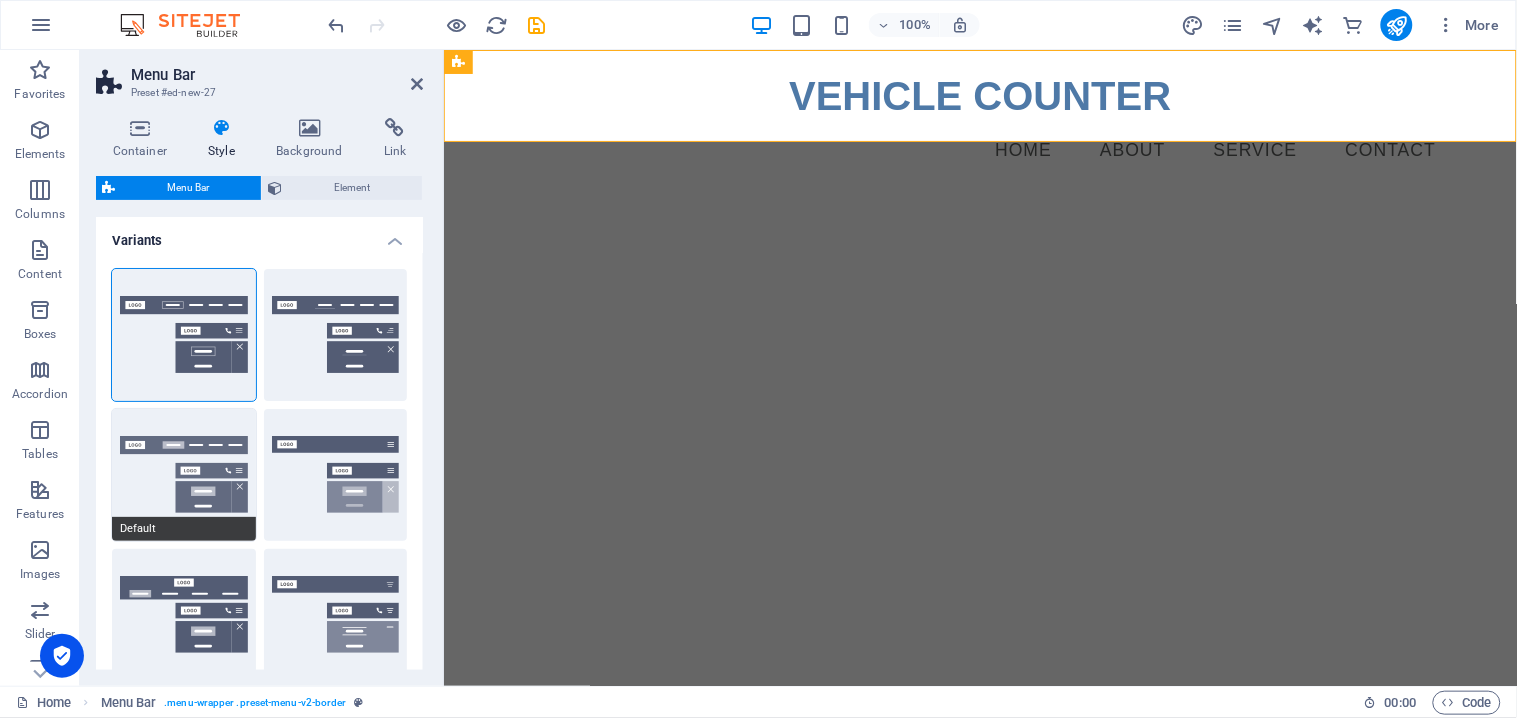 click on "Default" at bounding box center (184, 475) 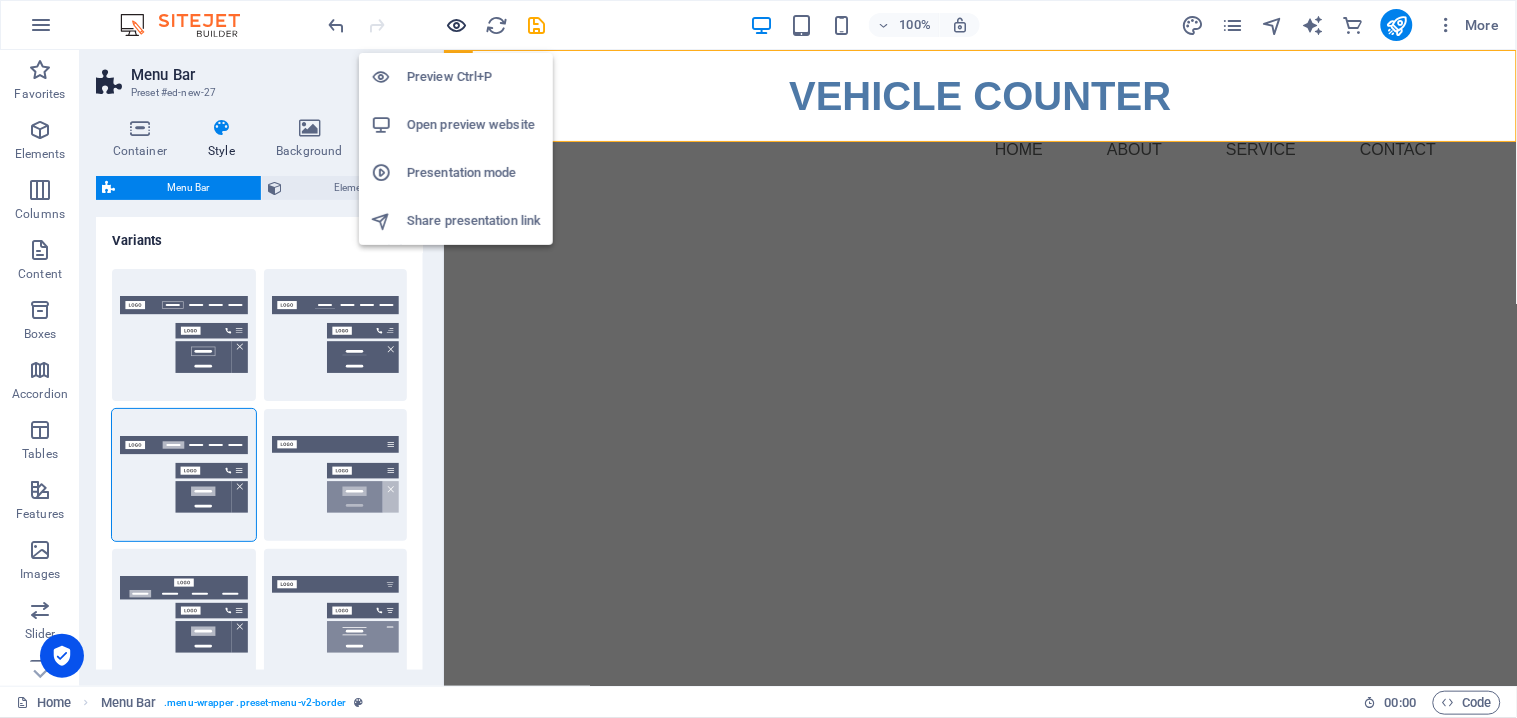 click at bounding box center (457, 25) 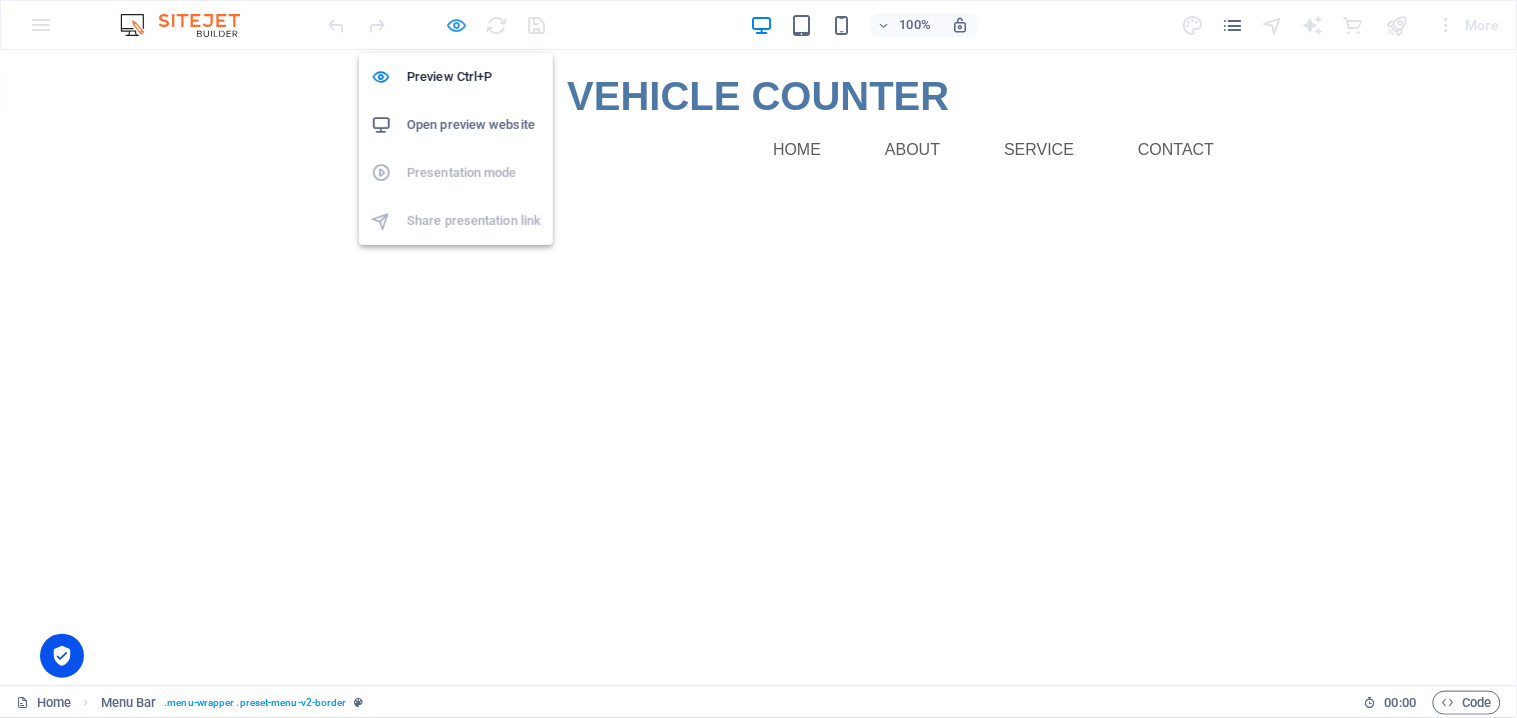 click at bounding box center (457, 25) 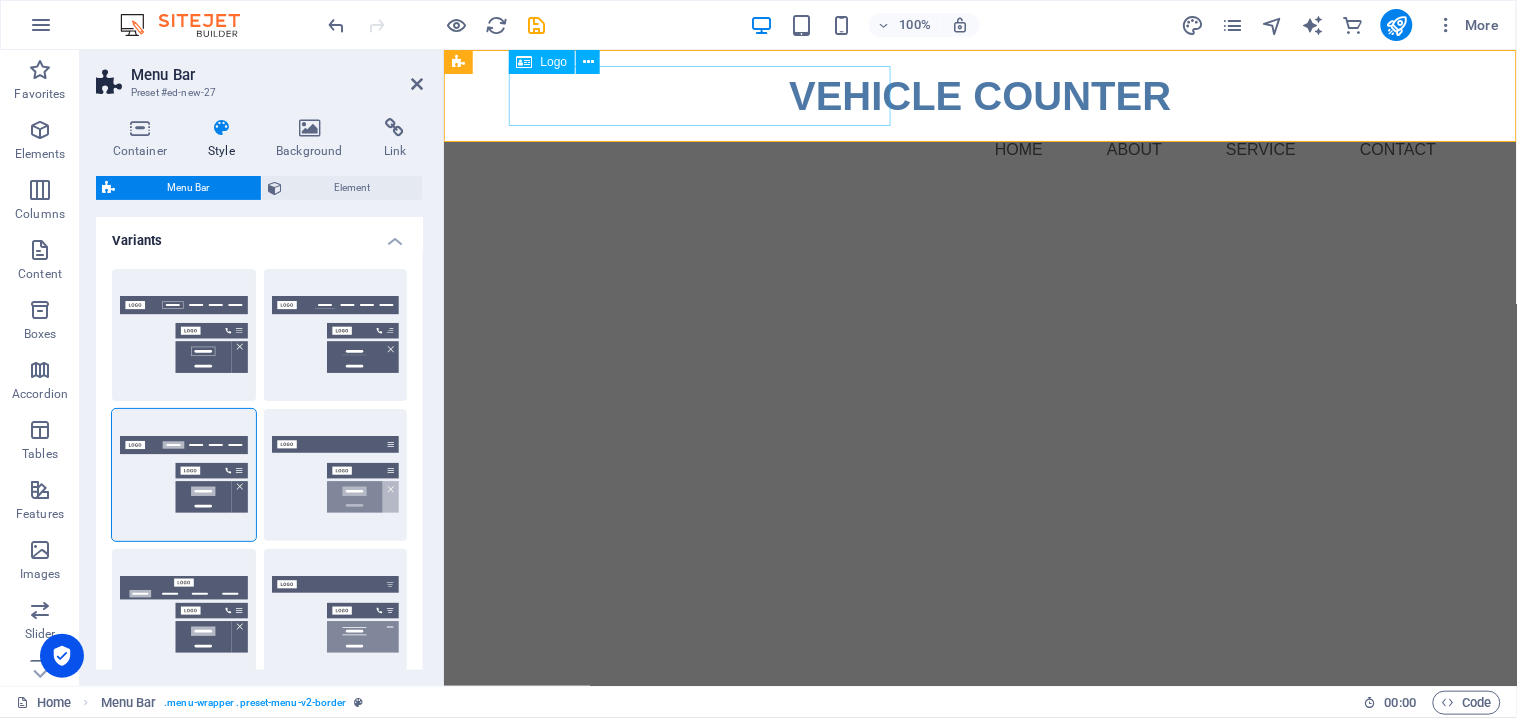 type 